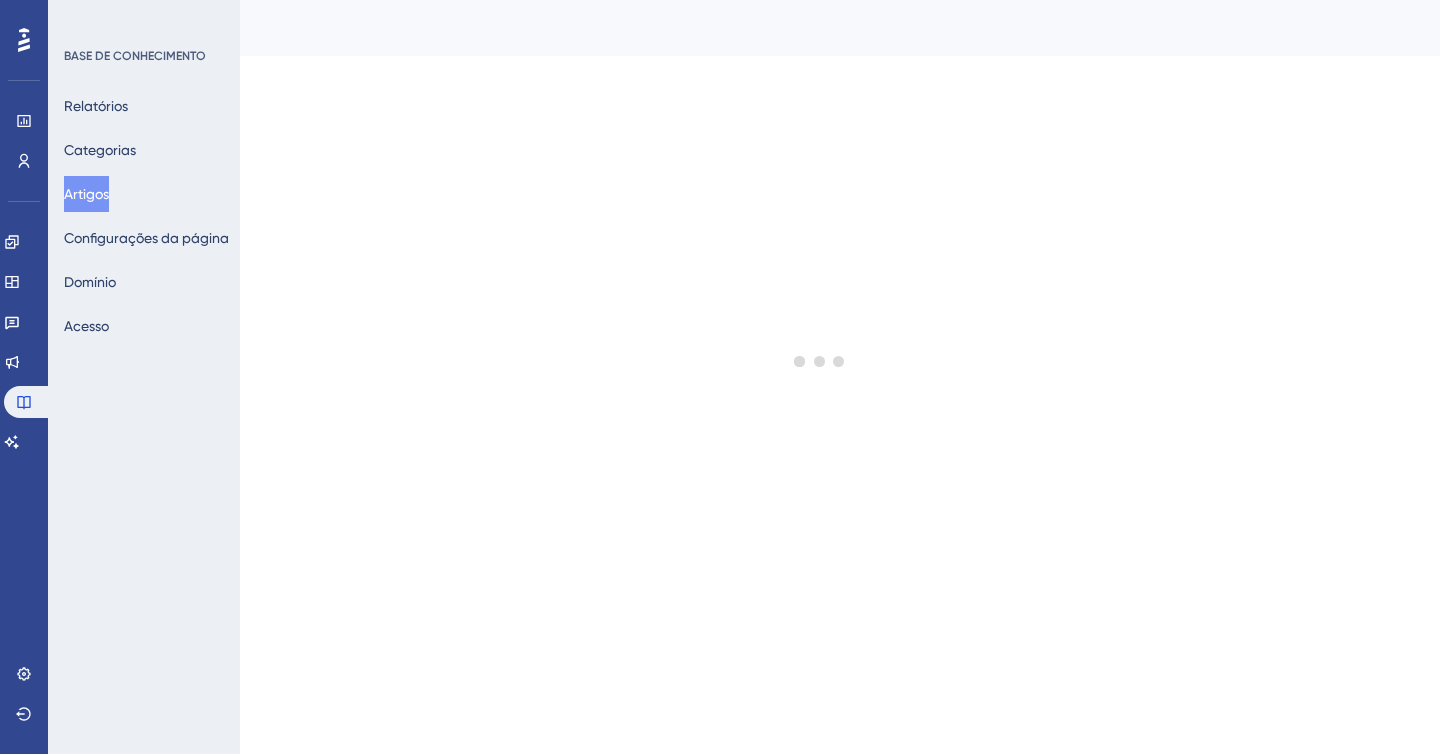 scroll, scrollTop: 0, scrollLeft: 0, axis: both 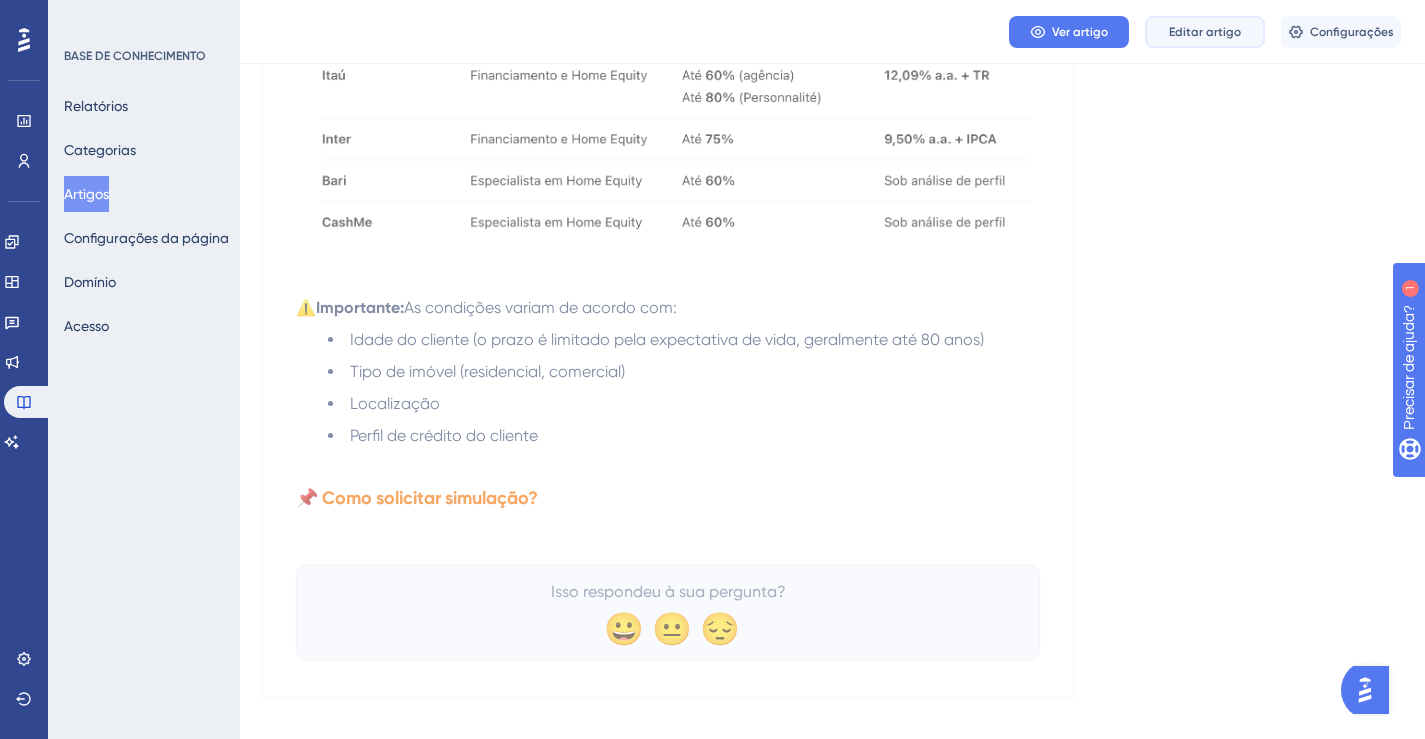 click on "Editar artigo" at bounding box center (1205, 32) 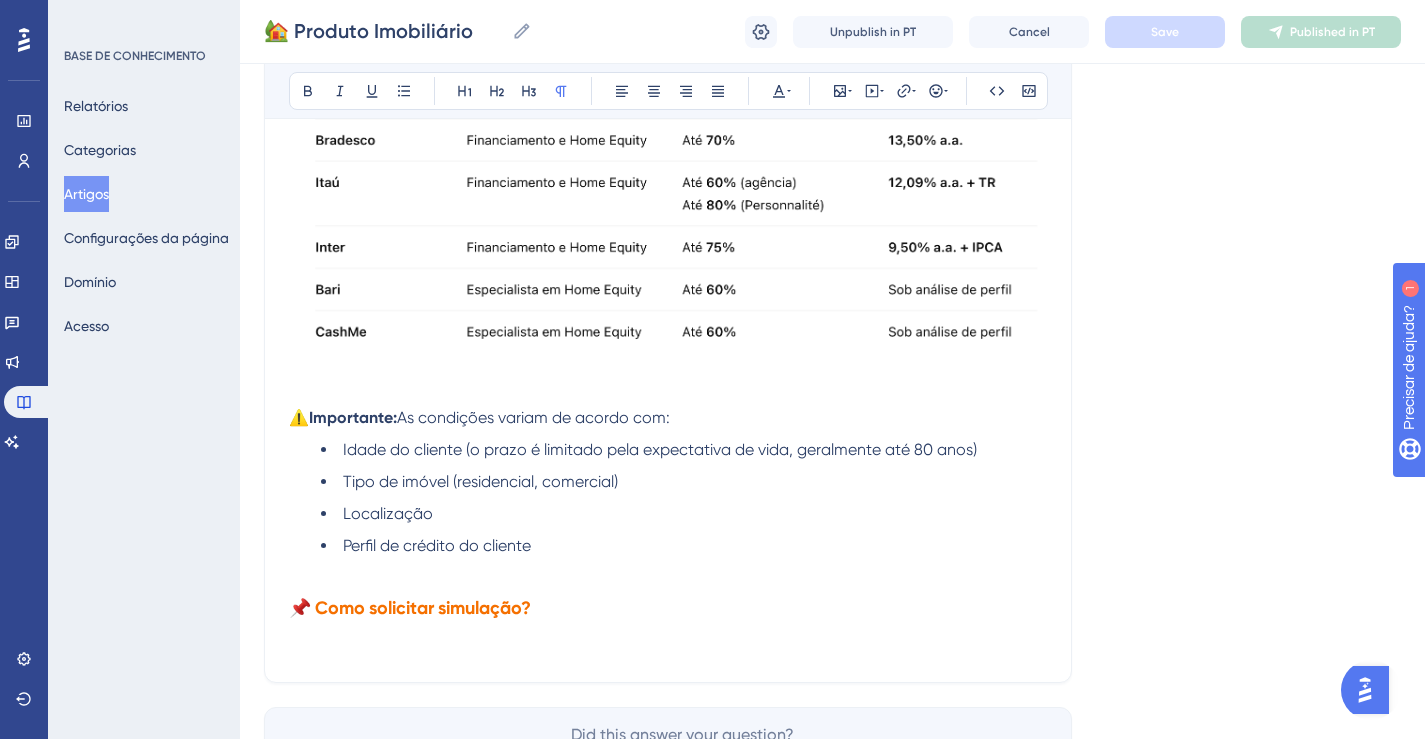 scroll, scrollTop: 992, scrollLeft: 0, axis: vertical 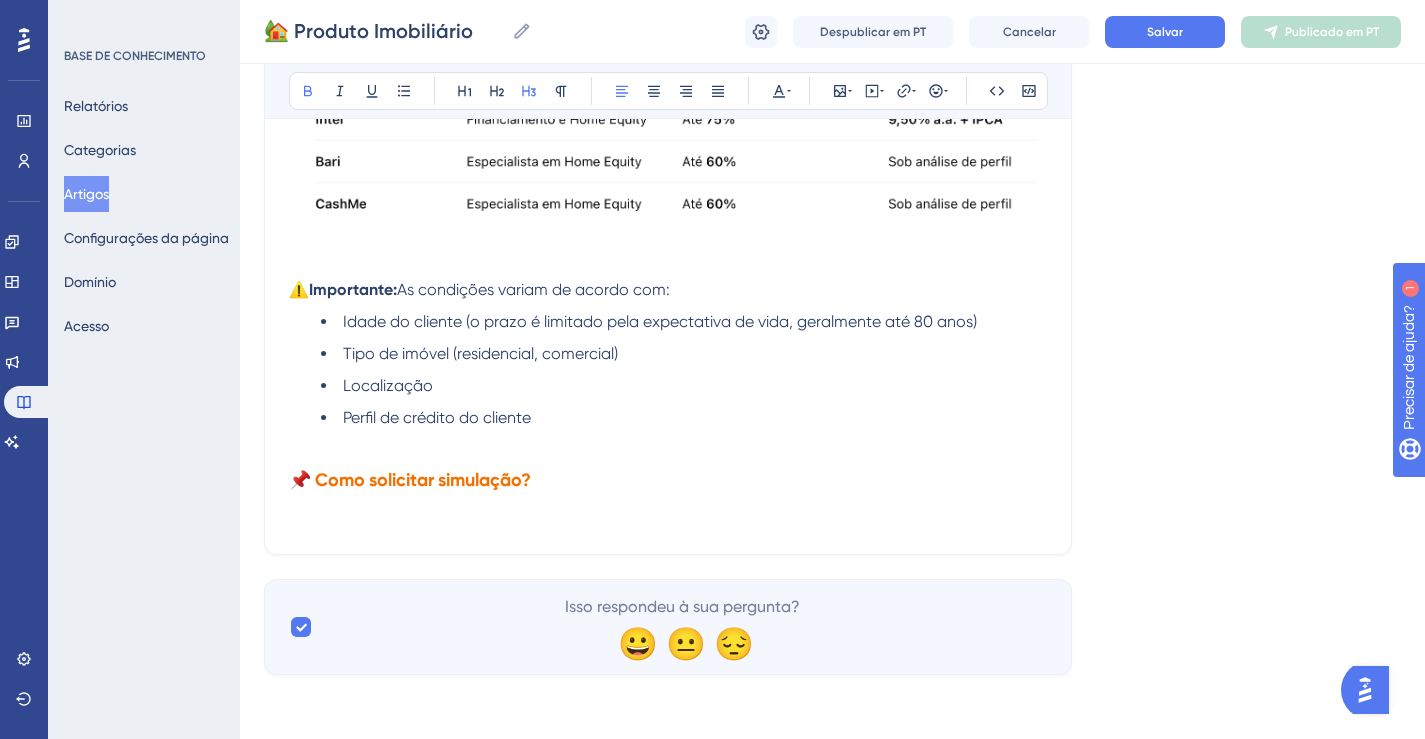 drag, startPoint x: 542, startPoint y: 481, endPoint x: 308, endPoint y: 477, distance: 234.03418 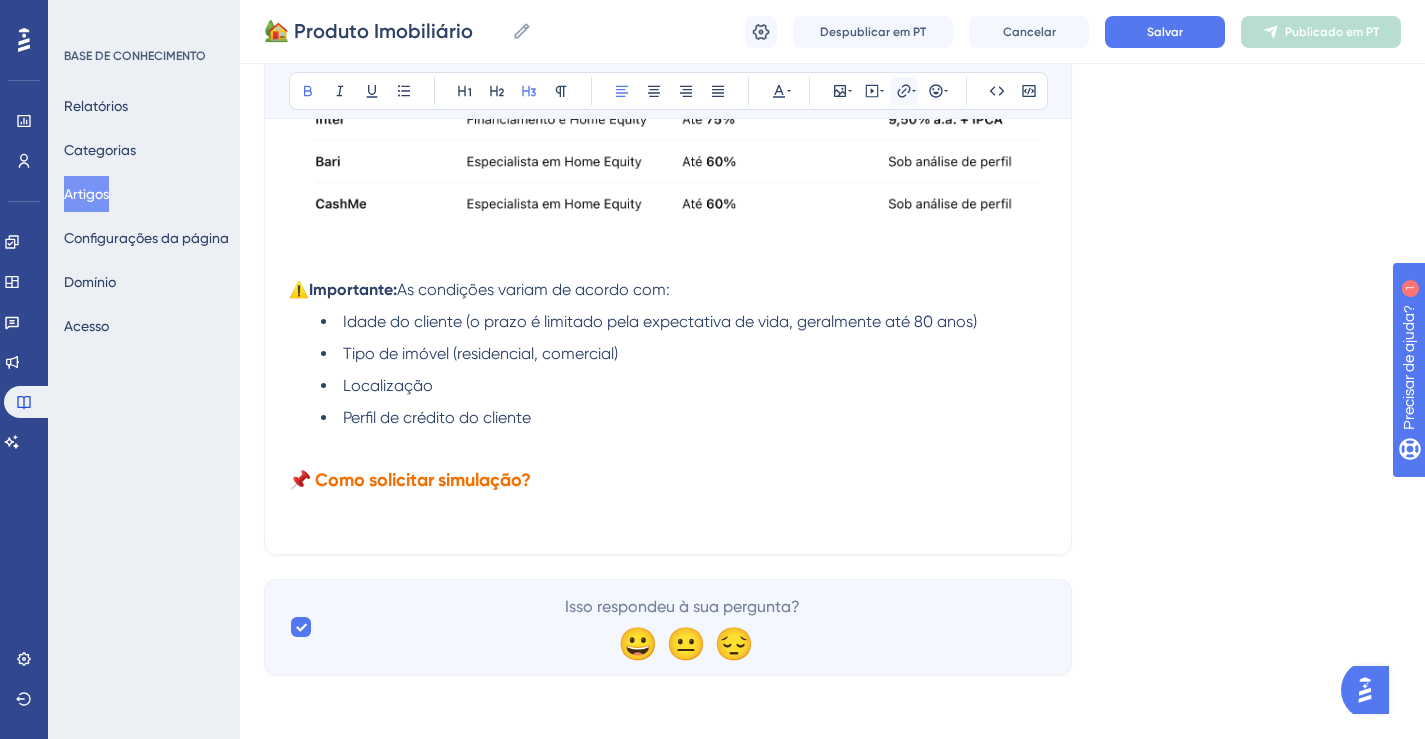 click at bounding box center [904, 91] 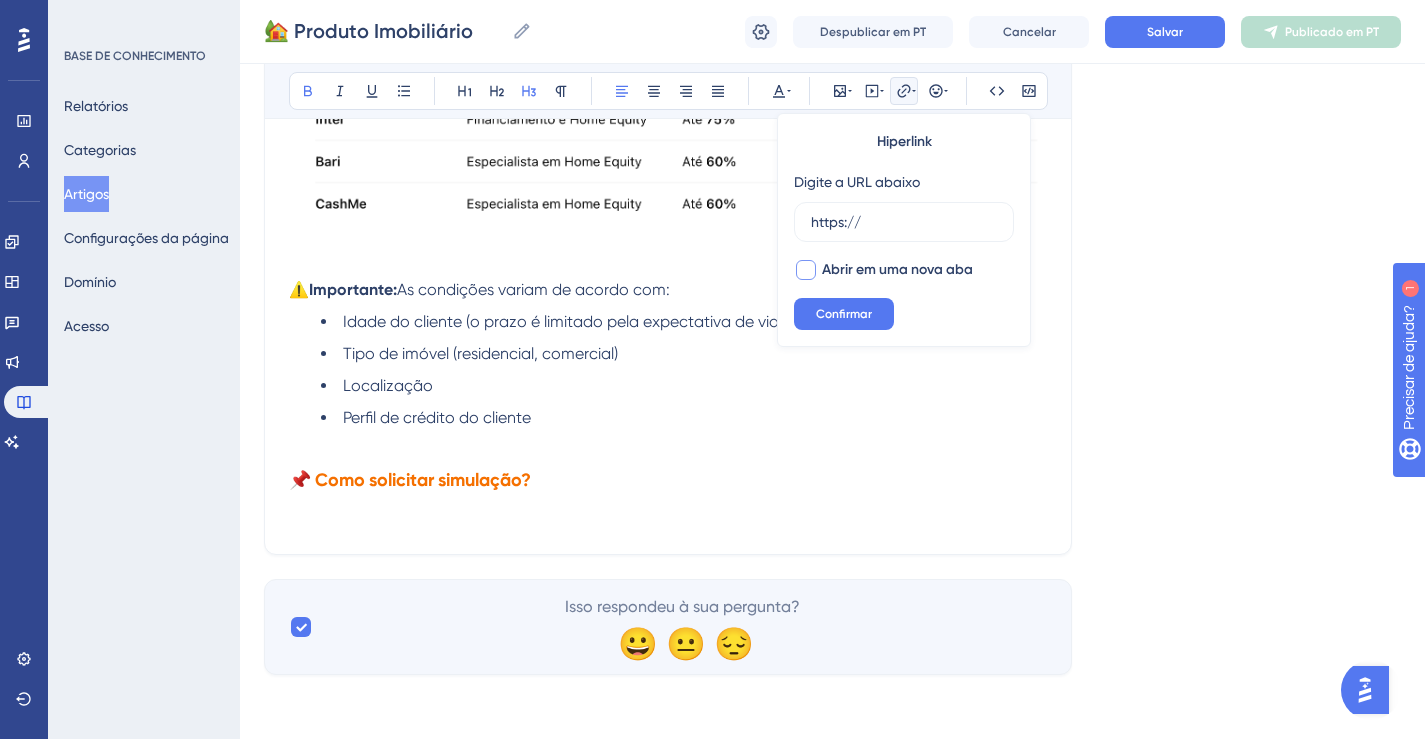 click at bounding box center [806, 270] 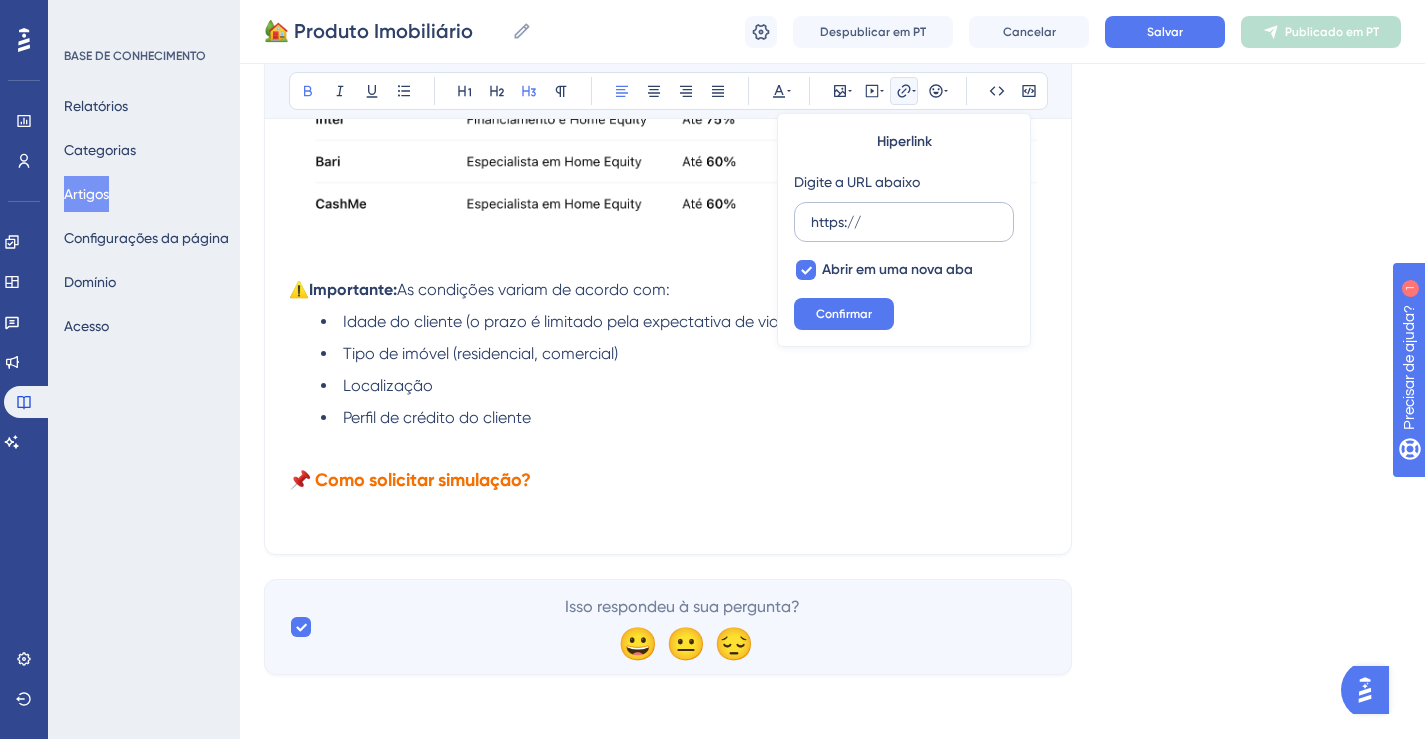 click on "https://" at bounding box center (904, 222) 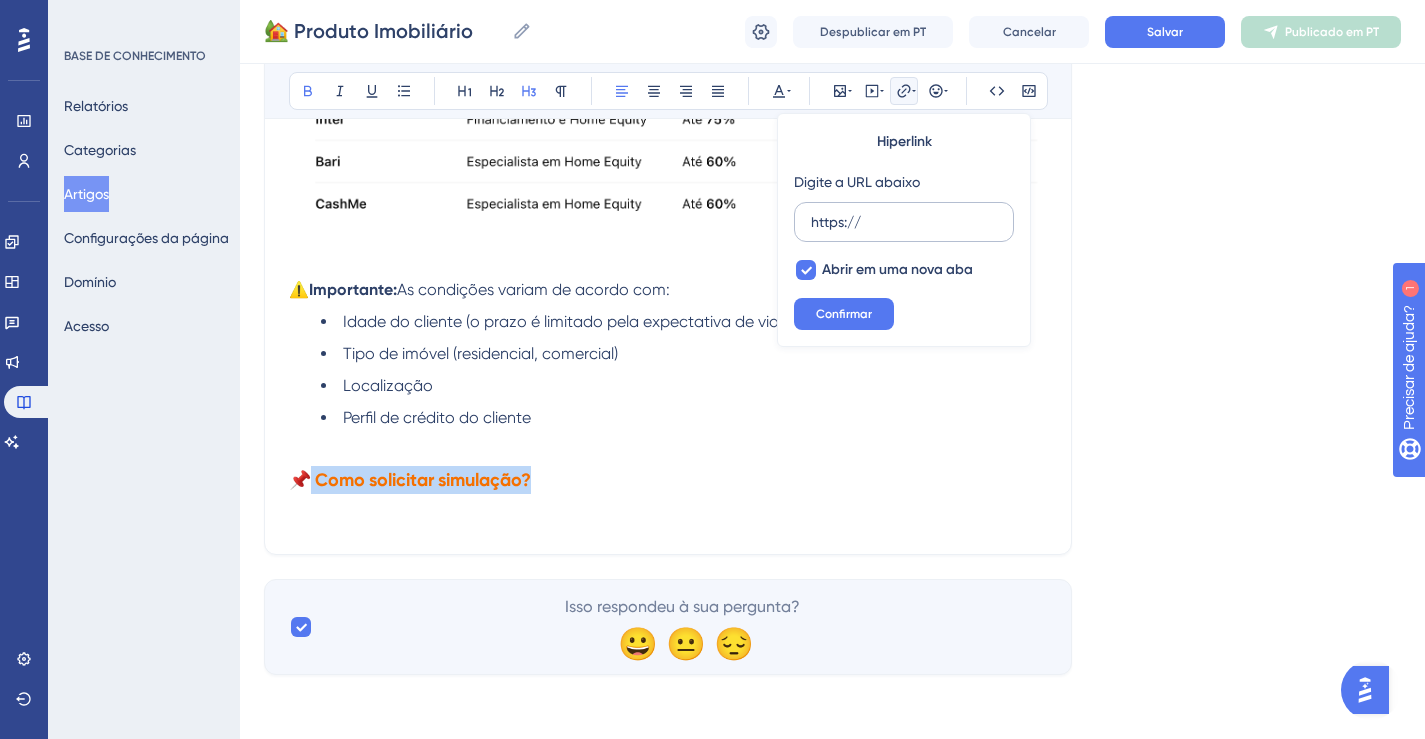 click on "https://" at bounding box center (904, 222) 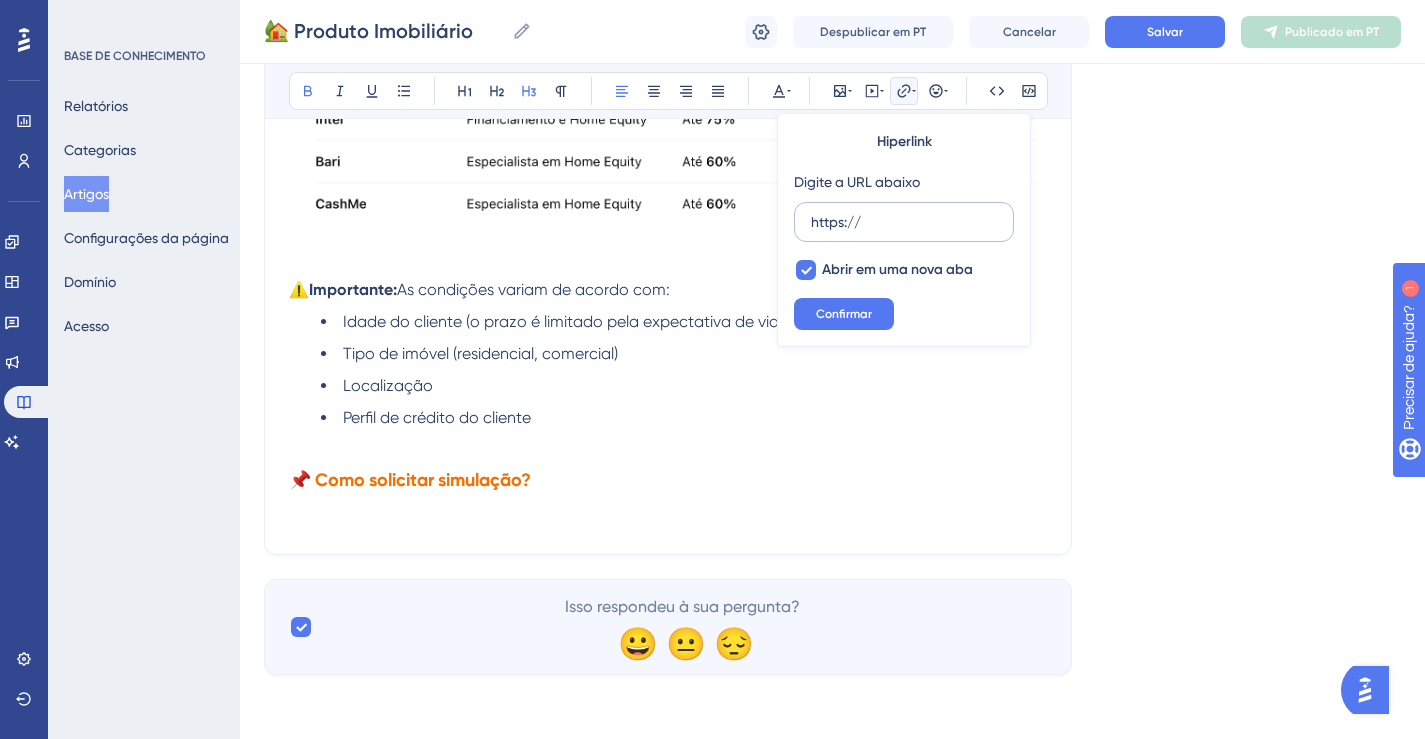click on "https://" at bounding box center [904, 222] 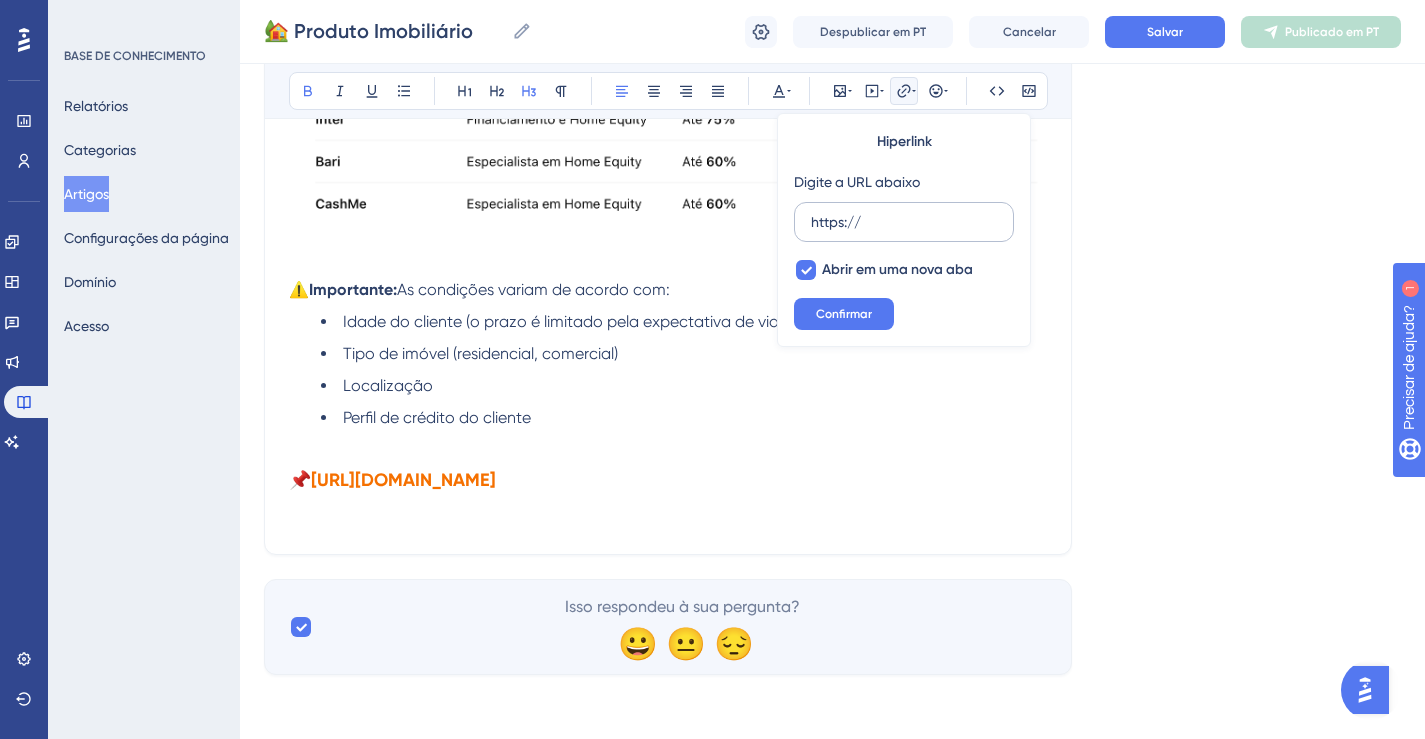 click on "https://" at bounding box center (904, 222) 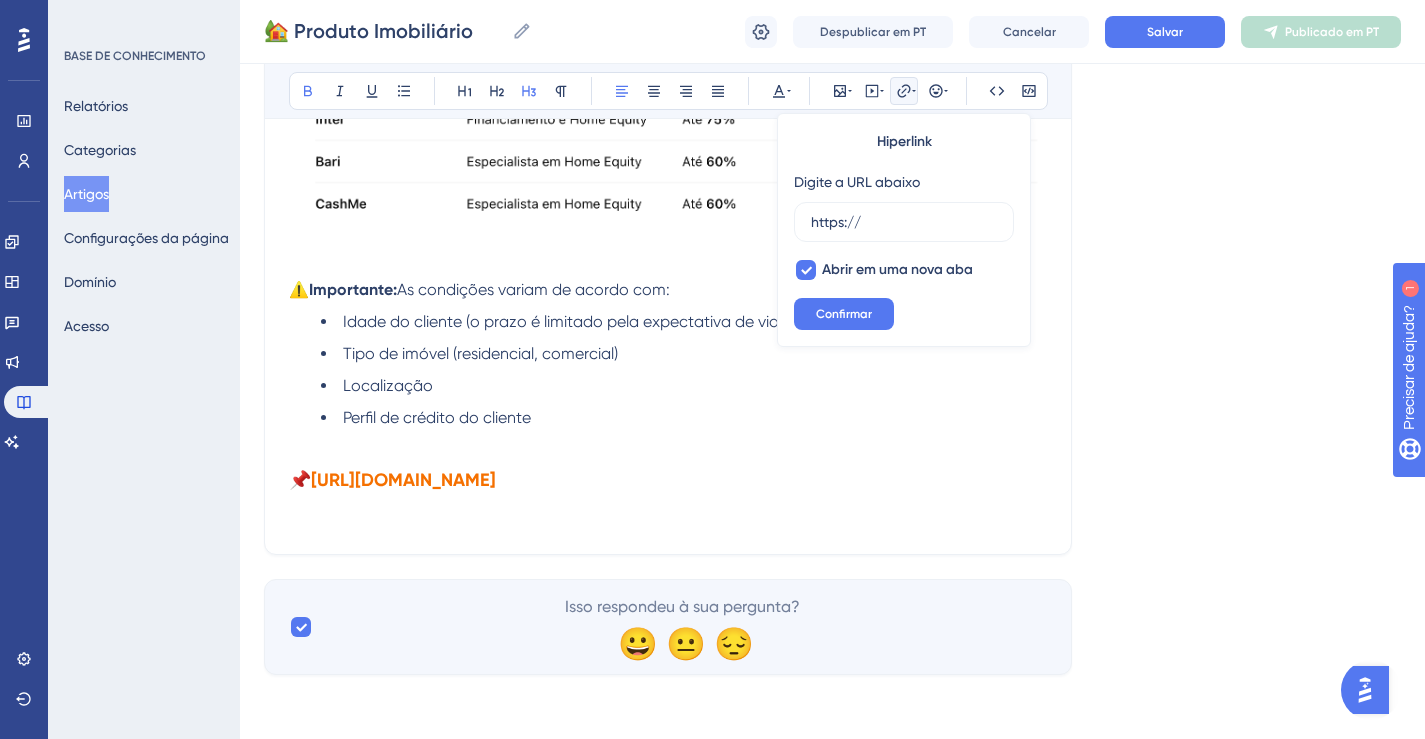 click on "Artigos" at bounding box center (86, 194) 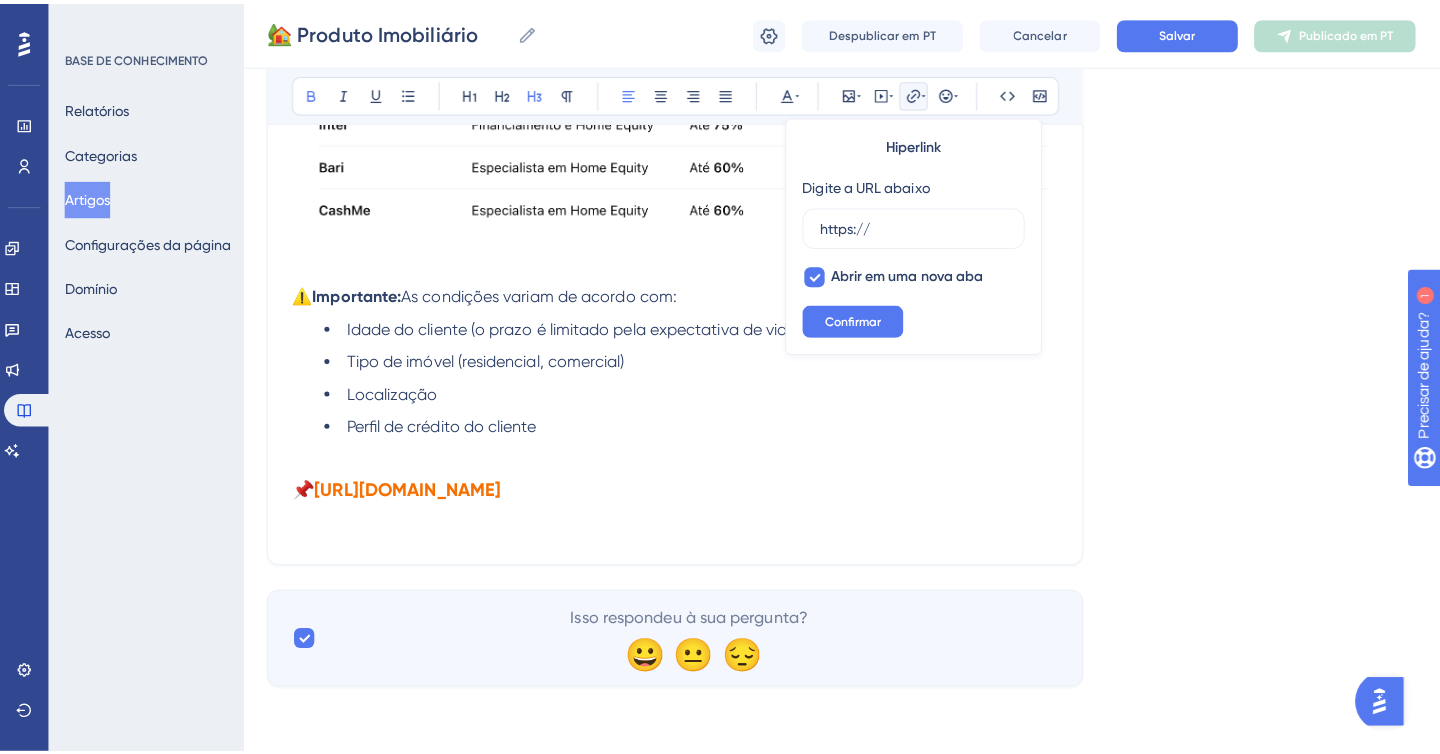 scroll, scrollTop: 1262, scrollLeft: 0, axis: vertical 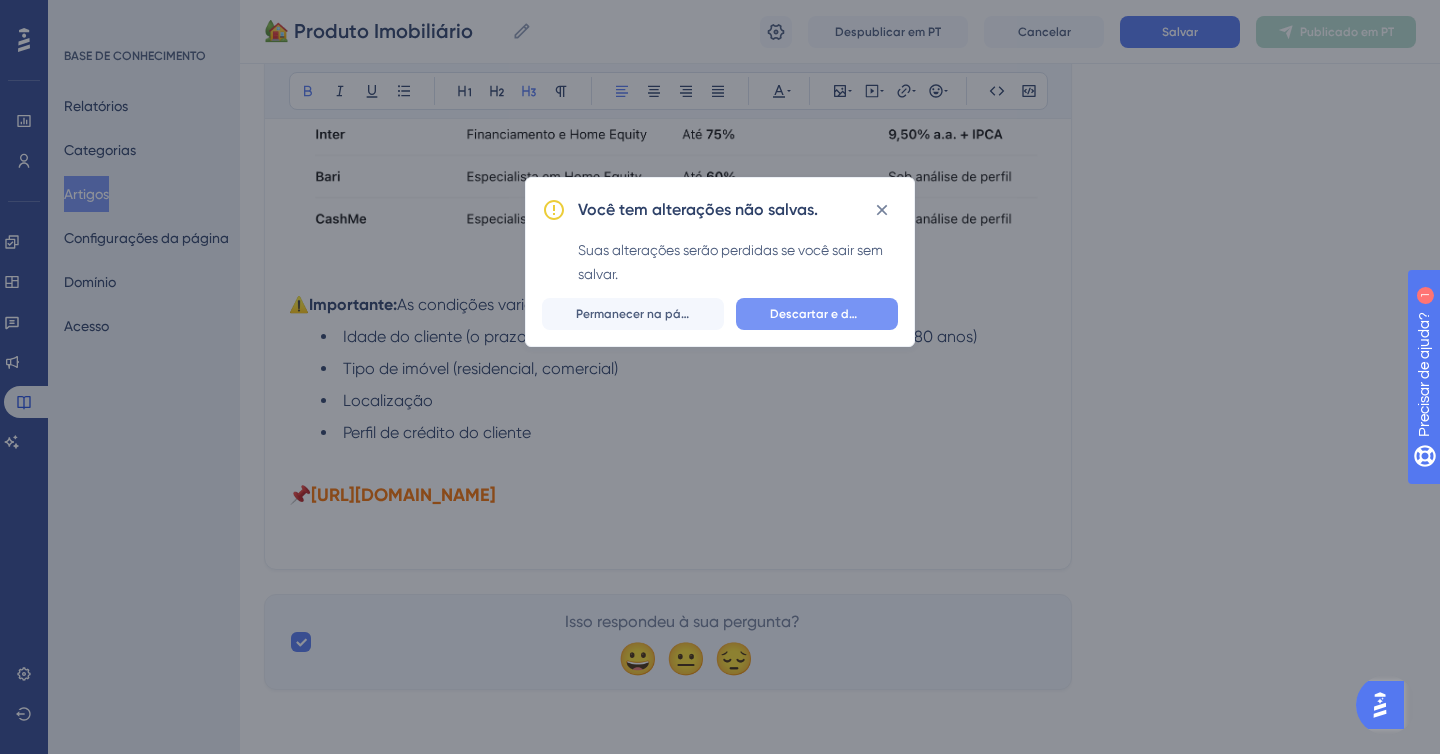 click on "Descartar e deixar" at bounding box center (823, 314) 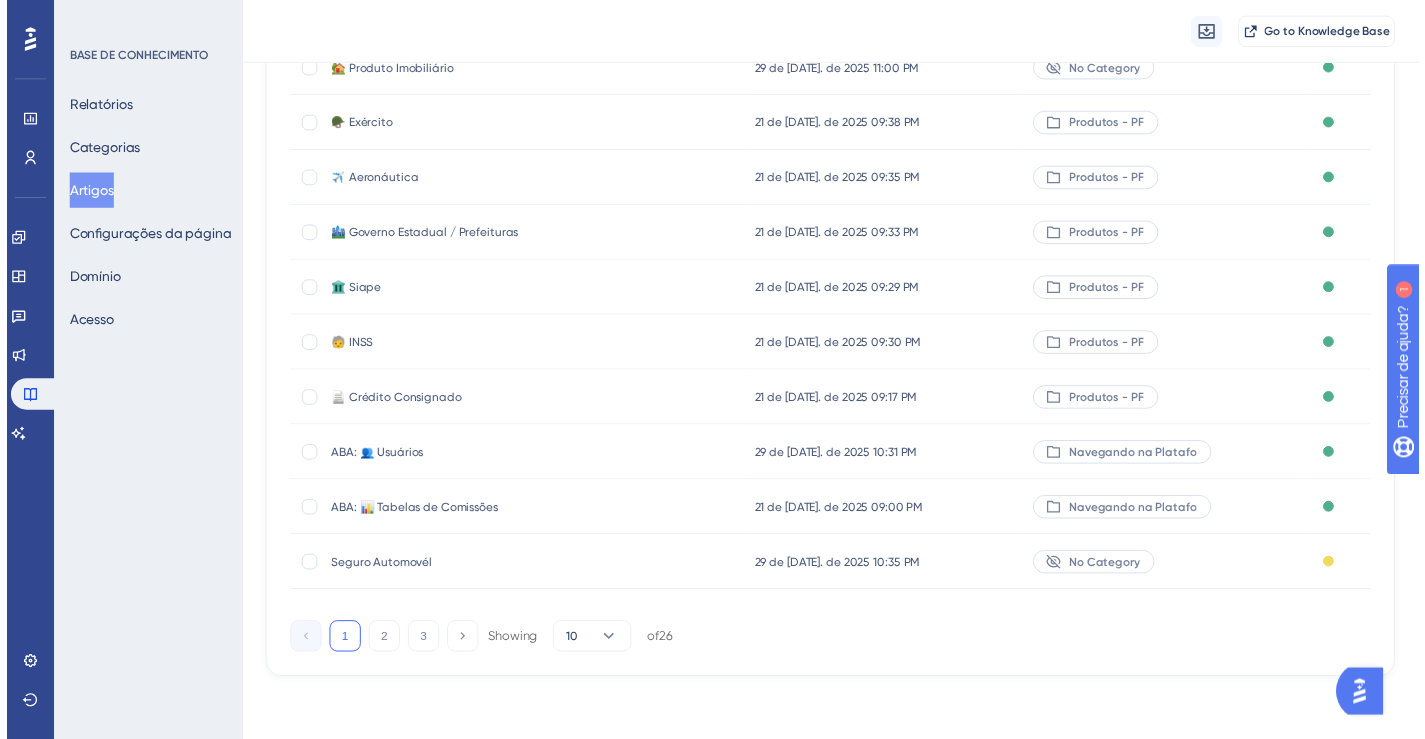scroll, scrollTop: 0, scrollLeft: 0, axis: both 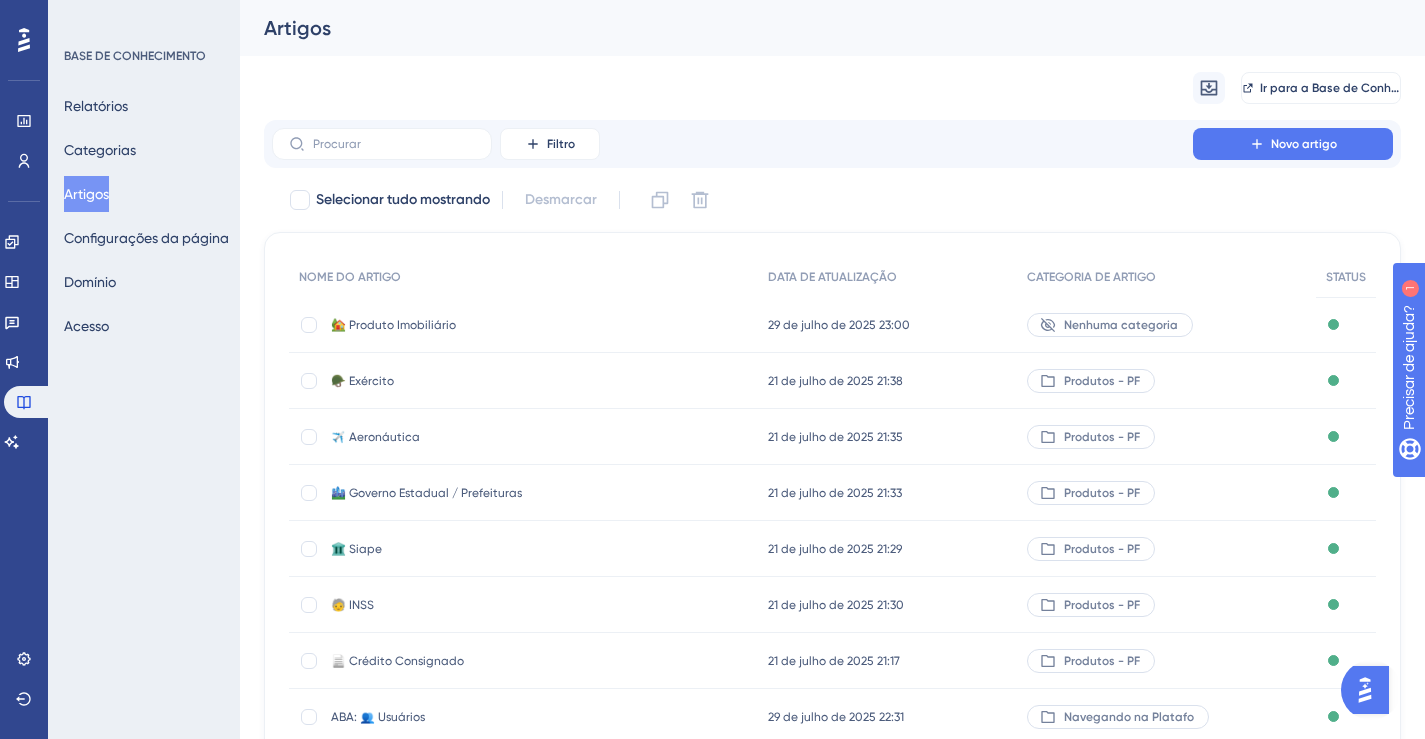 click on "🏡 Produto Imobiliário" at bounding box center [393, 325] 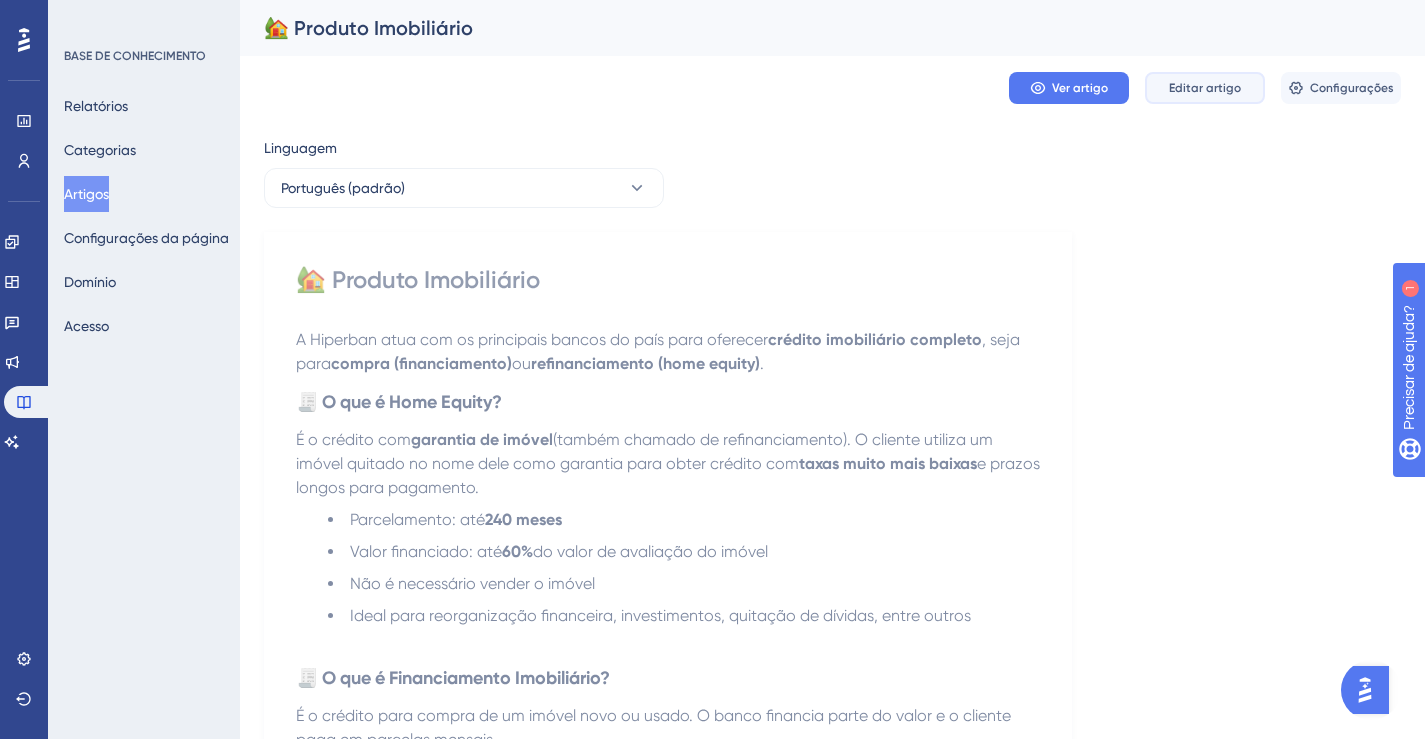 click on "Editar artigo" at bounding box center [1205, 88] 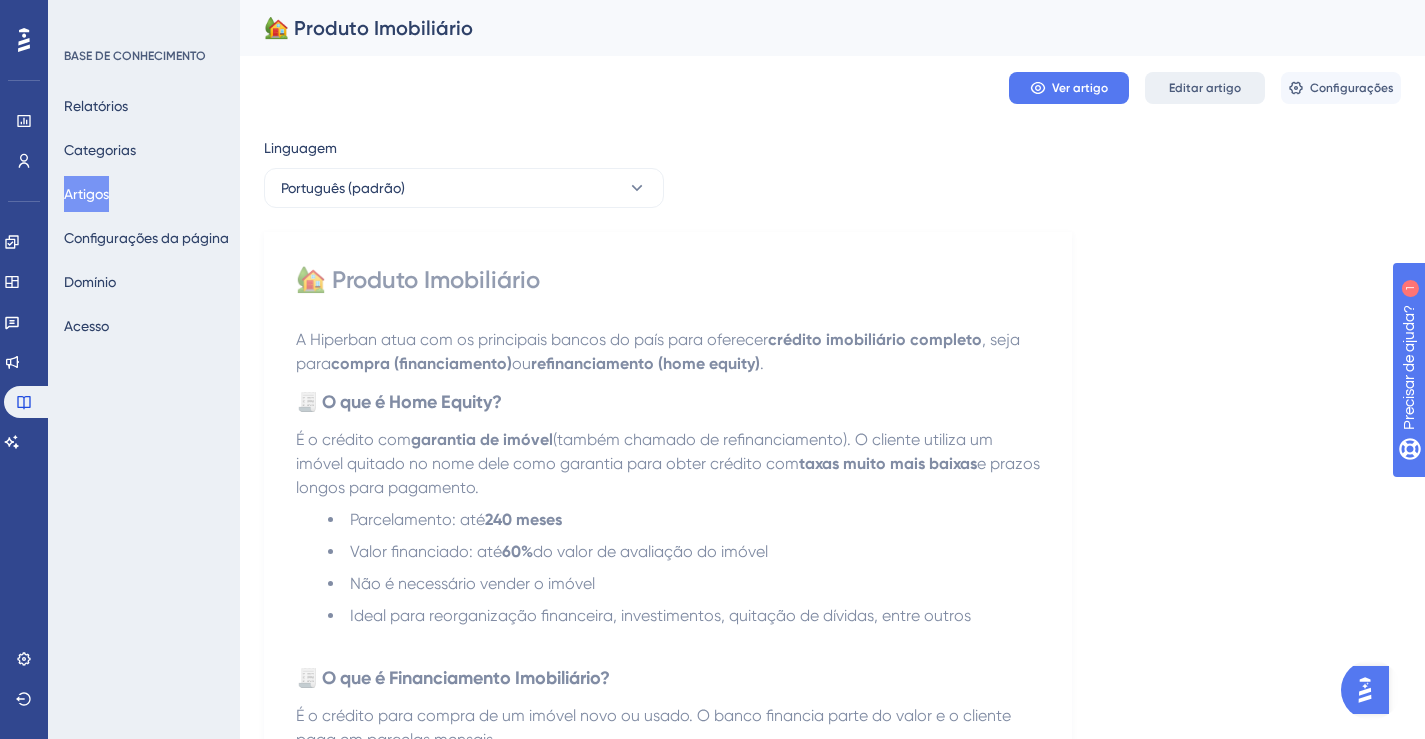 scroll, scrollTop: 773, scrollLeft: 0, axis: vertical 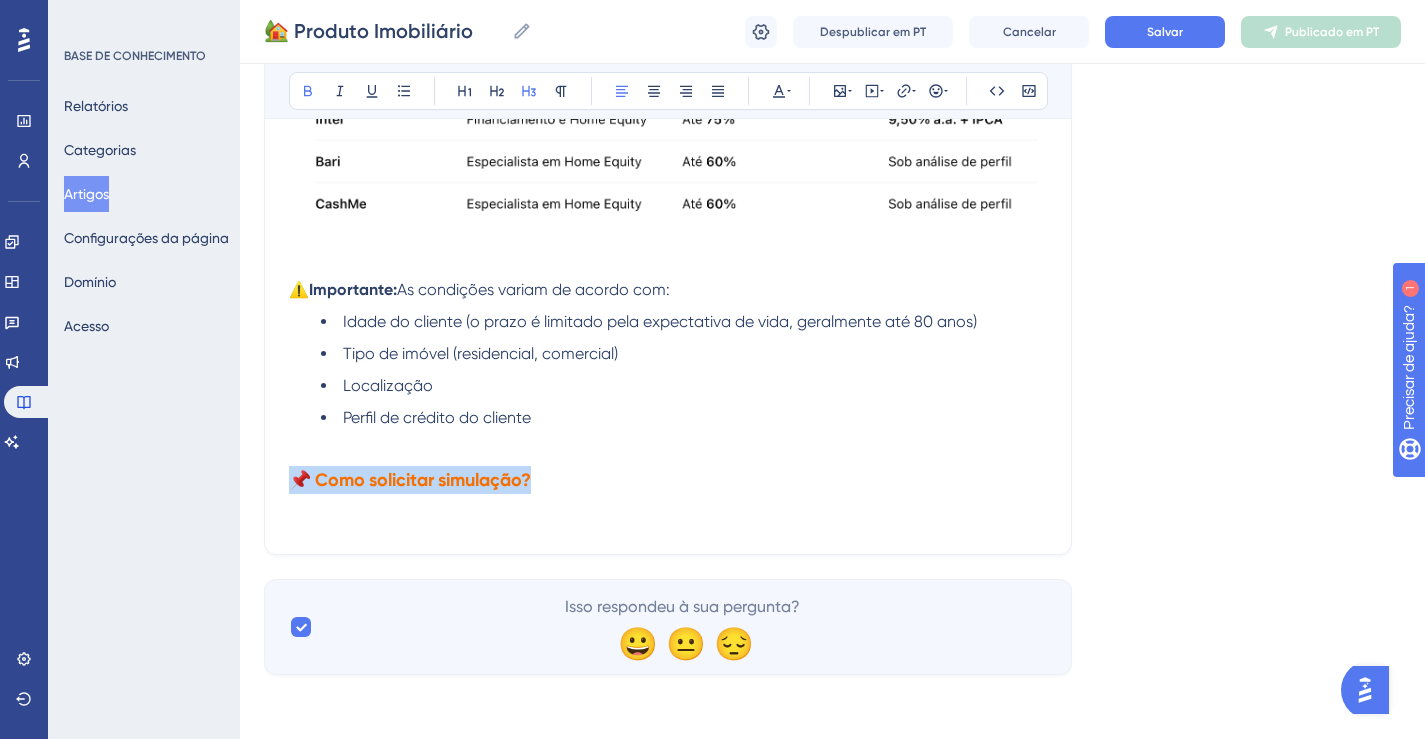 drag, startPoint x: 570, startPoint y: 482, endPoint x: 286, endPoint y: 479, distance: 284.01584 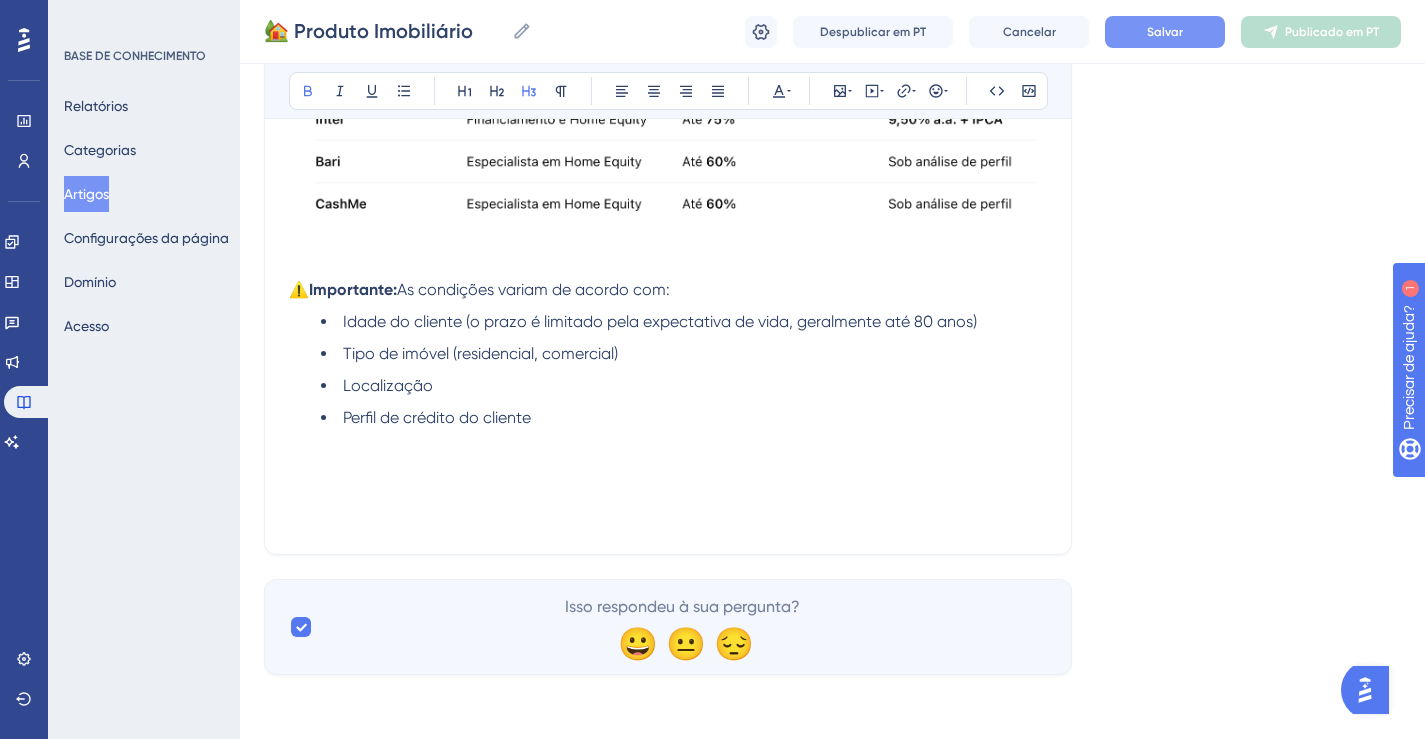 click on "Salvar" at bounding box center [1165, 32] 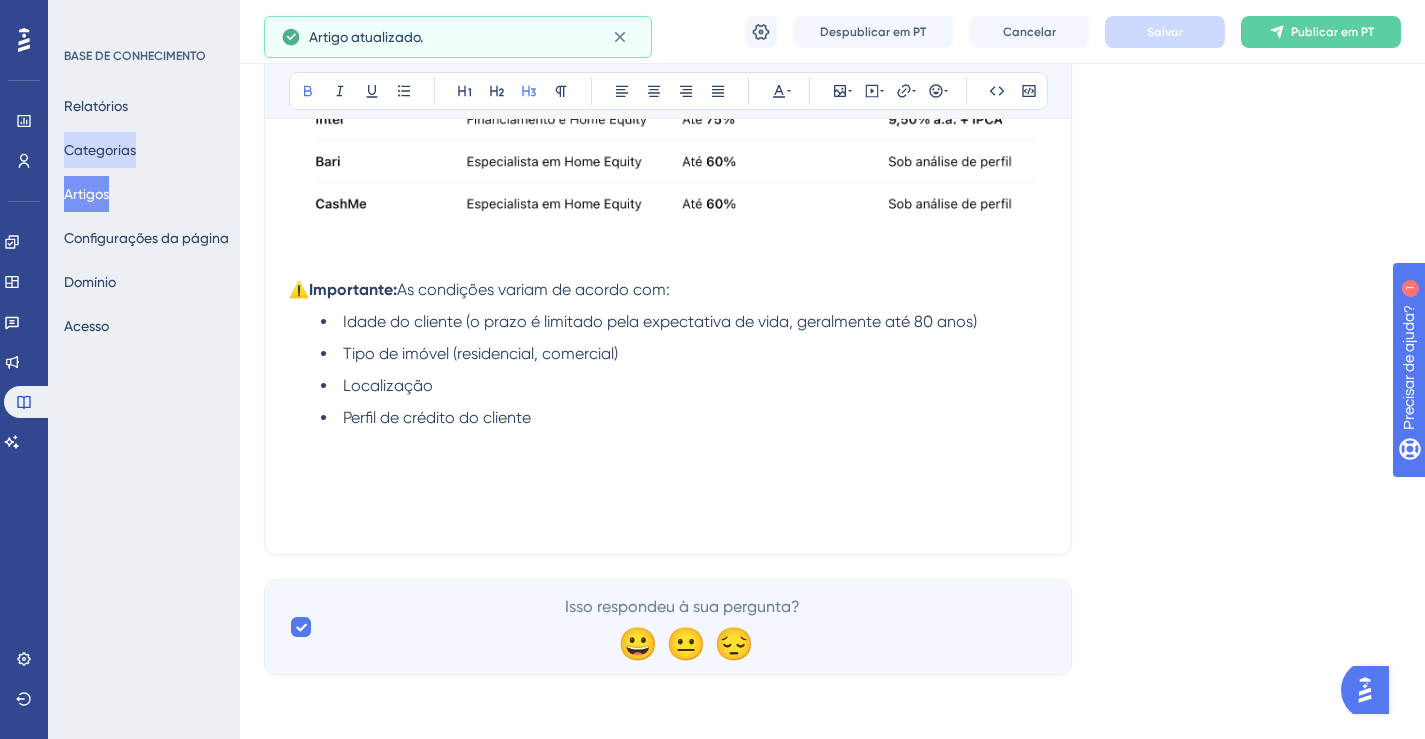 click on "Categorias" at bounding box center [100, 150] 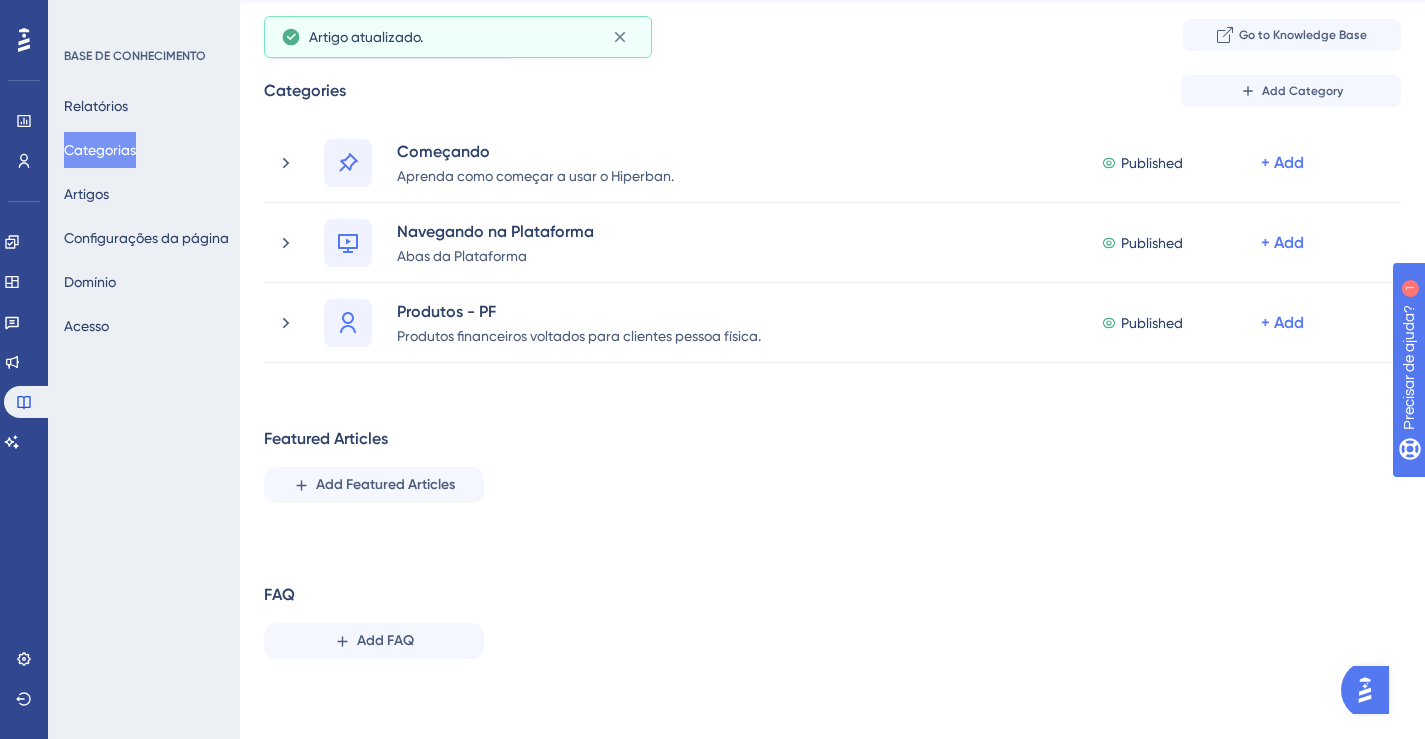 scroll, scrollTop: 0, scrollLeft: 0, axis: both 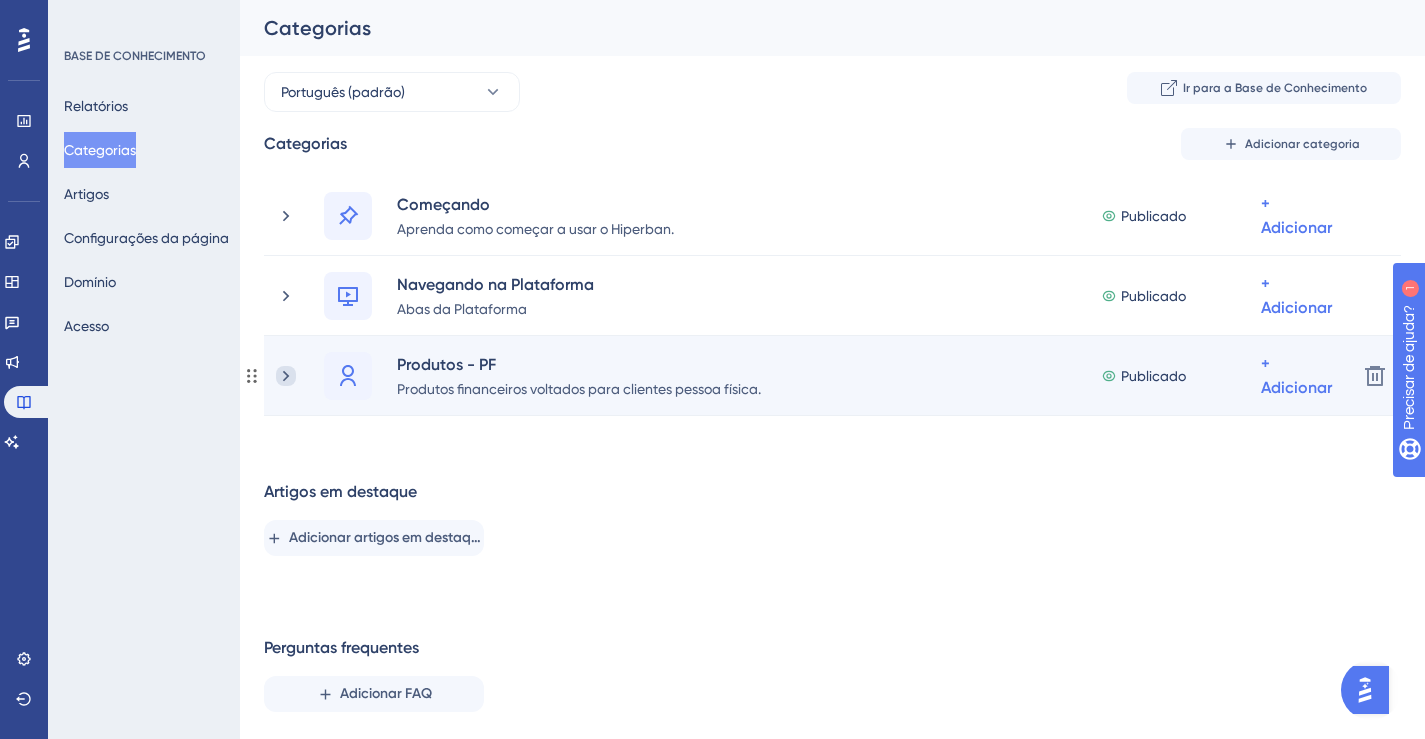 click 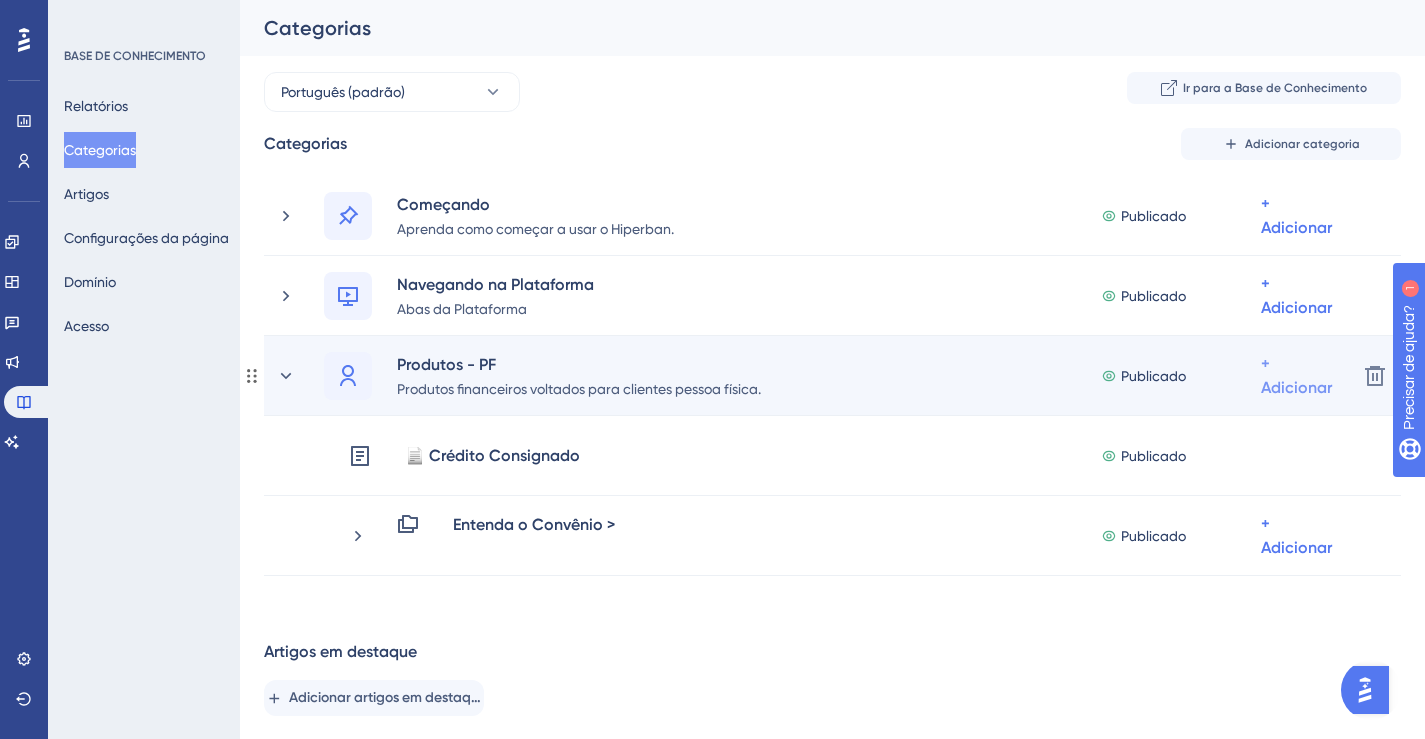 click on "+ Adicionar" at bounding box center [1296, 216] 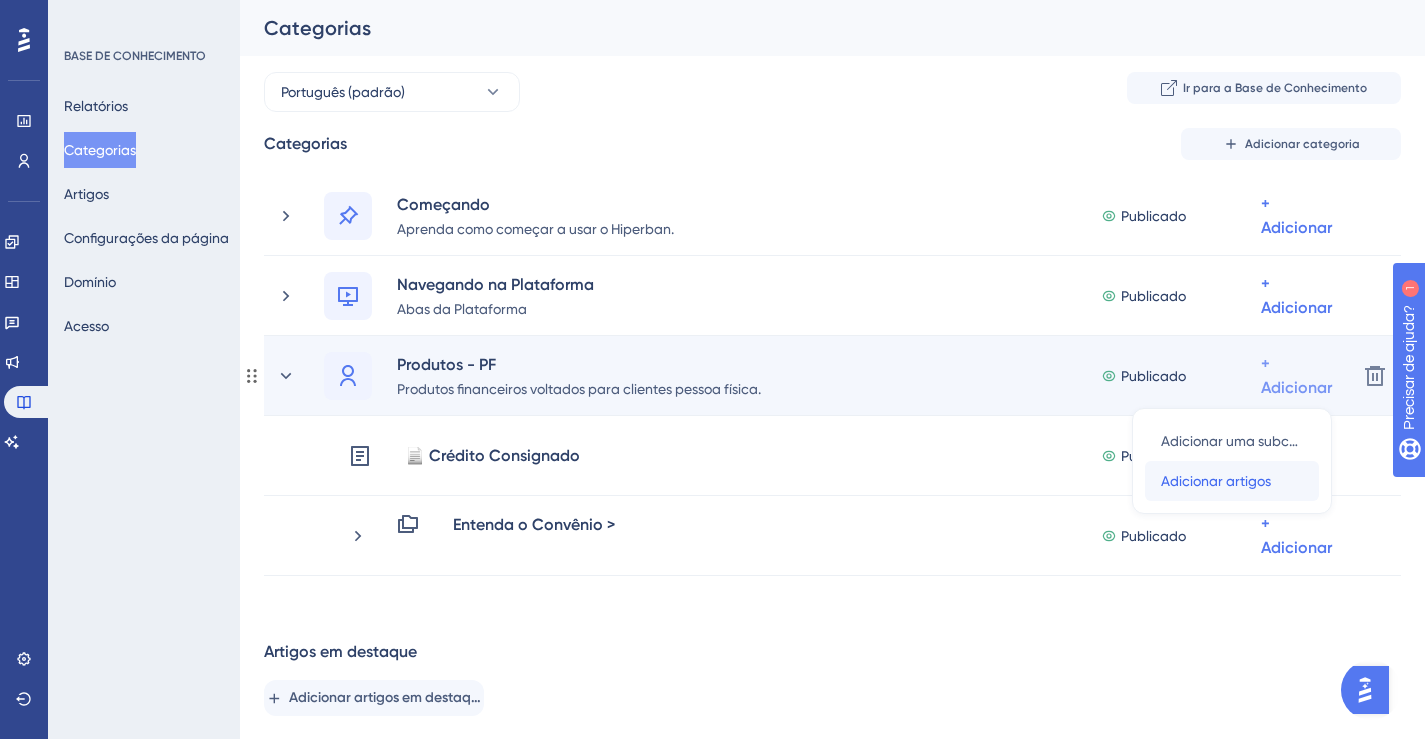 click on "Adicionar artigos" at bounding box center (1216, 481) 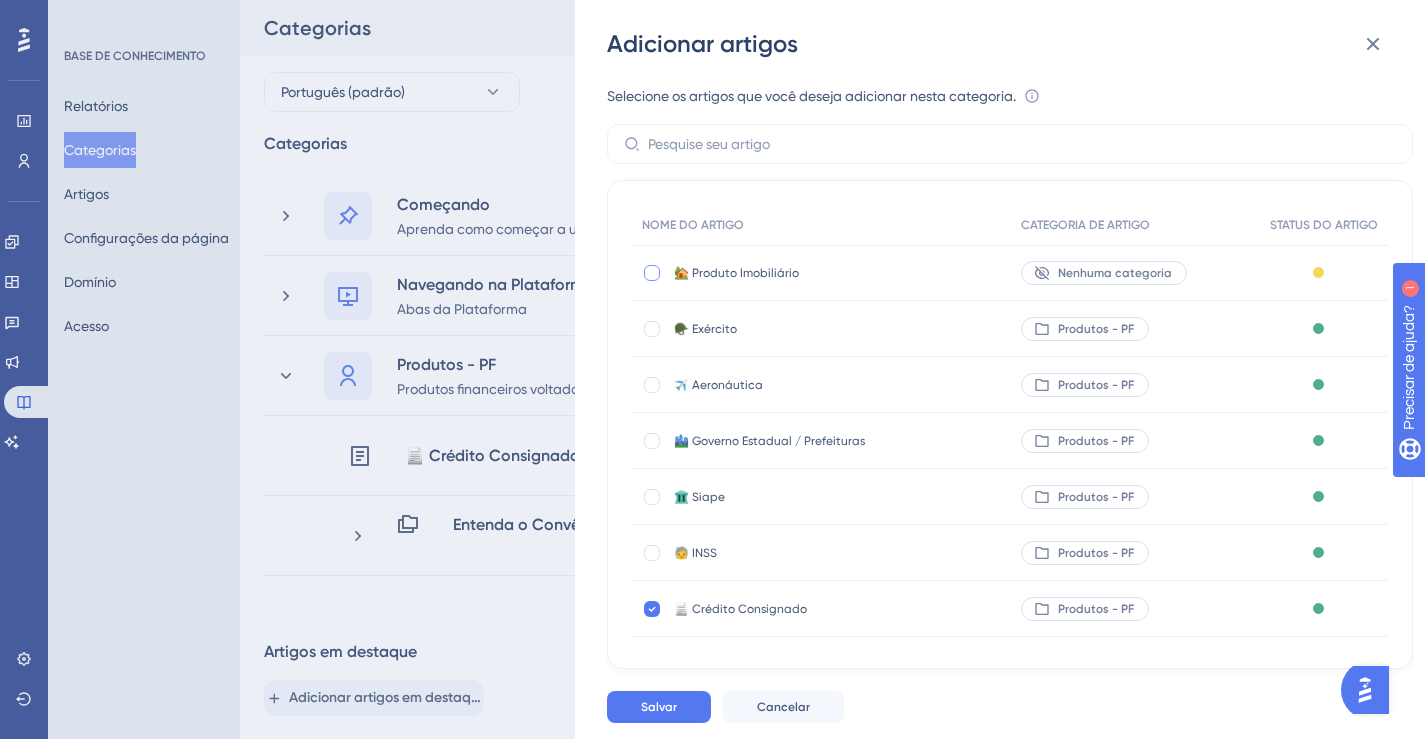 click at bounding box center [652, 273] 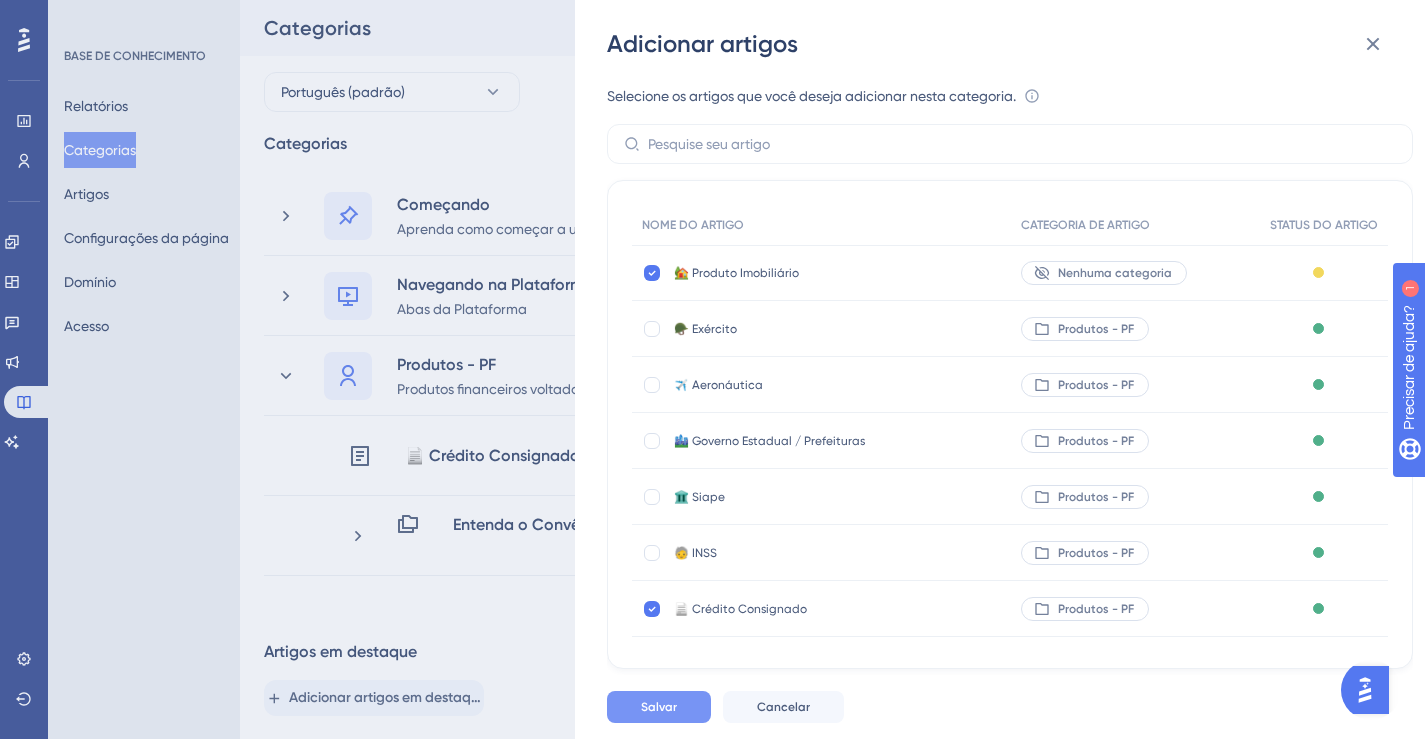 click on "Salvar" at bounding box center (659, 707) 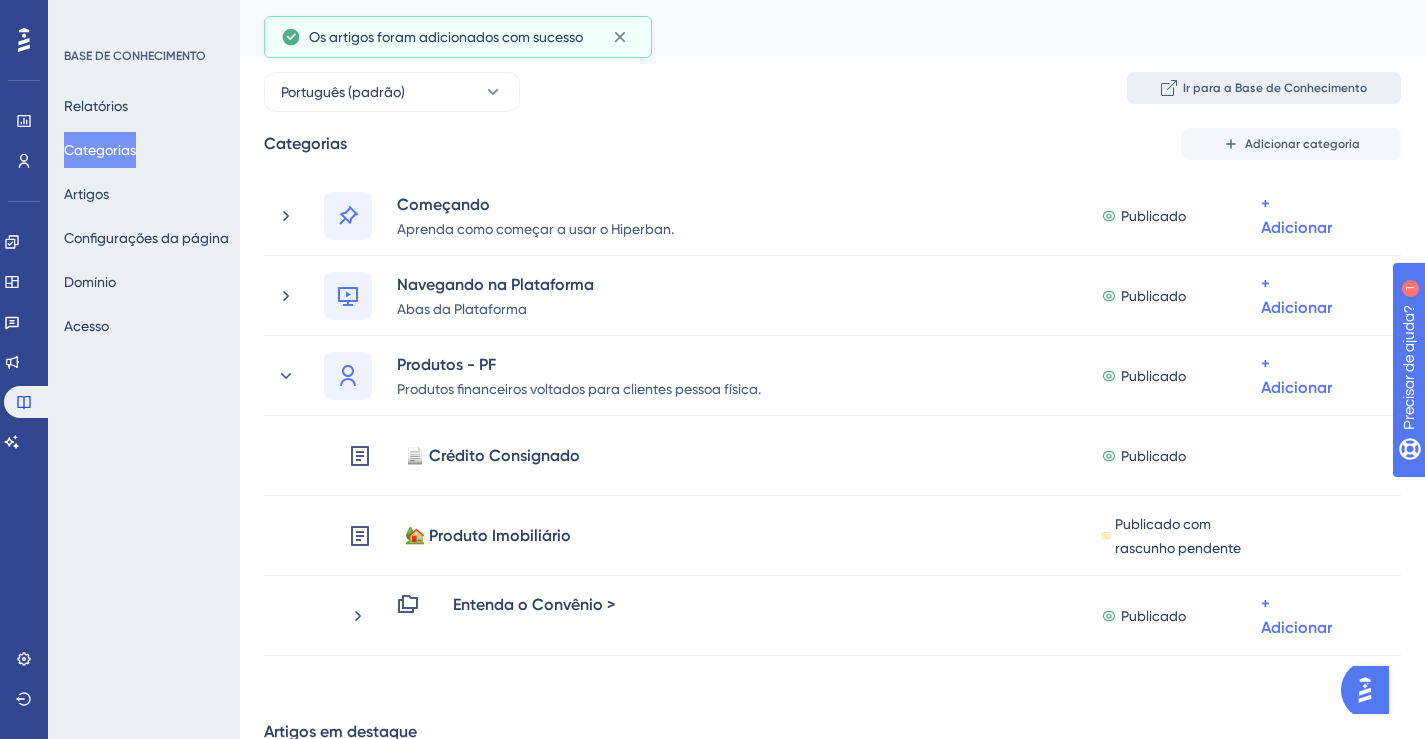 click on "Ir para a Base de Conhecimento" at bounding box center (1275, 88) 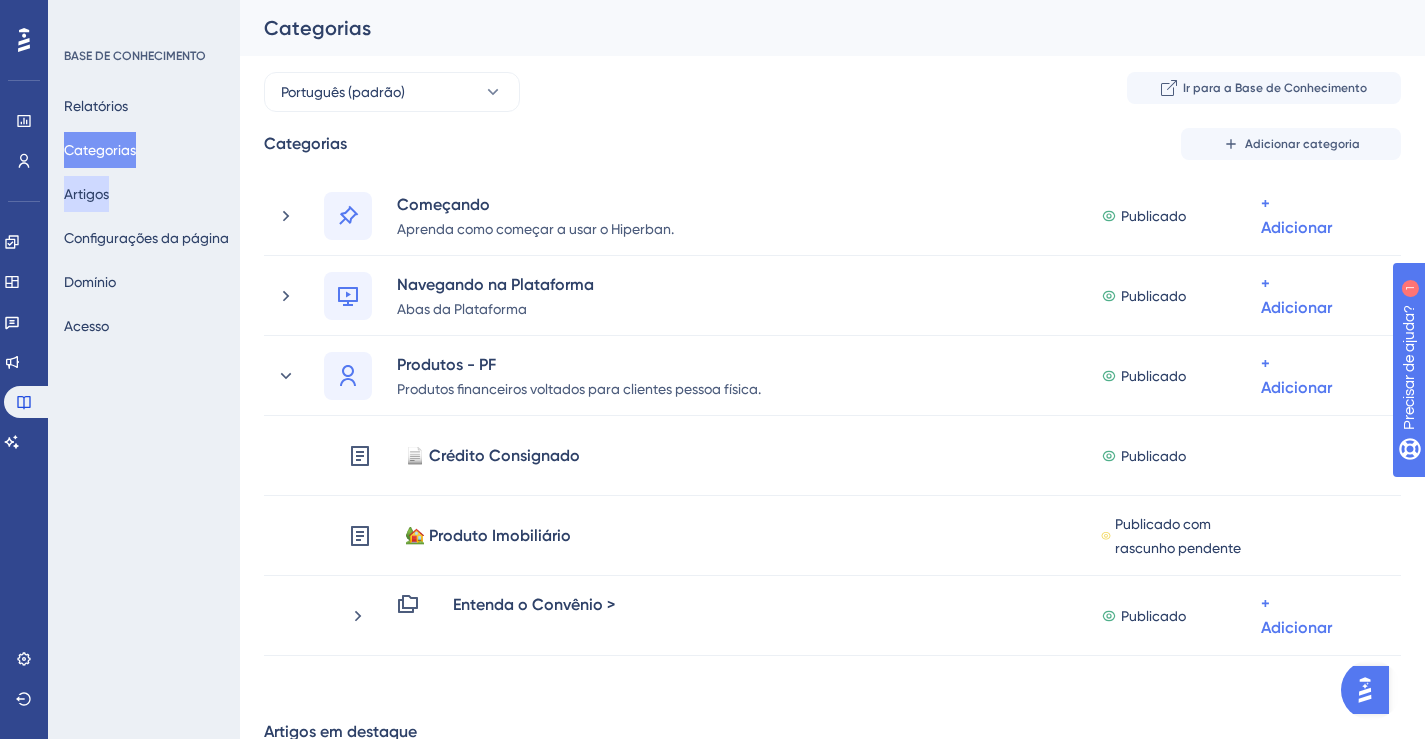 click on "Artigos" at bounding box center [86, 194] 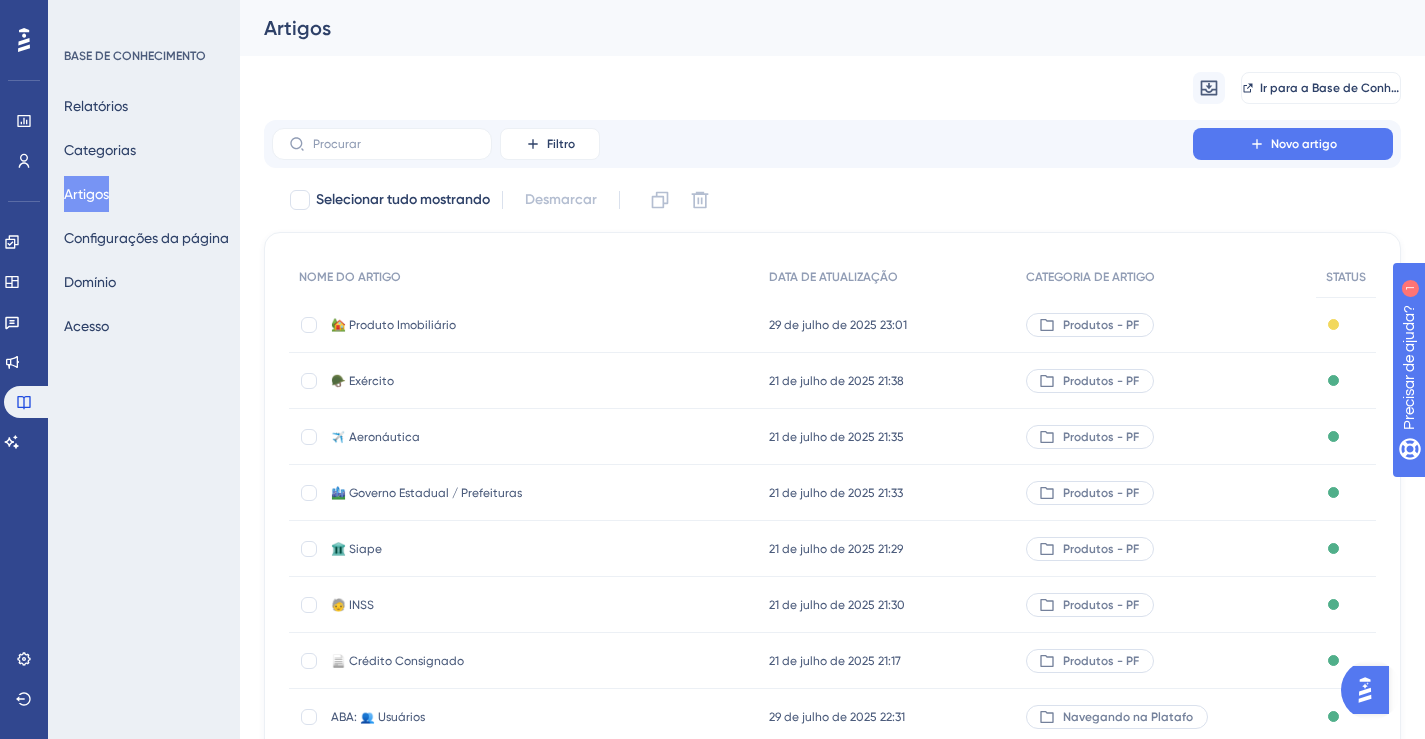 click on "🏡 Produto Imobiliário" at bounding box center [491, 325] 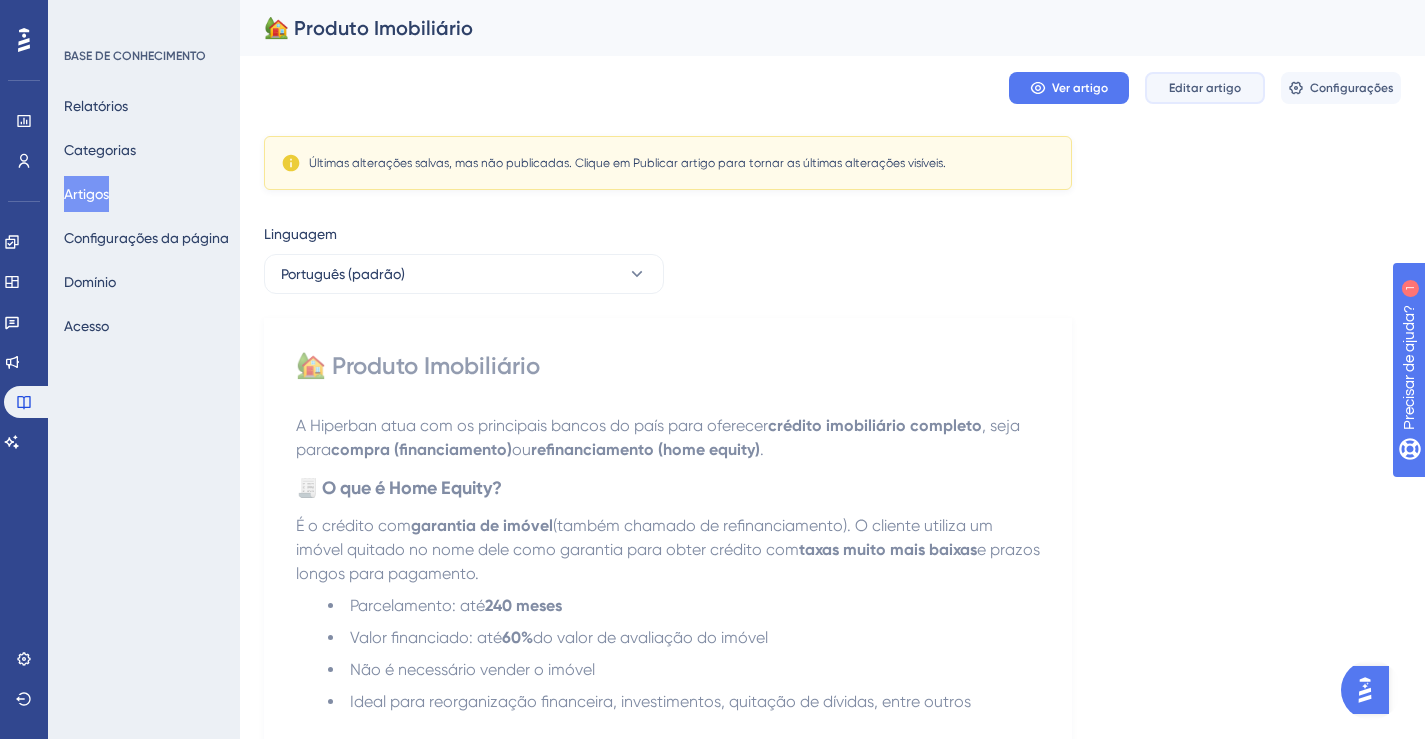 click on "Editar artigo" at bounding box center (1205, 88) 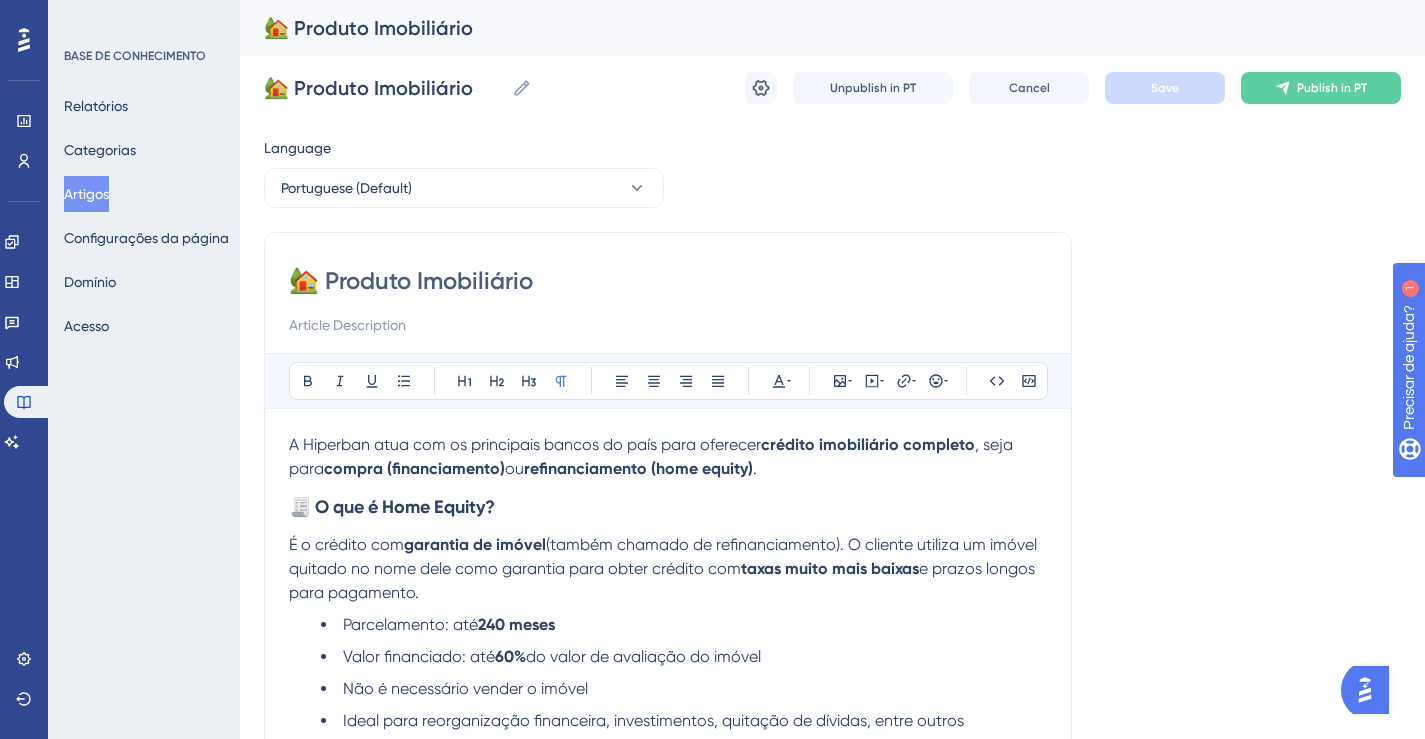 scroll, scrollTop: 773, scrollLeft: 0, axis: vertical 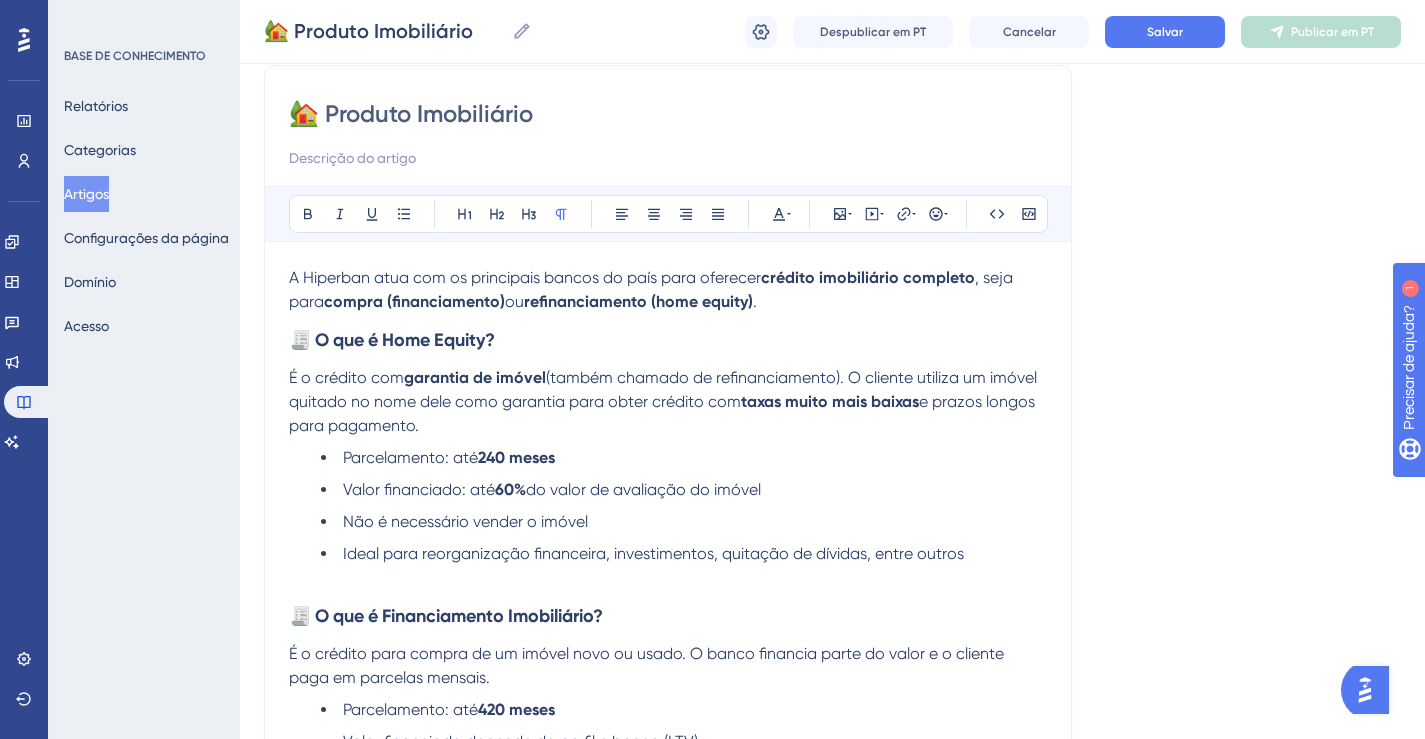 click on "A Hiperban atua com os principais bancos do país para oferecer  crédito imobiliário completo , seja para  compra (financiamento)  ou  refinanciamento (home equity) ." at bounding box center [668, 290] 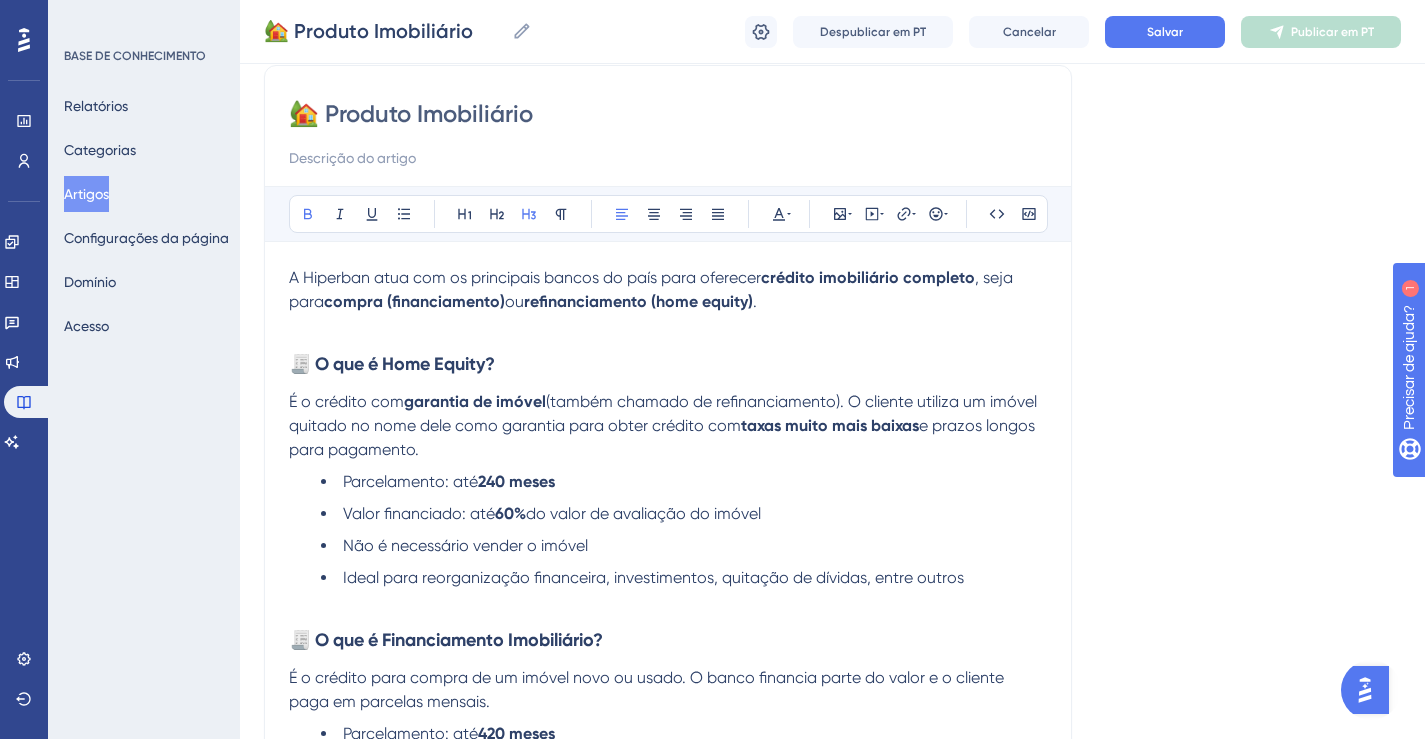 drag, startPoint x: 518, startPoint y: 357, endPoint x: 292, endPoint y: 363, distance: 226.07964 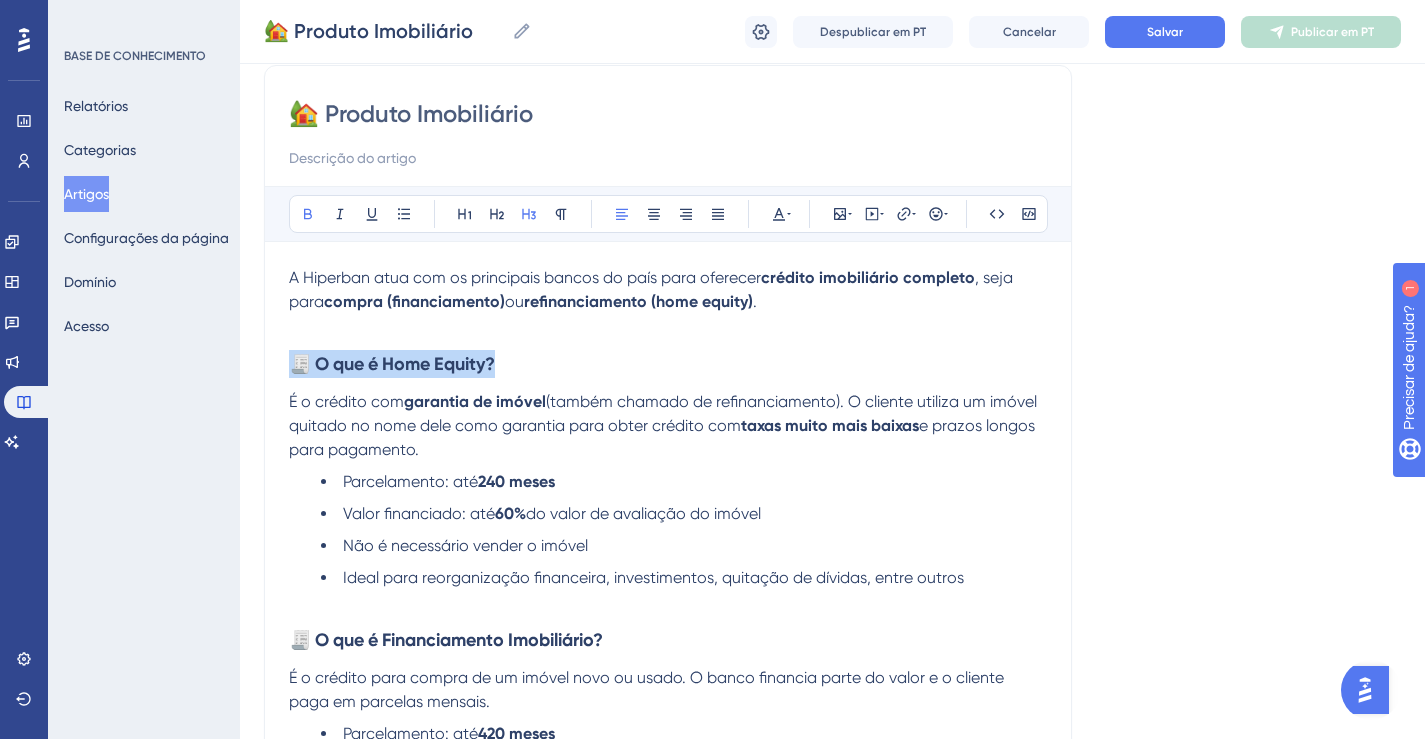 click on "🧾 O que é Home Equity?" at bounding box center (392, 364) 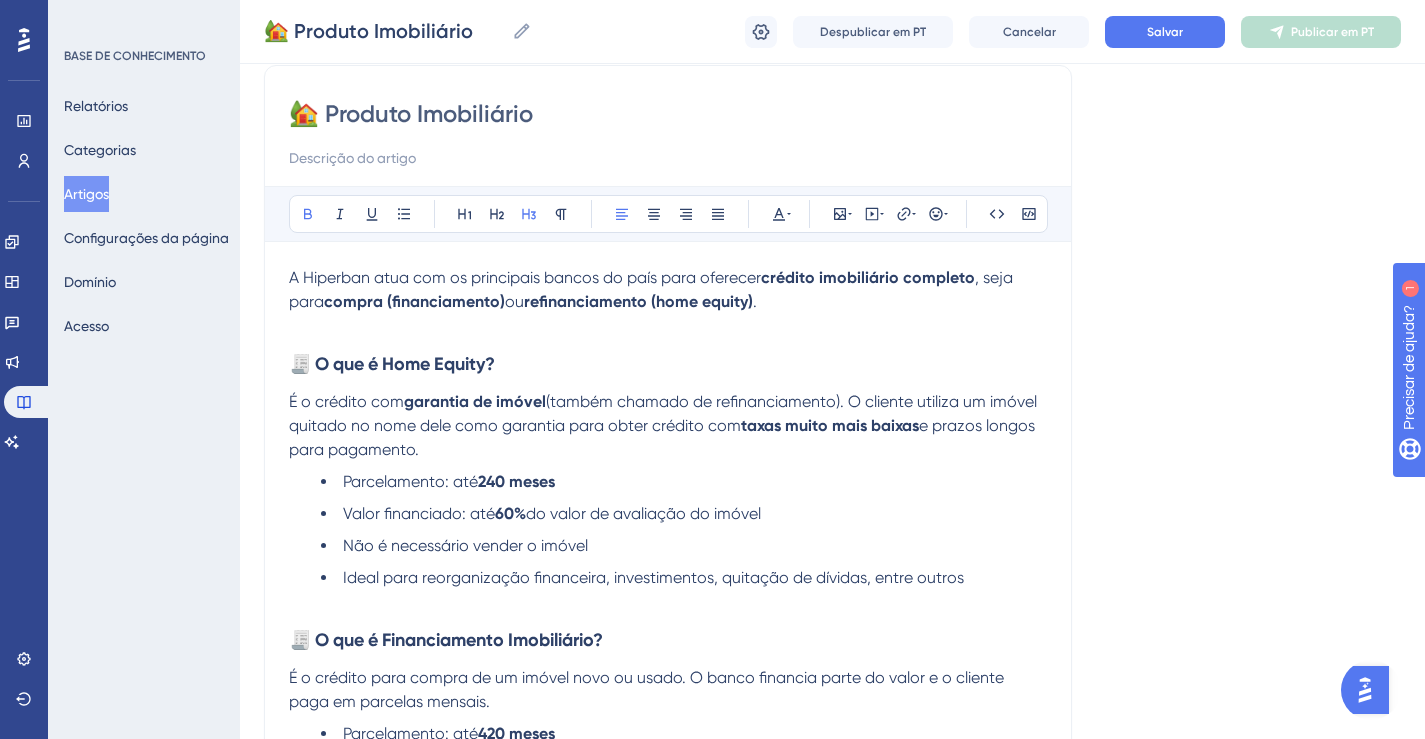 click on "Audacioso itálico Sublinhado Ponto de bala Título 1 Título 2 Título 3 Normal Alinhar à esquerda Alinhar ao centro Alinhar à direita Alinhar Justificar Cor do texto Inserir imagem Incorporar vídeo Hiperlink Emojis Código Bloco de código" at bounding box center (668, 214) 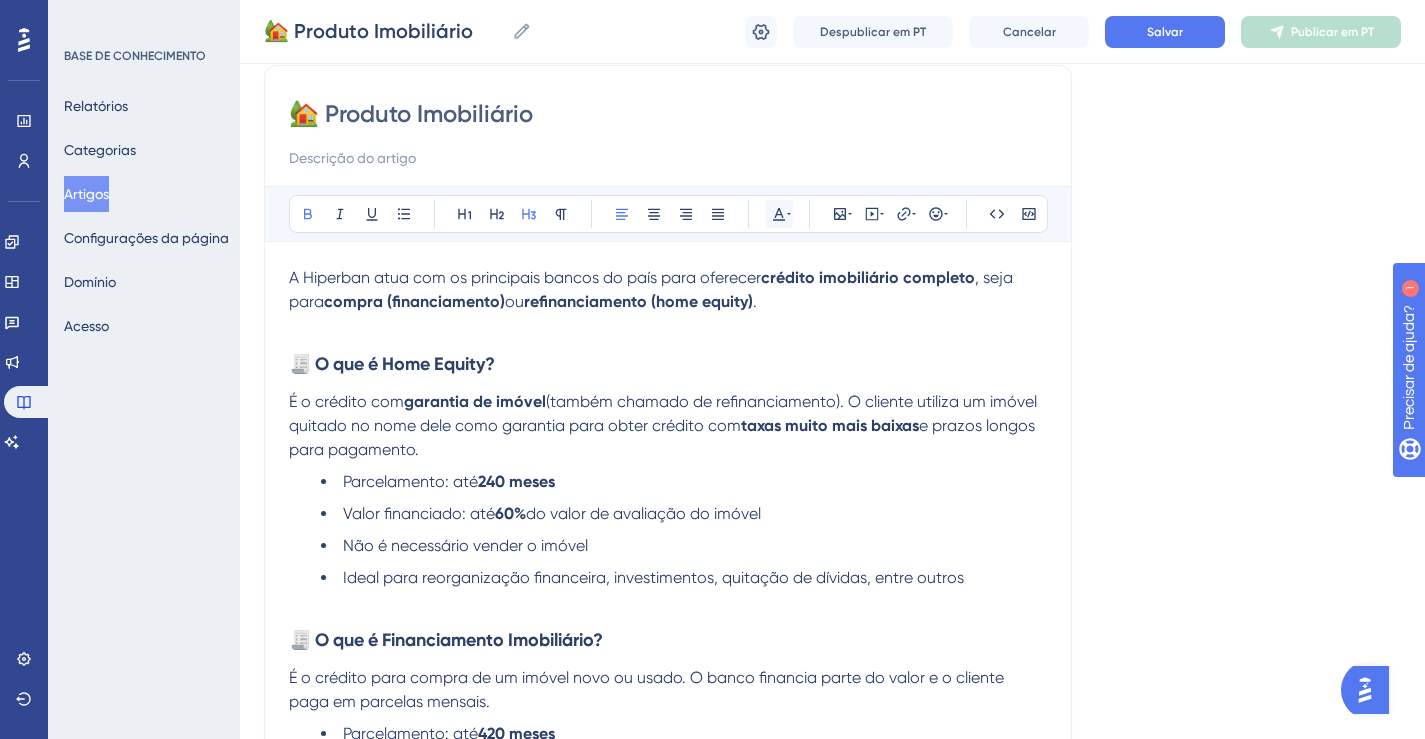 click 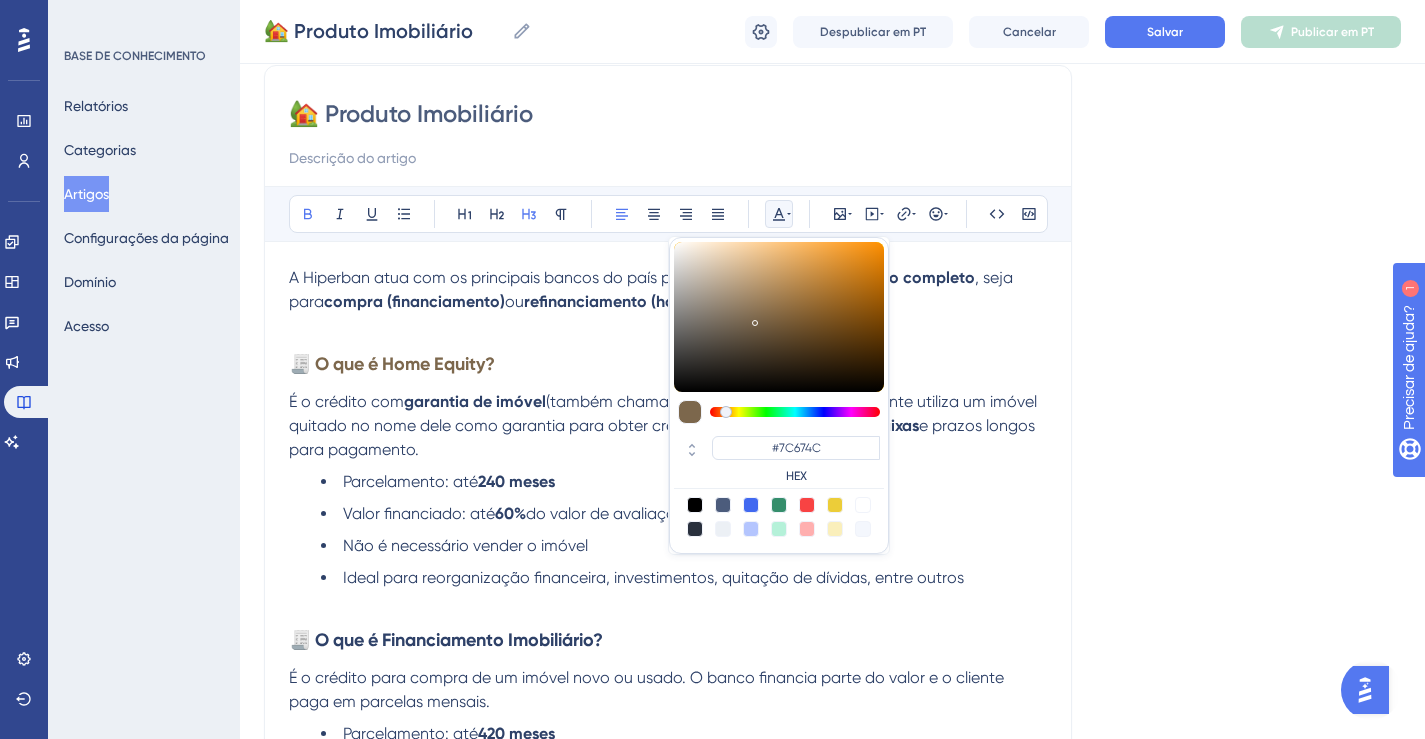 drag, startPoint x: 816, startPoint y: 414, endPoint x: 726, endPoint y: 421, distance: 90.27181 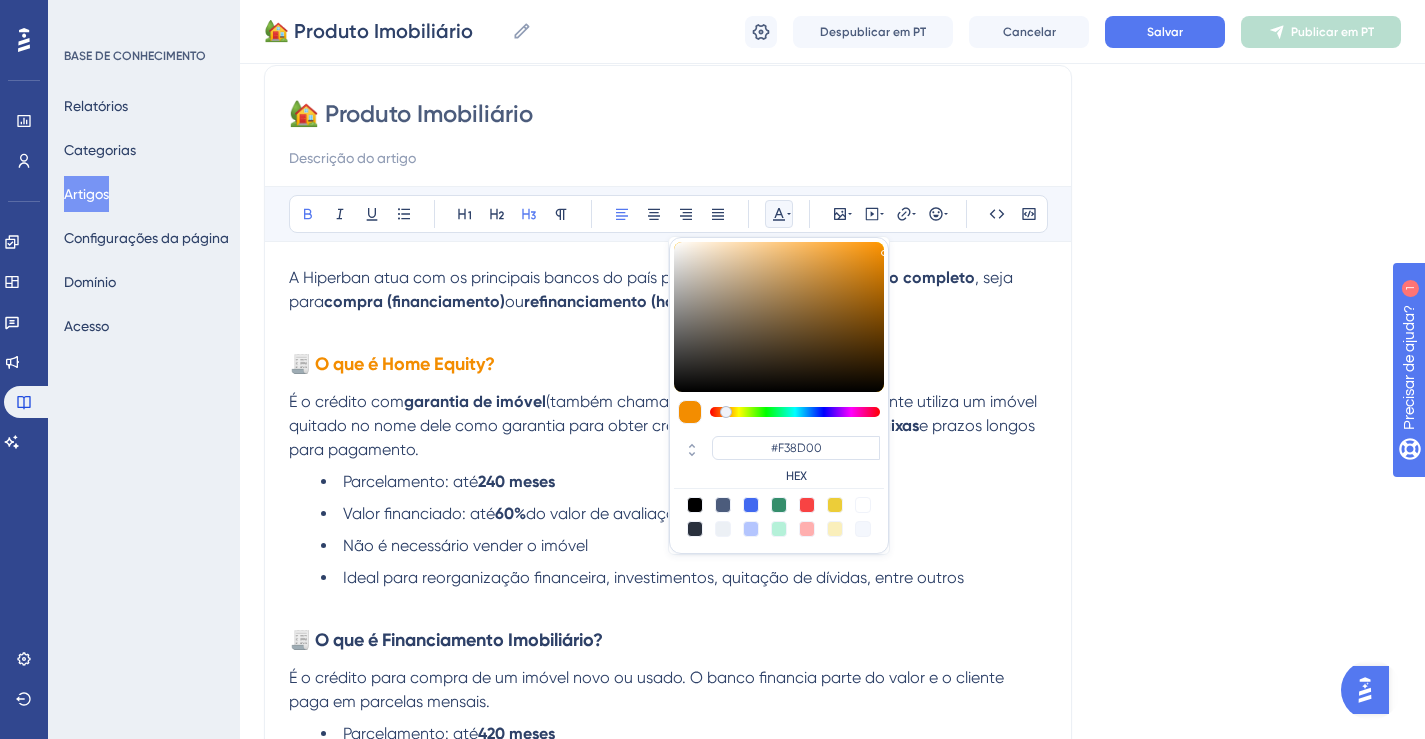 type on "#FF9400" 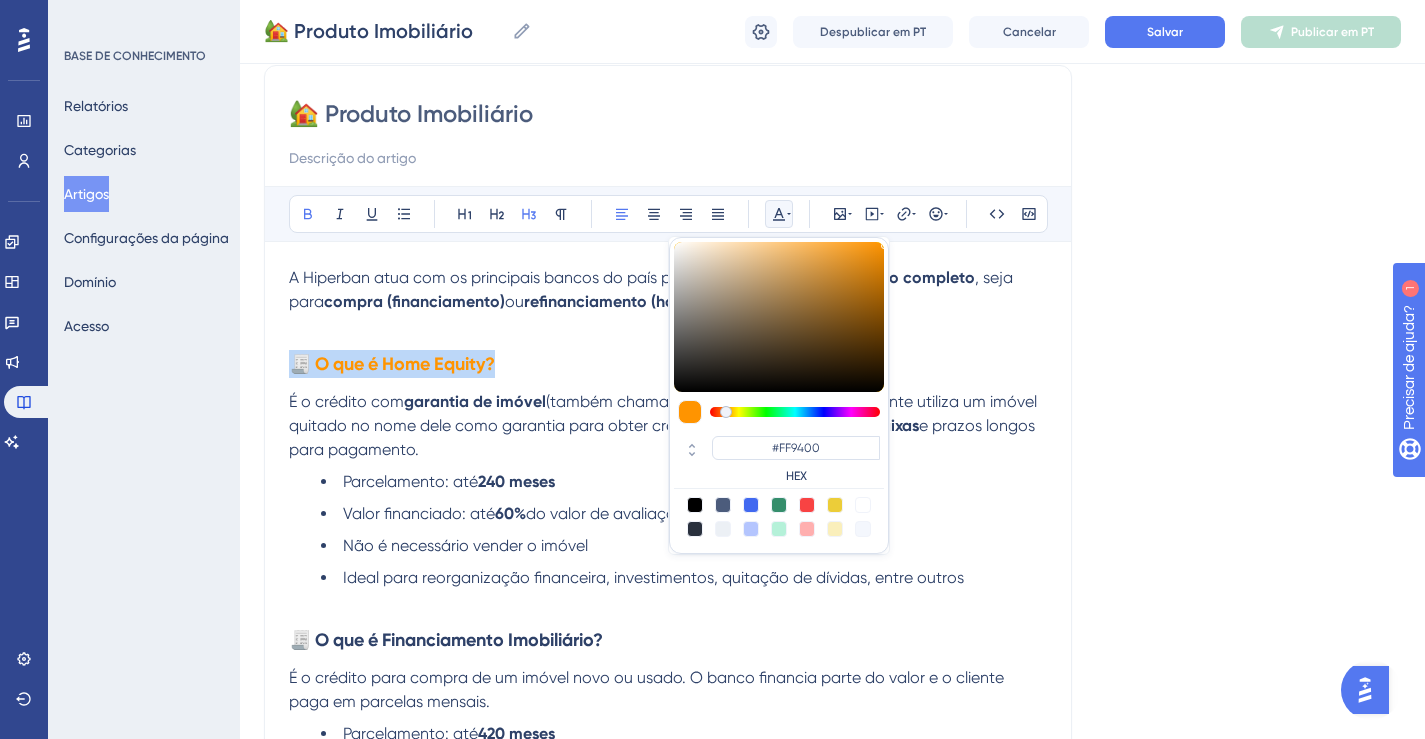 drag, startPoint x: 757, startPoint y: 320, endPoint x: 912, endPoint y: 232, distance: 178.2386 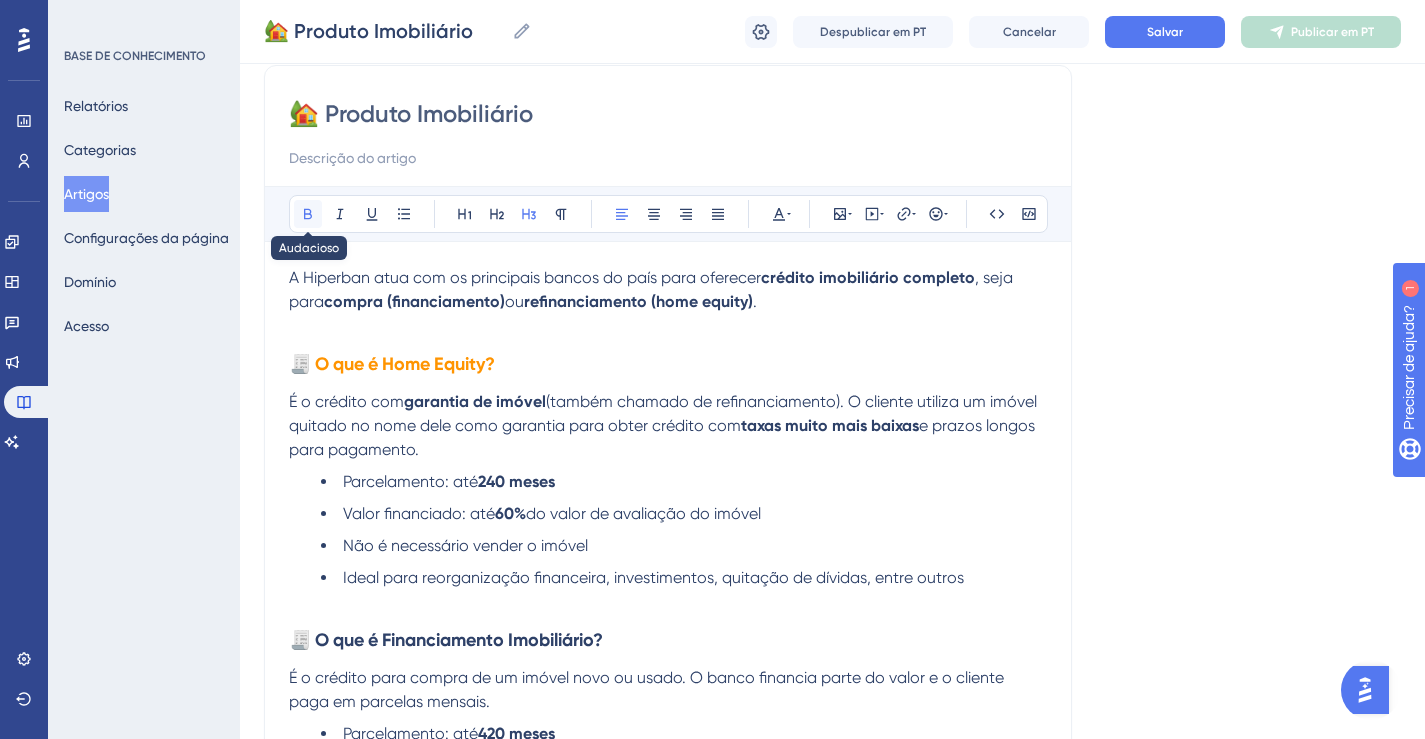 click 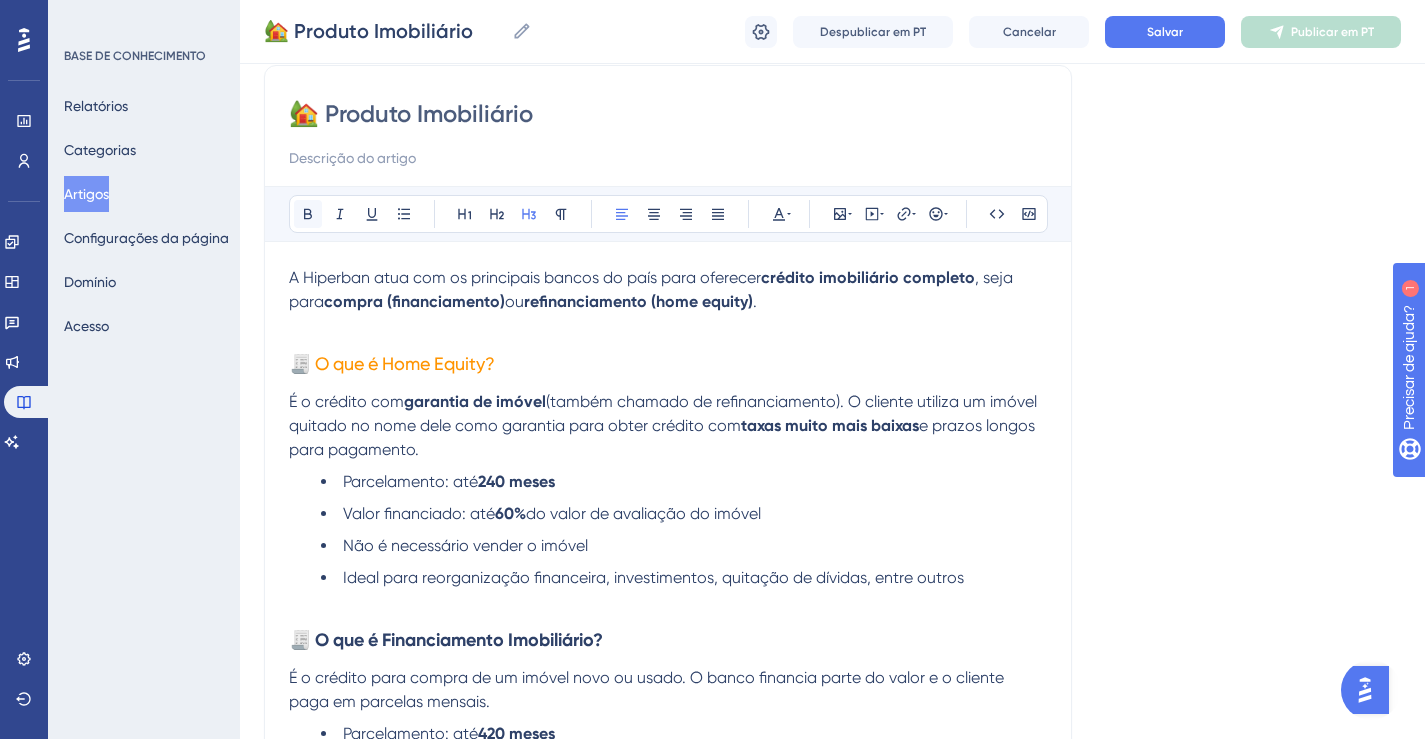 click 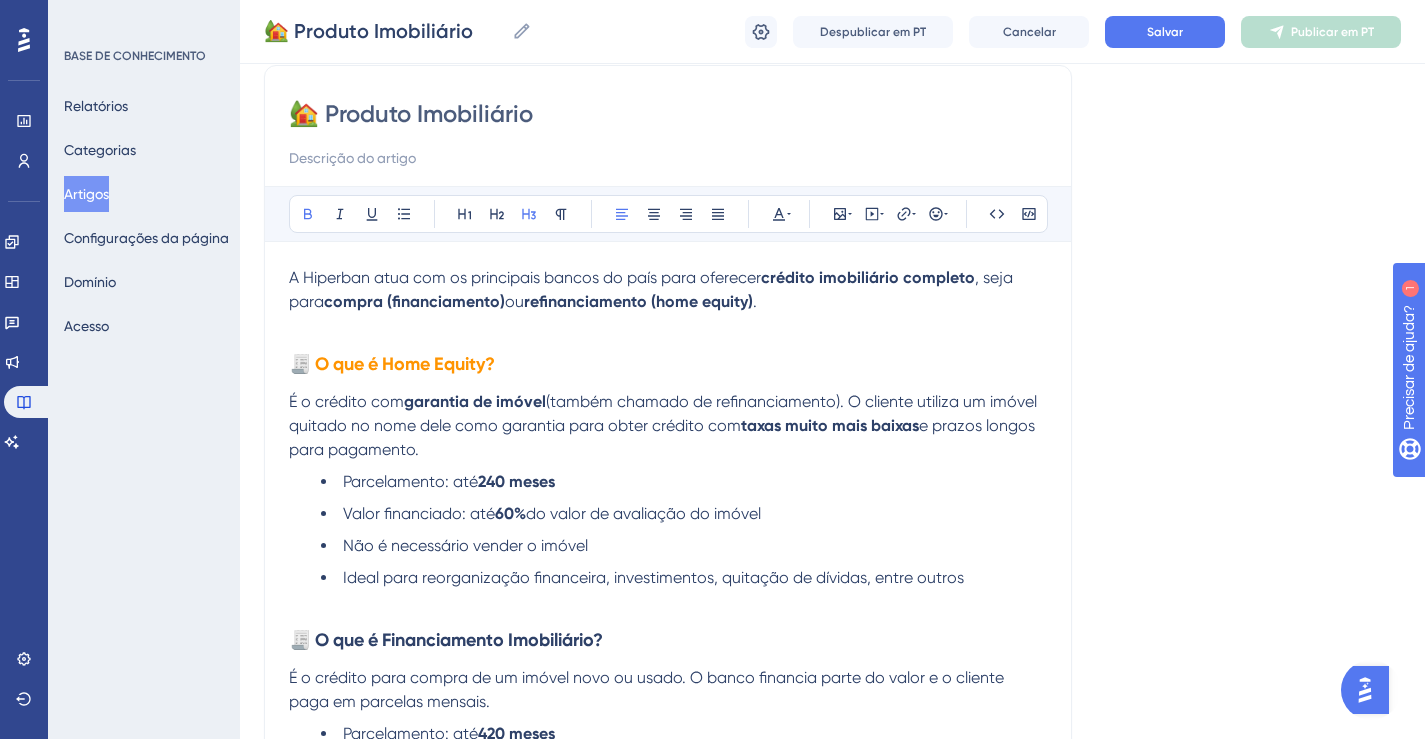 click on "Audacioso itálico Sublinhado Ponto de bala Título 1 Título 2 Título 3 Normal Alinhar à esquerda Alinhar ao centro Alinhar à direita Alinhar Justificar Cor do texto Inserir imagem Incorporar vídeo Hiperlink Emojis Código Bloco de código" at bounding box center (668, 214) 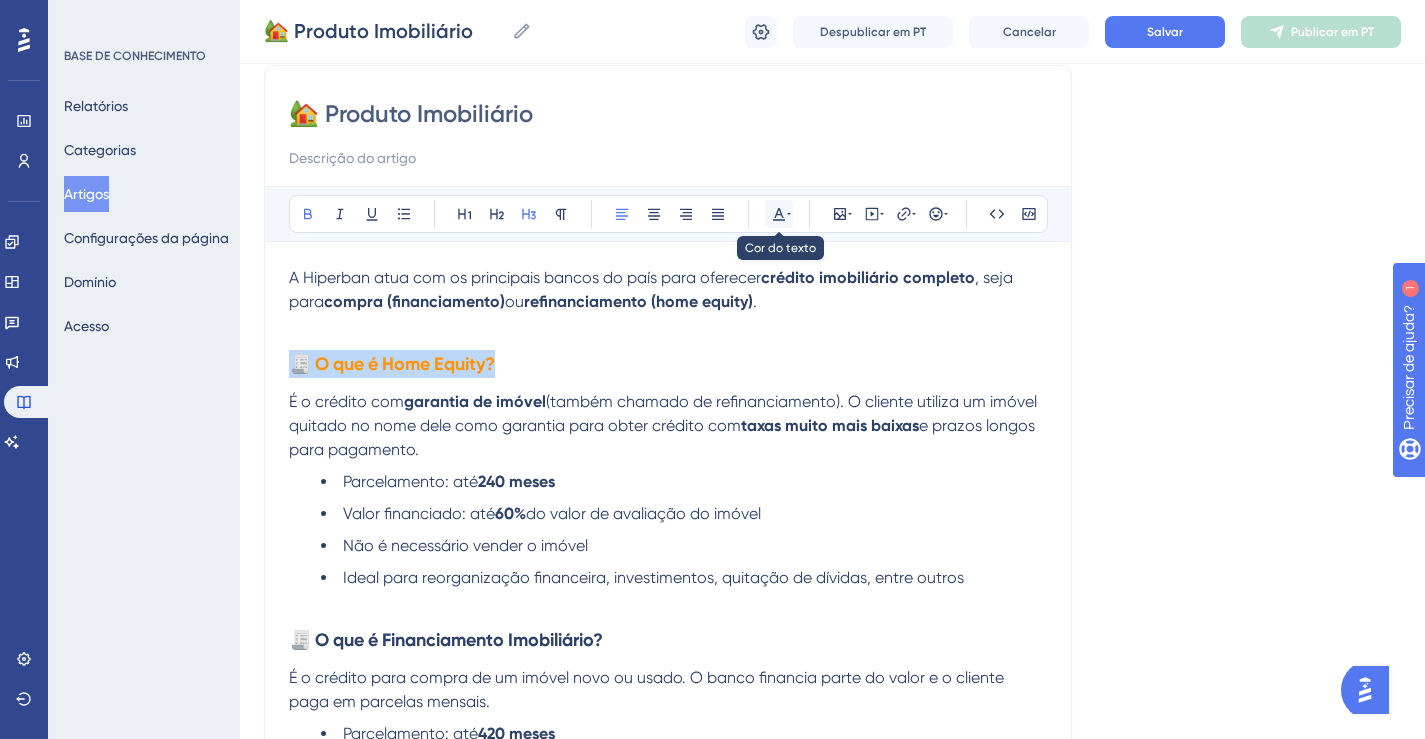 click 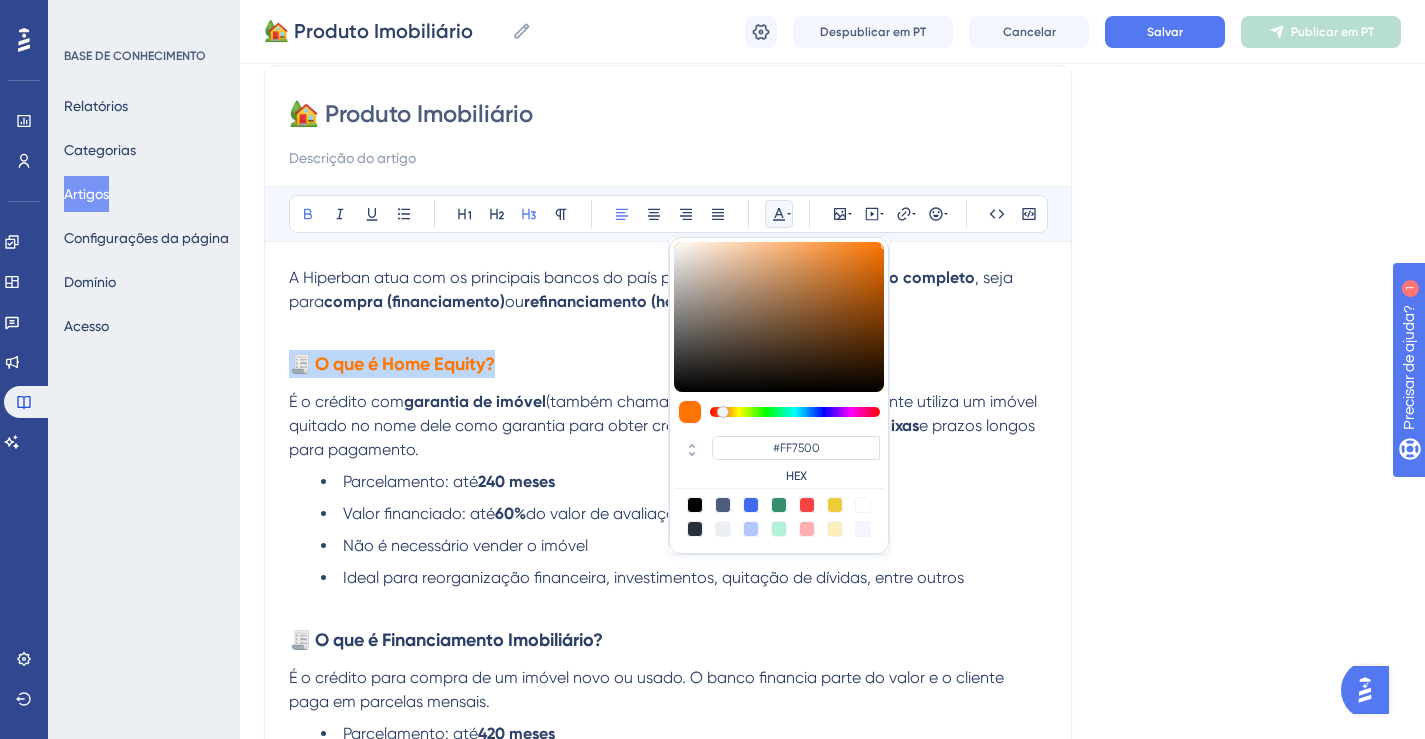 click at bounding box center [723, 412] 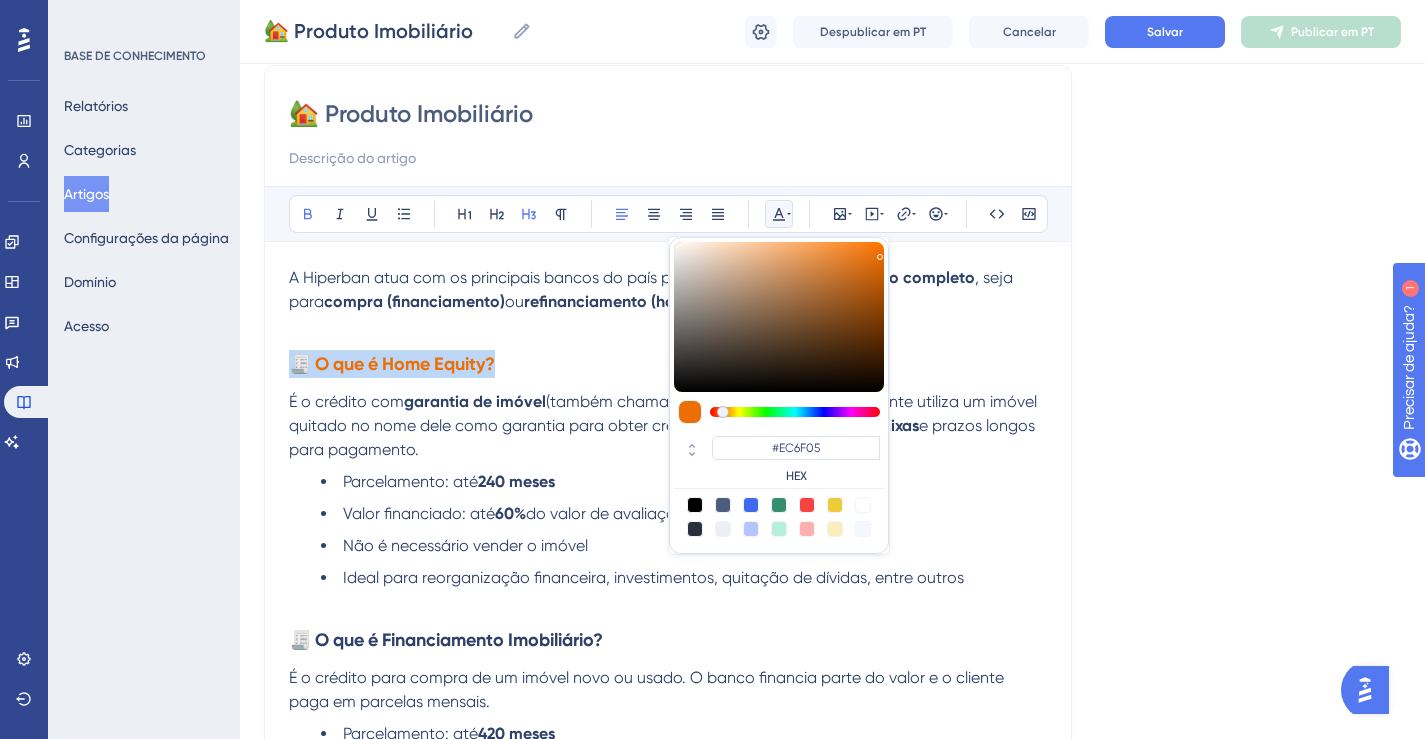 type on "#EB6F06" 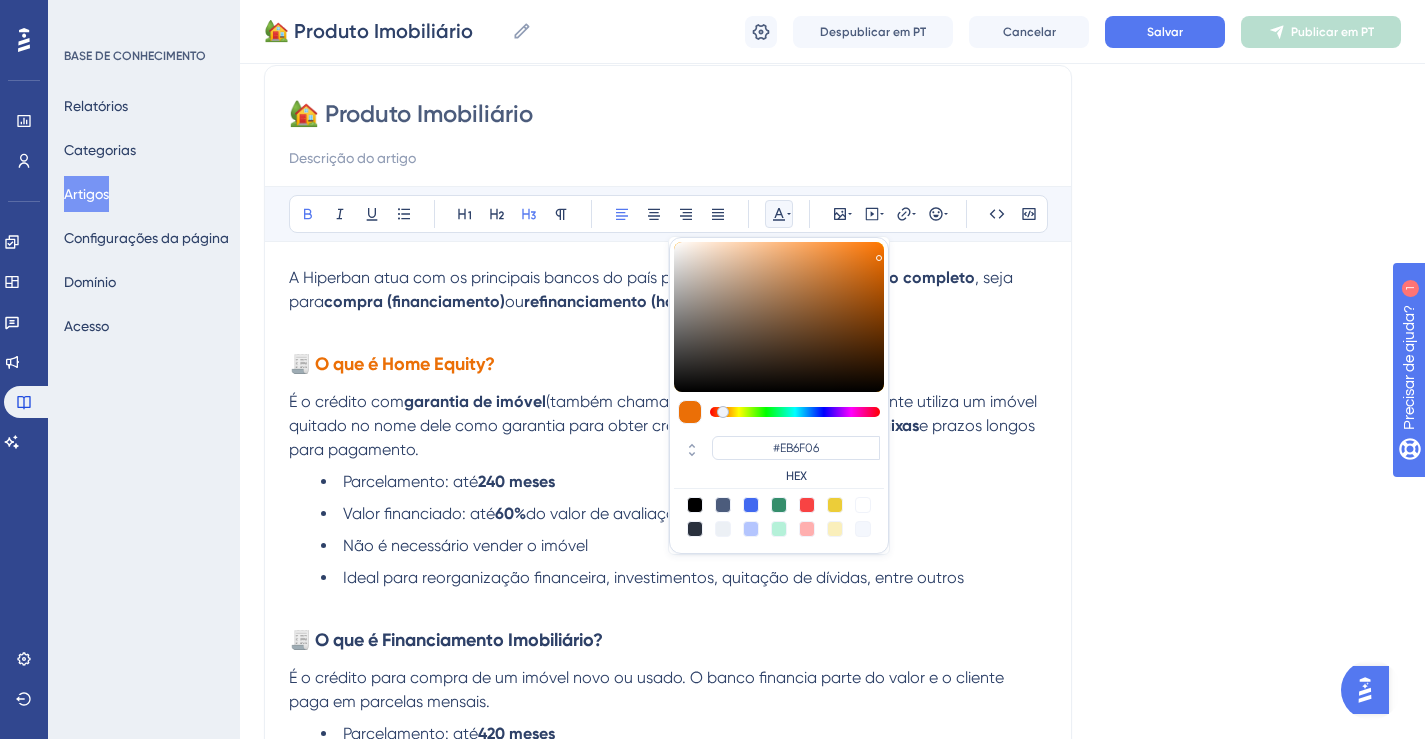 click at bounding box center (779, 317) 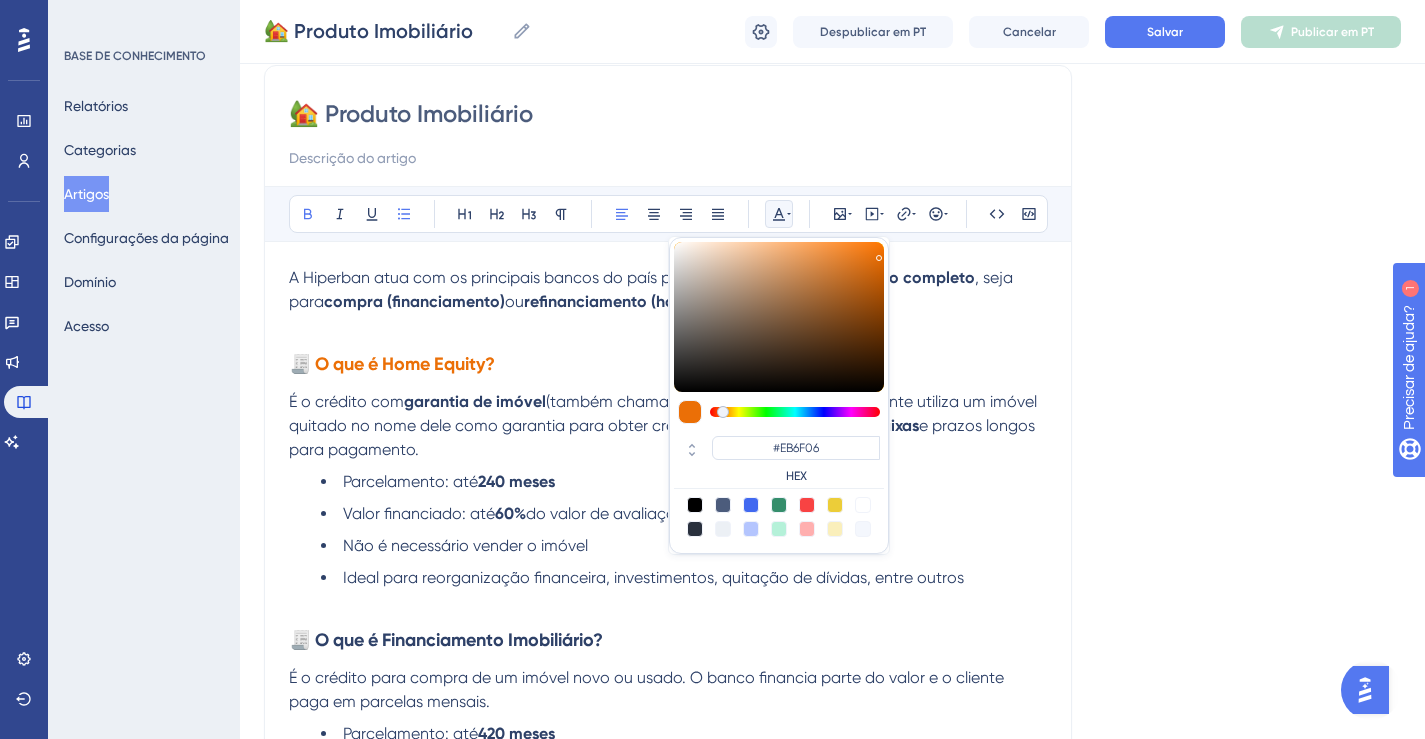click on "Parcelamento: até  240 meses" at bounding box center [684, 482] 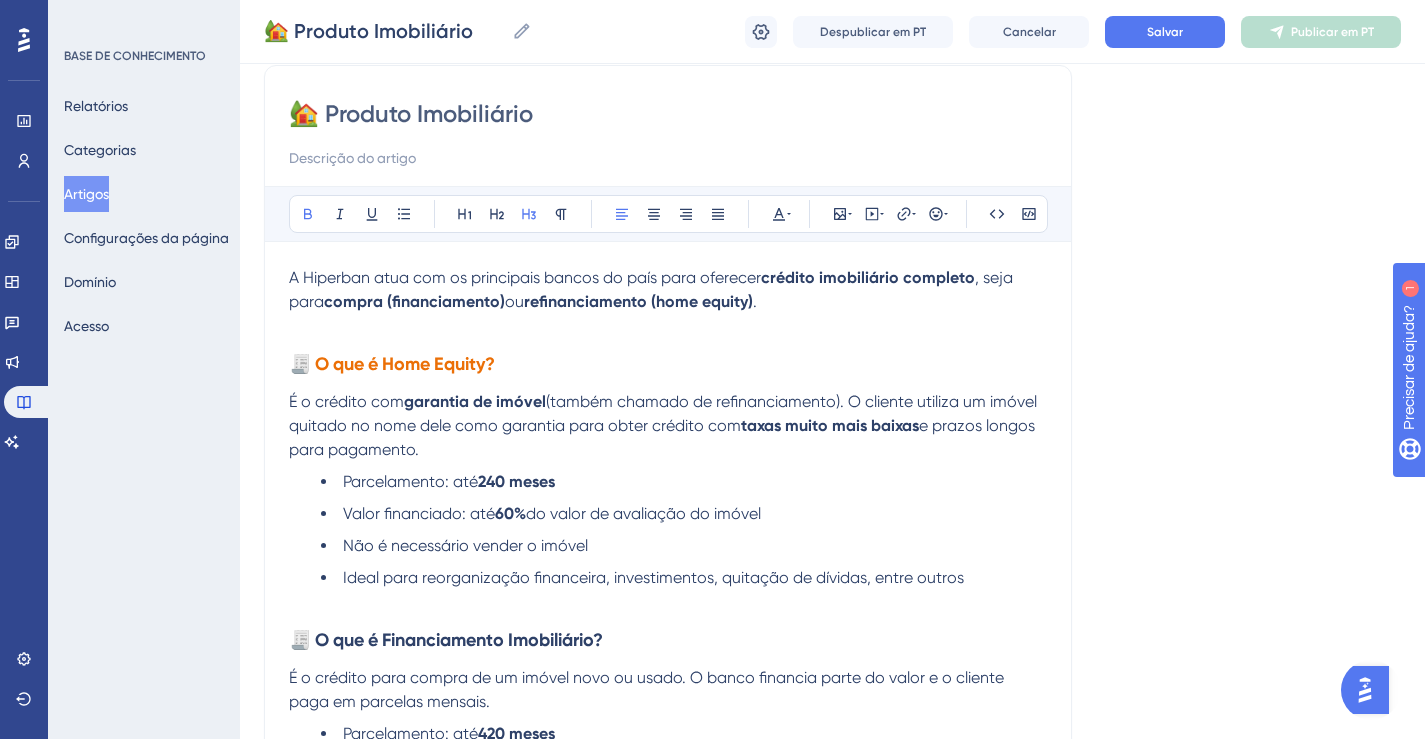 drag, startPoint x: 606, startPoint y: 634, endPoint x: 359, endPoint y: 627, distance: 247.09917 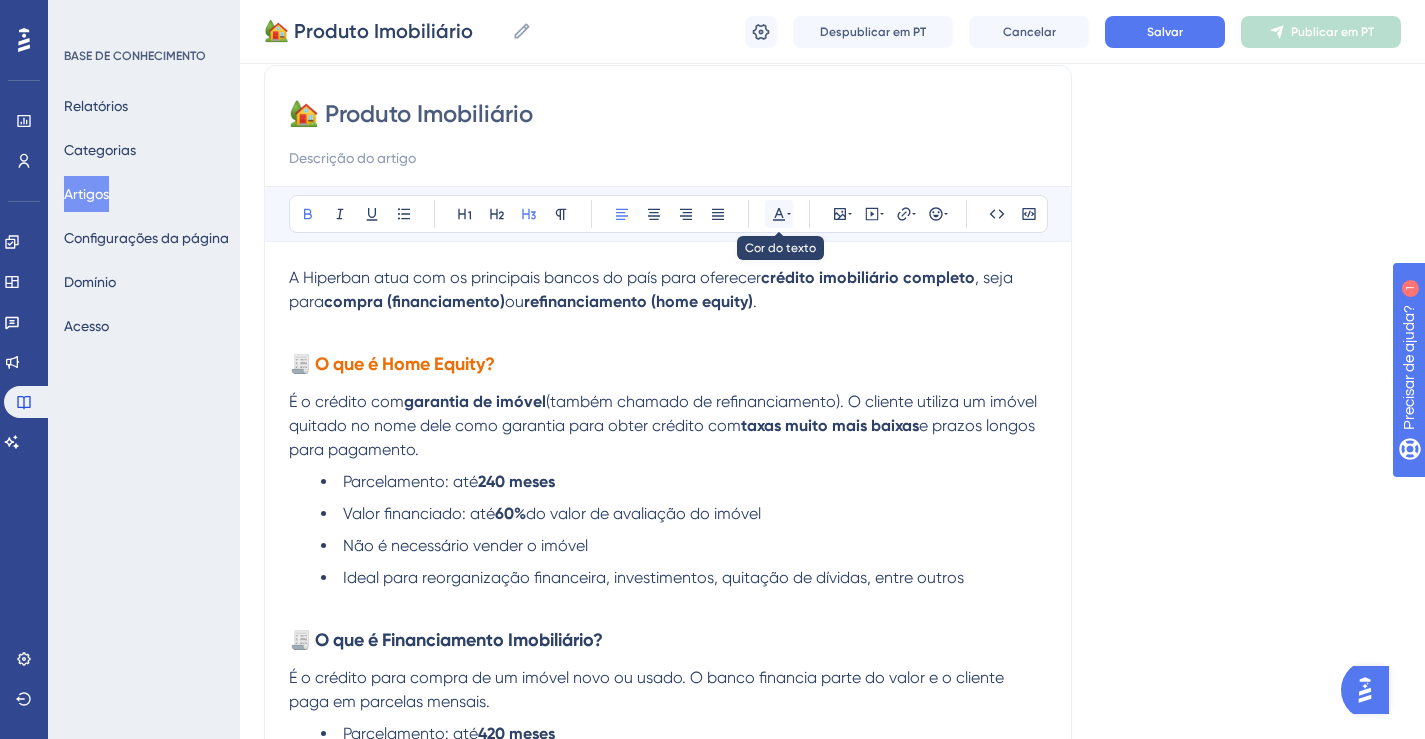 click 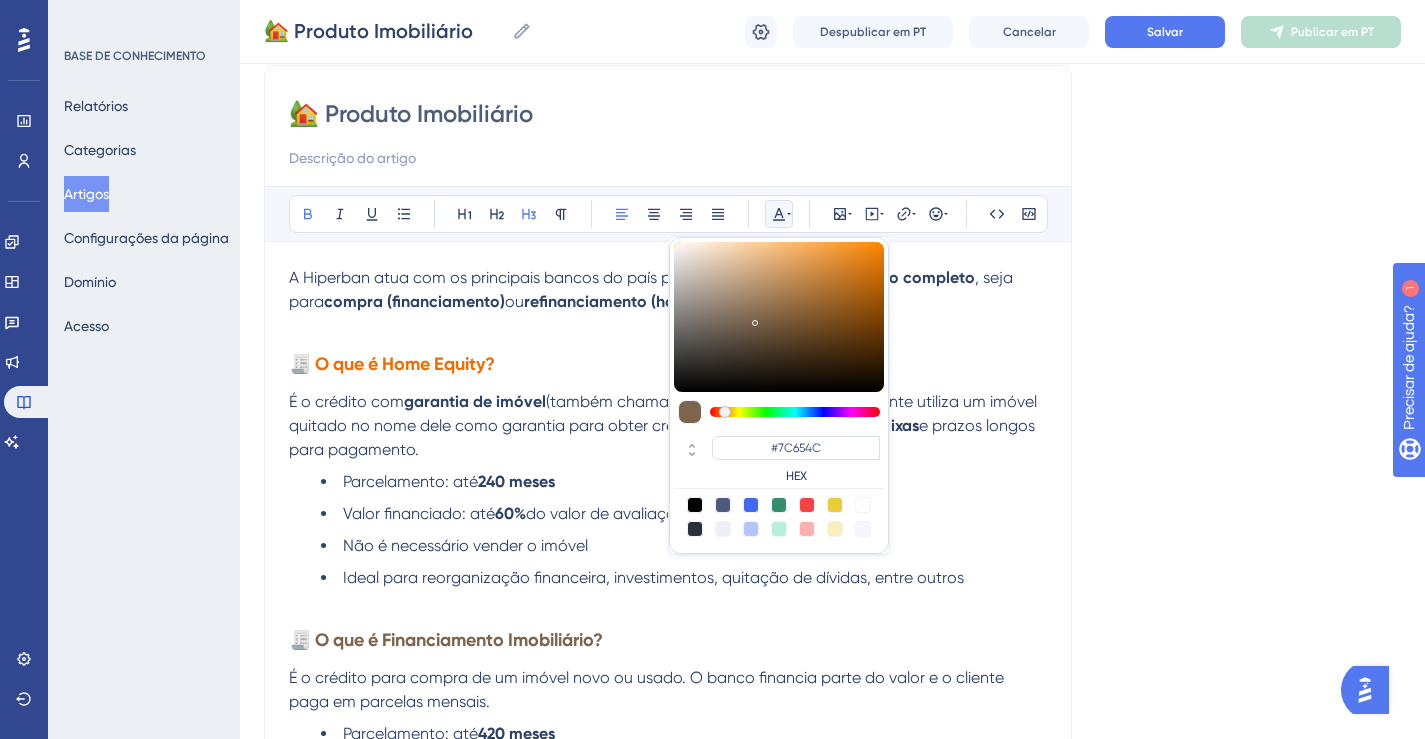 drag, startPoint x: 812, startPoint y: 411, endPoint x: 725, endPoint y: 415, distance: 87.0919 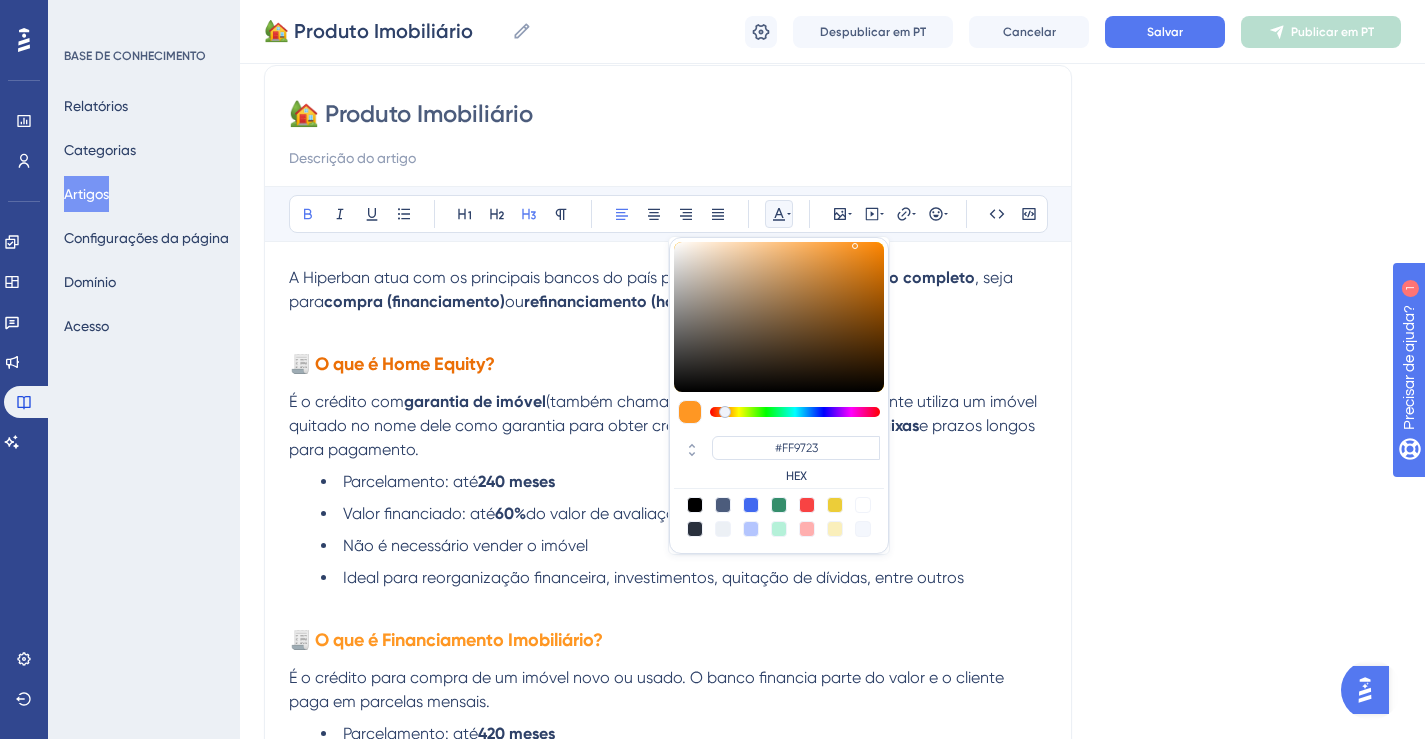 type on "#FF9621" 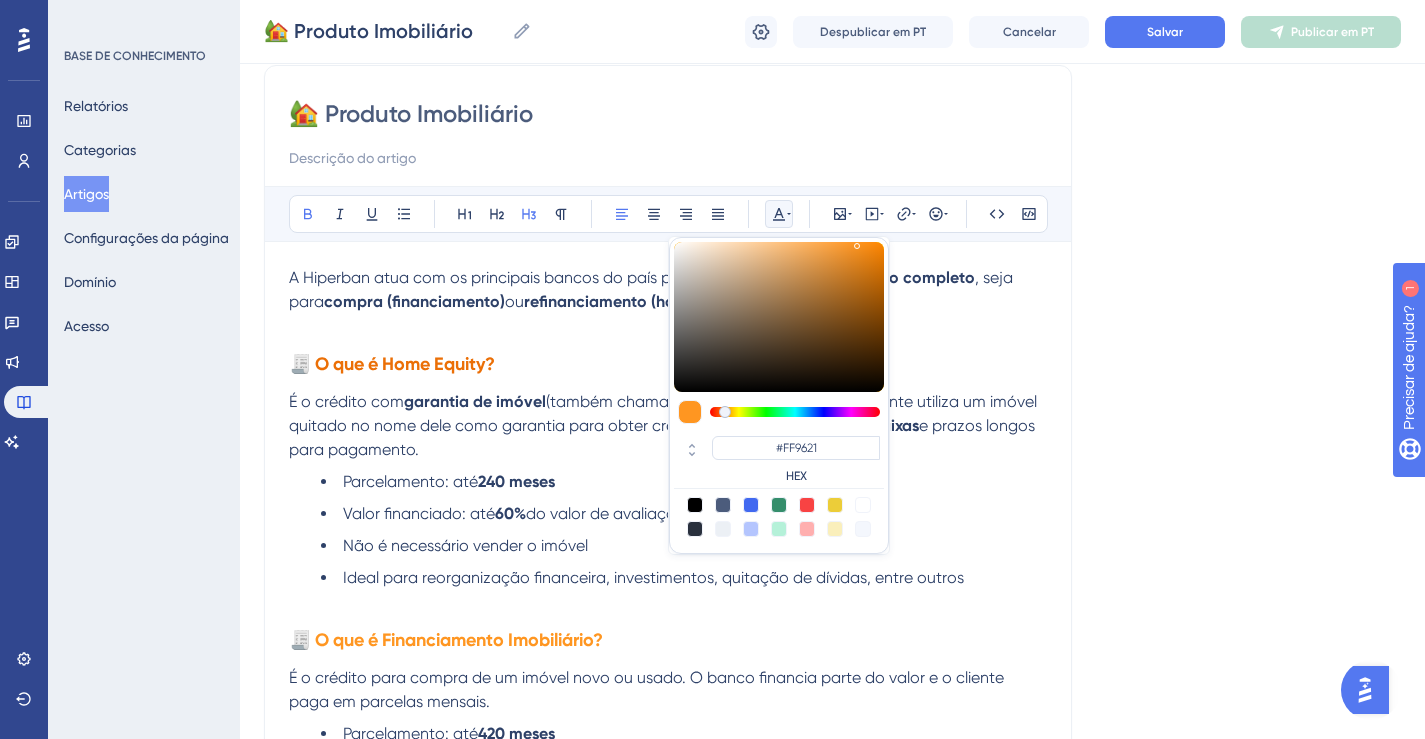 drag, startPoint x: 757, startPoint y: 325, endPoint x: 857, endPoint y: 213, distance: 150.14659 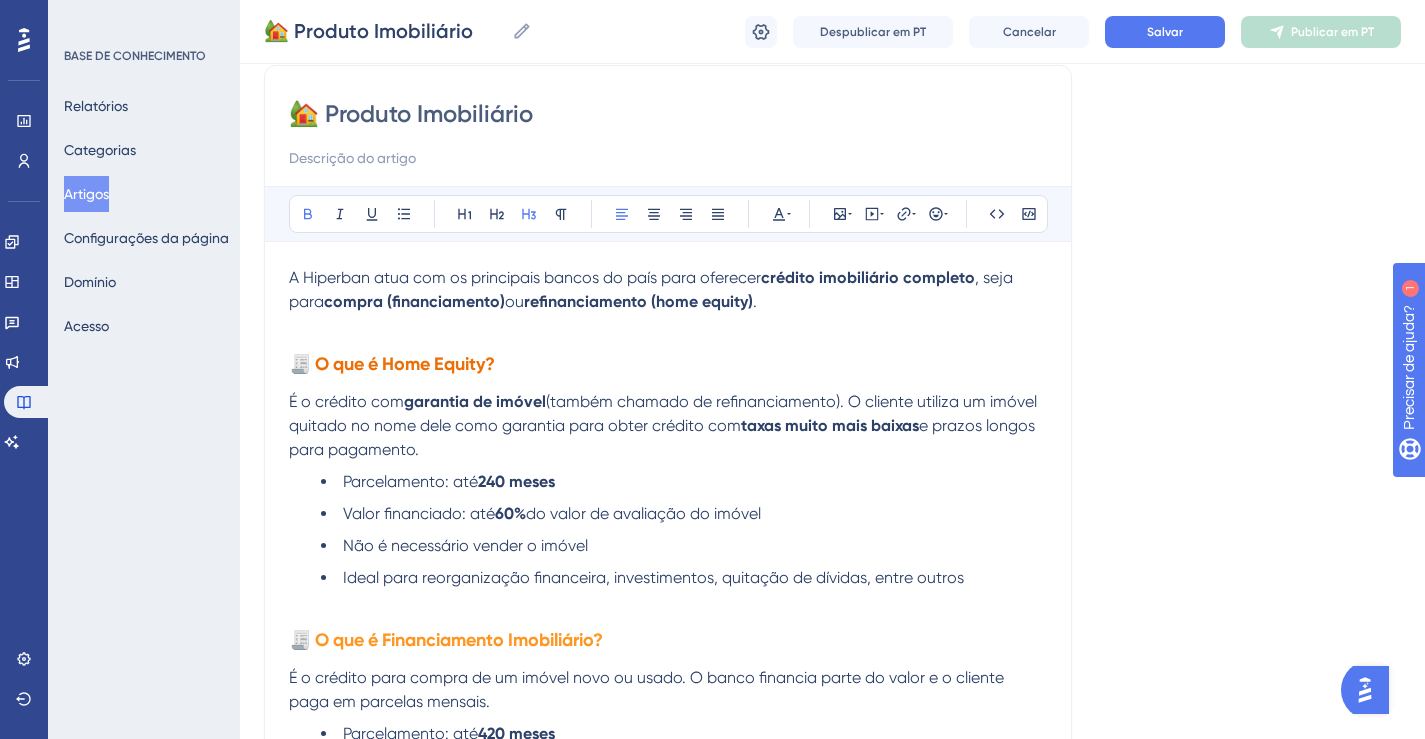 click on "Audacioso itálico Sublinhado Ponto de bala Título 1 Título 2 Título 3 Normal Alinhar à esquerda Alinhar ao centro Alinhar à direita Alinhar Justificar Text Color Inserir imagem Incorporar vídeo Hiperlink Emojis Código Bloco de código" at bounding box center (668, 214) 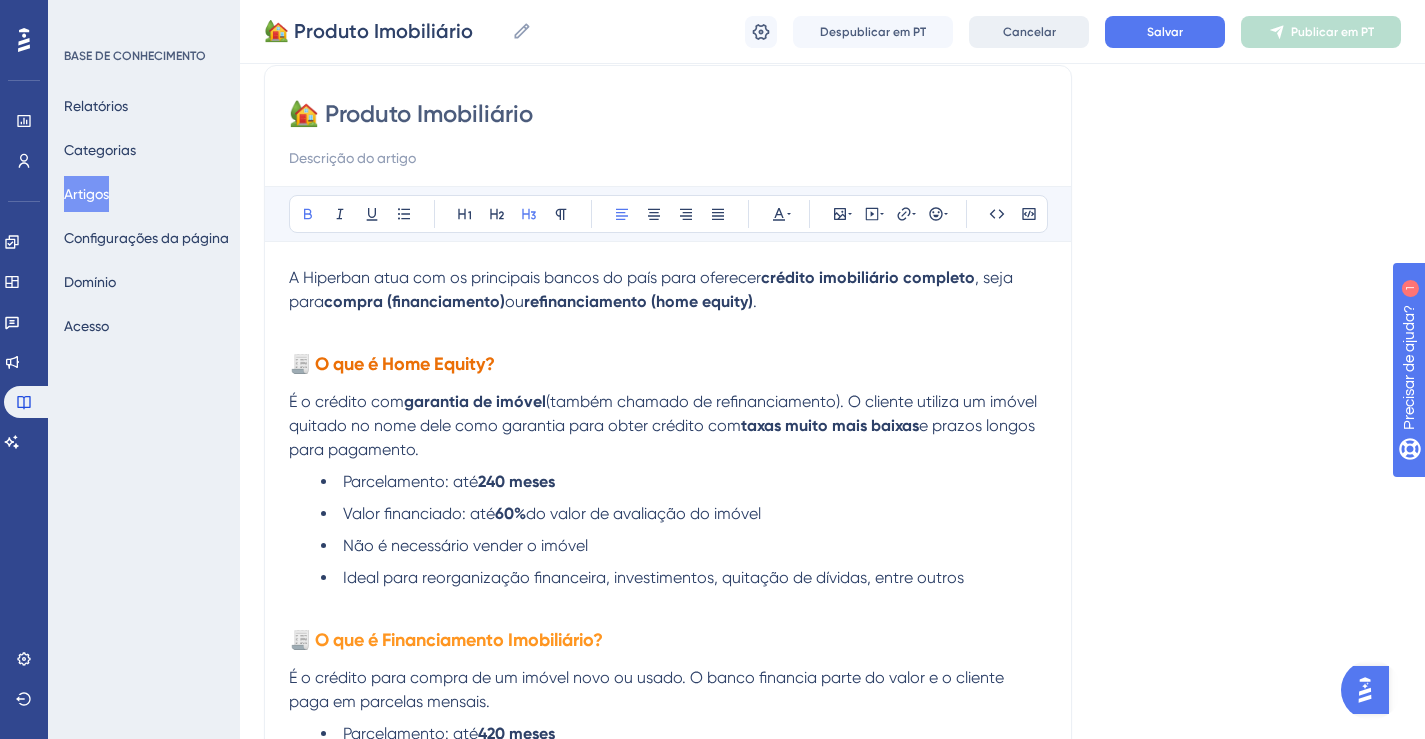 click on "Cancelar" at bounding box center [1029, 32] 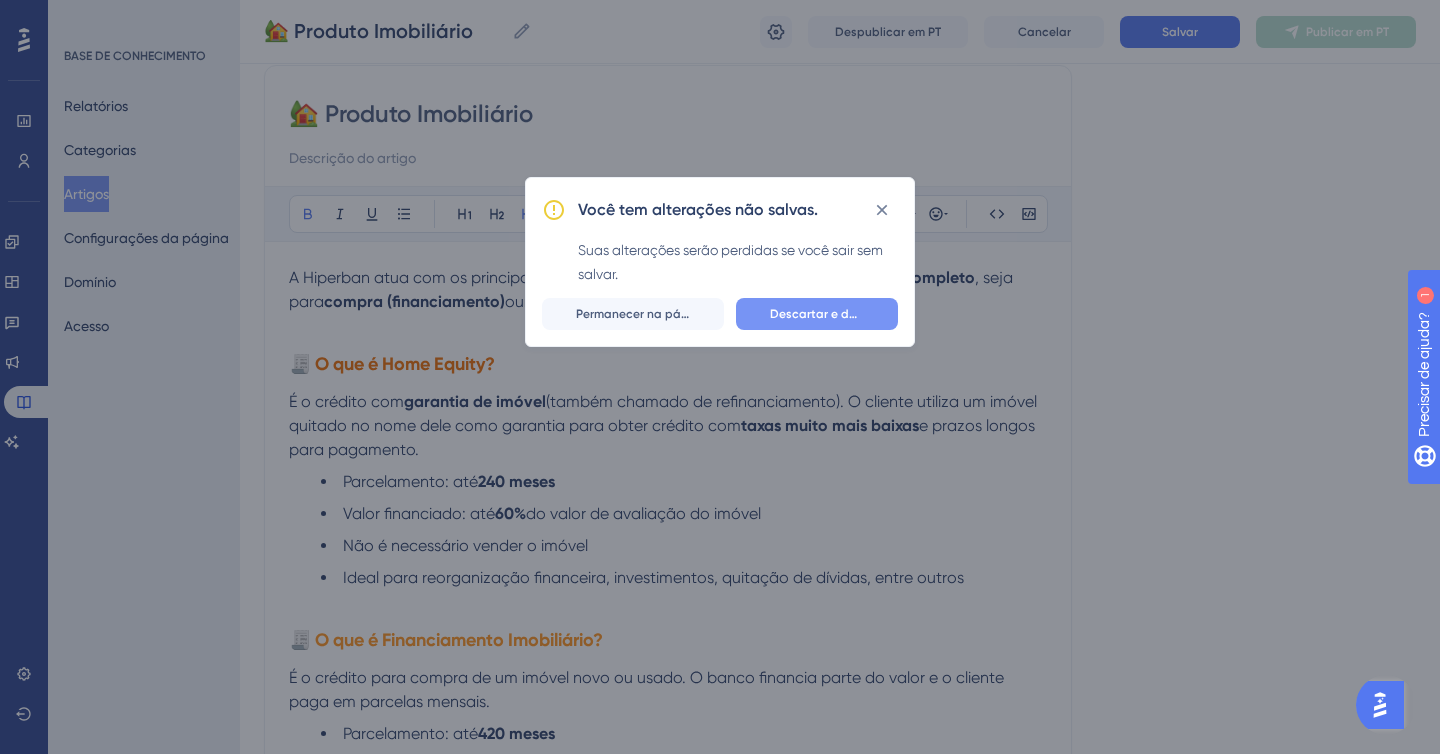 click on "Descartar e deixar" at bounding box center [817, 314] 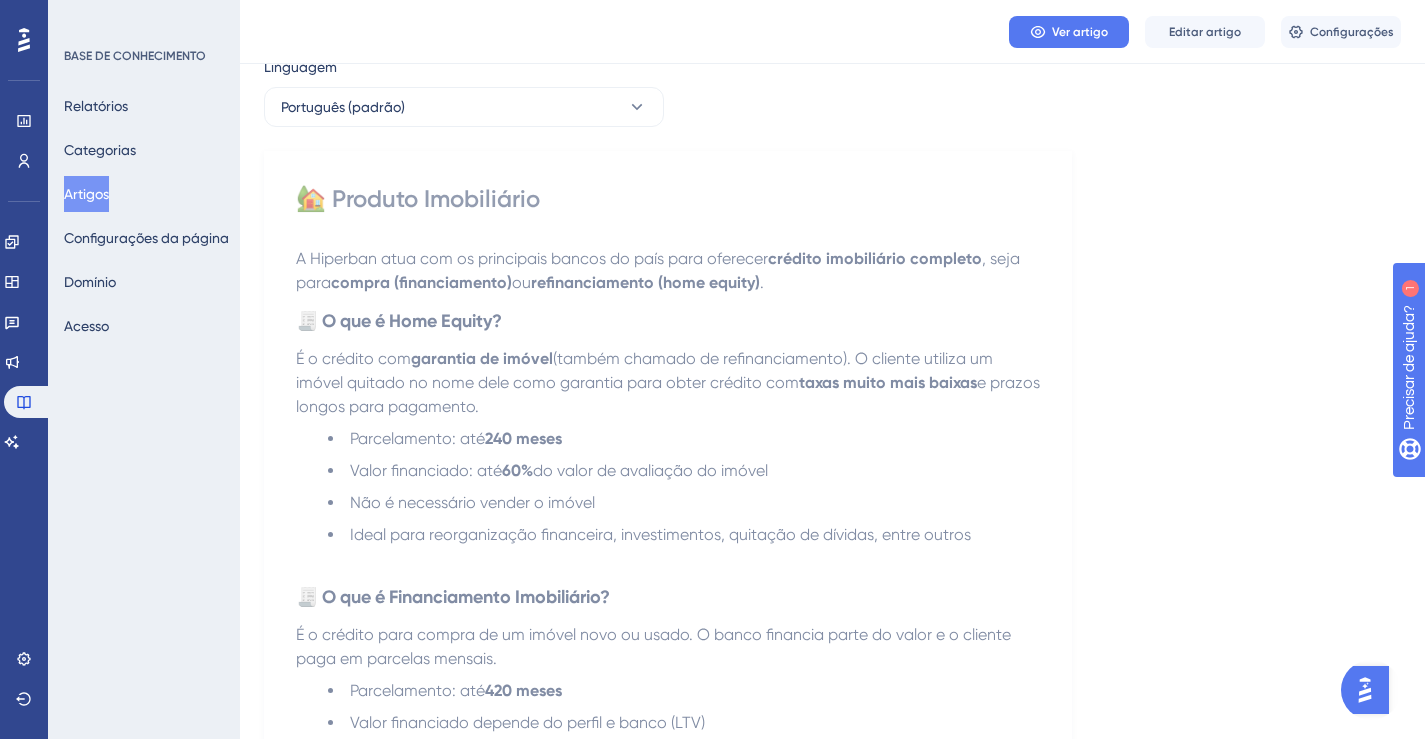 click on "Artigos" at bounding box center [86, 194] 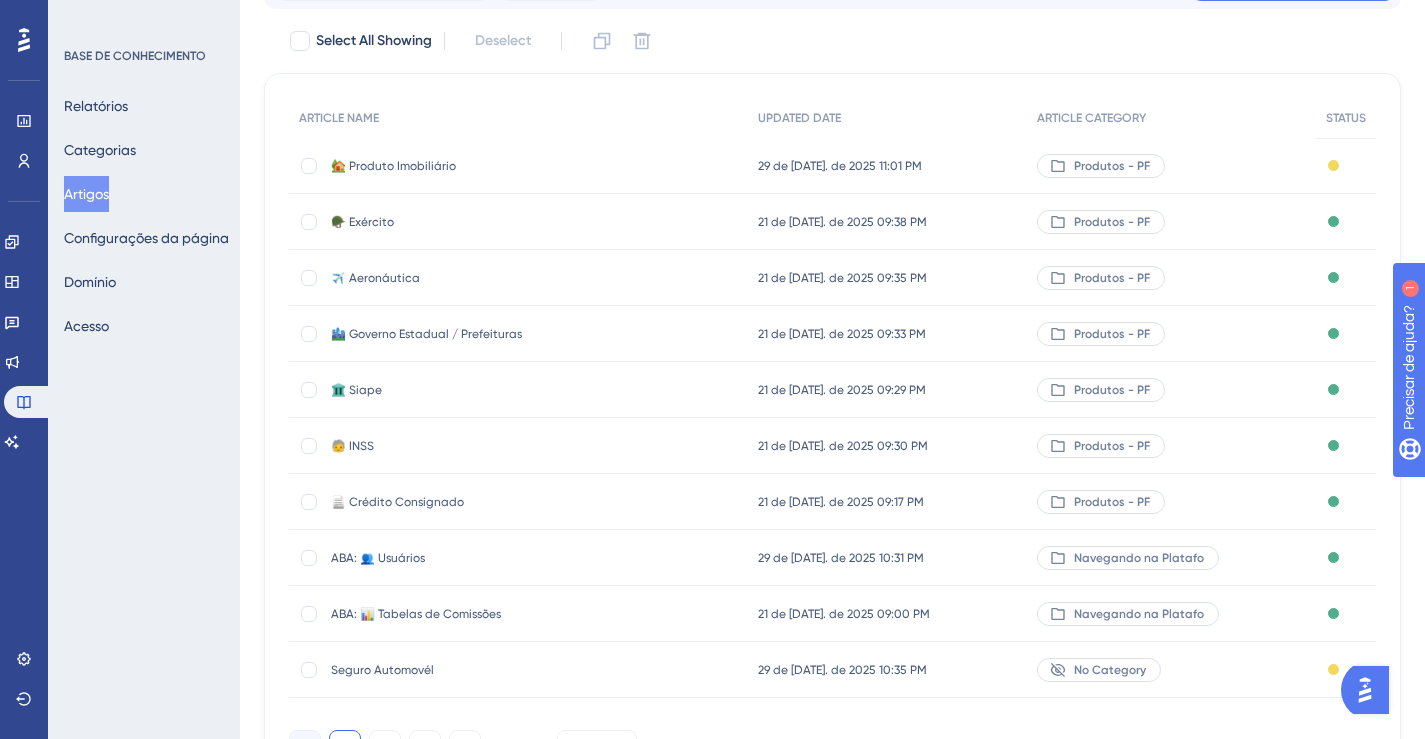 scroll, scrollTop: 0, scrollLeft: 0, axis: both 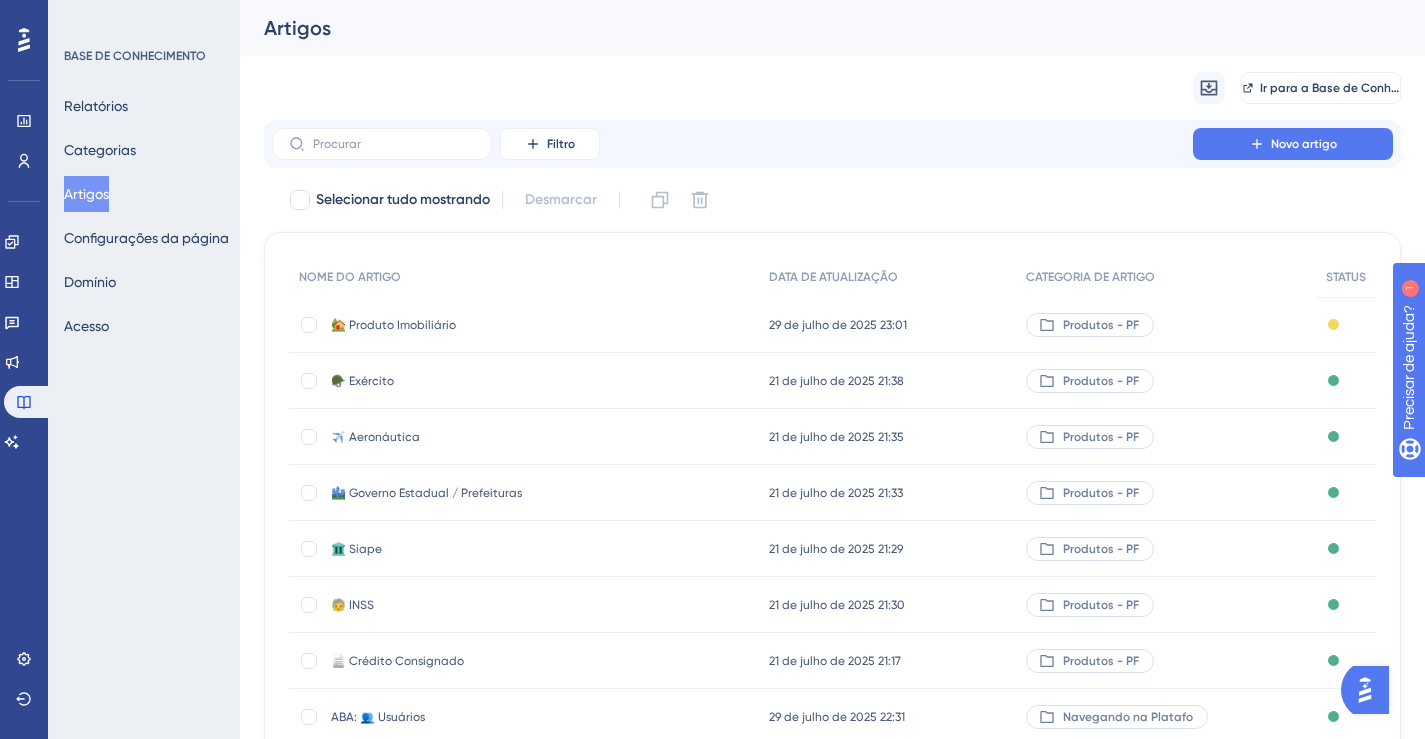 click on "🏡 Produto Imobiliário 🏡 Produto Imobiliário" at bounding box center [524, 325] 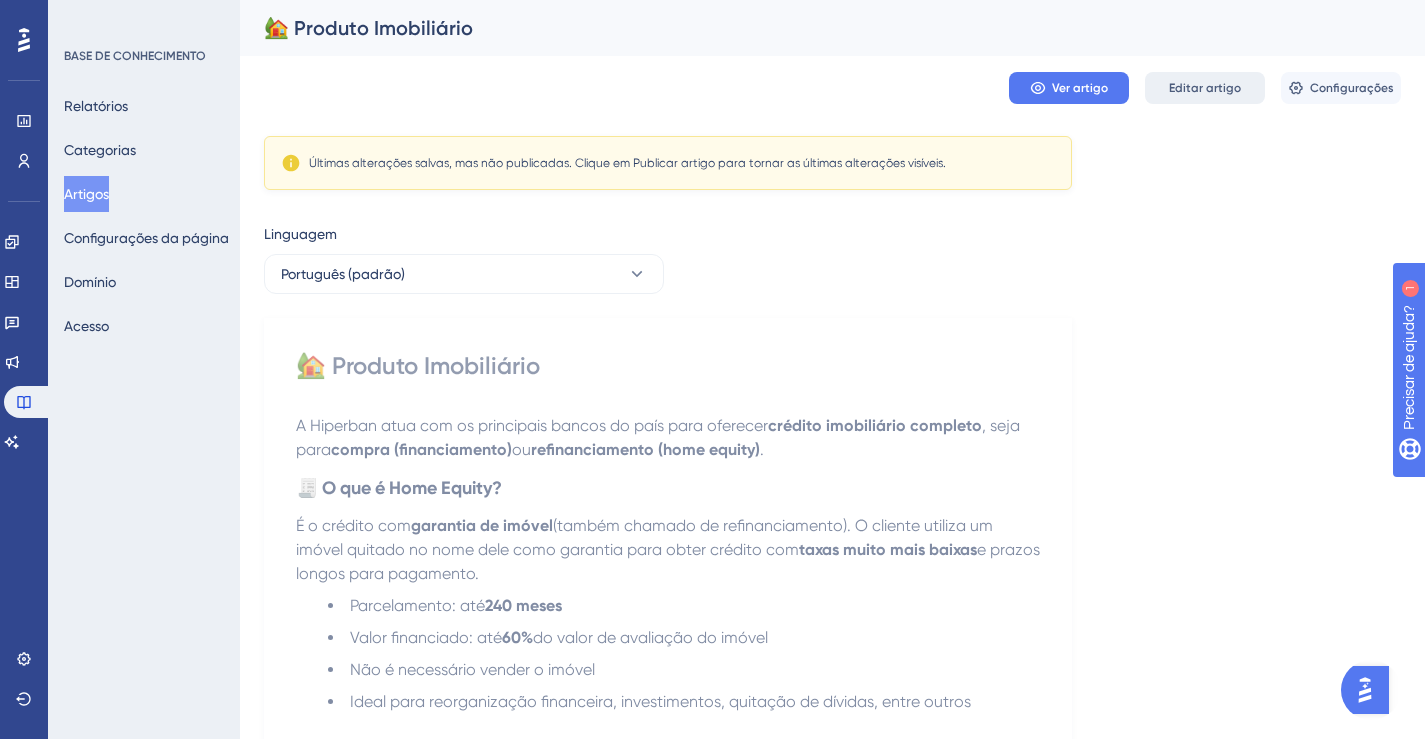 click on "Editar artigo" at bounding box center (1205, 88) 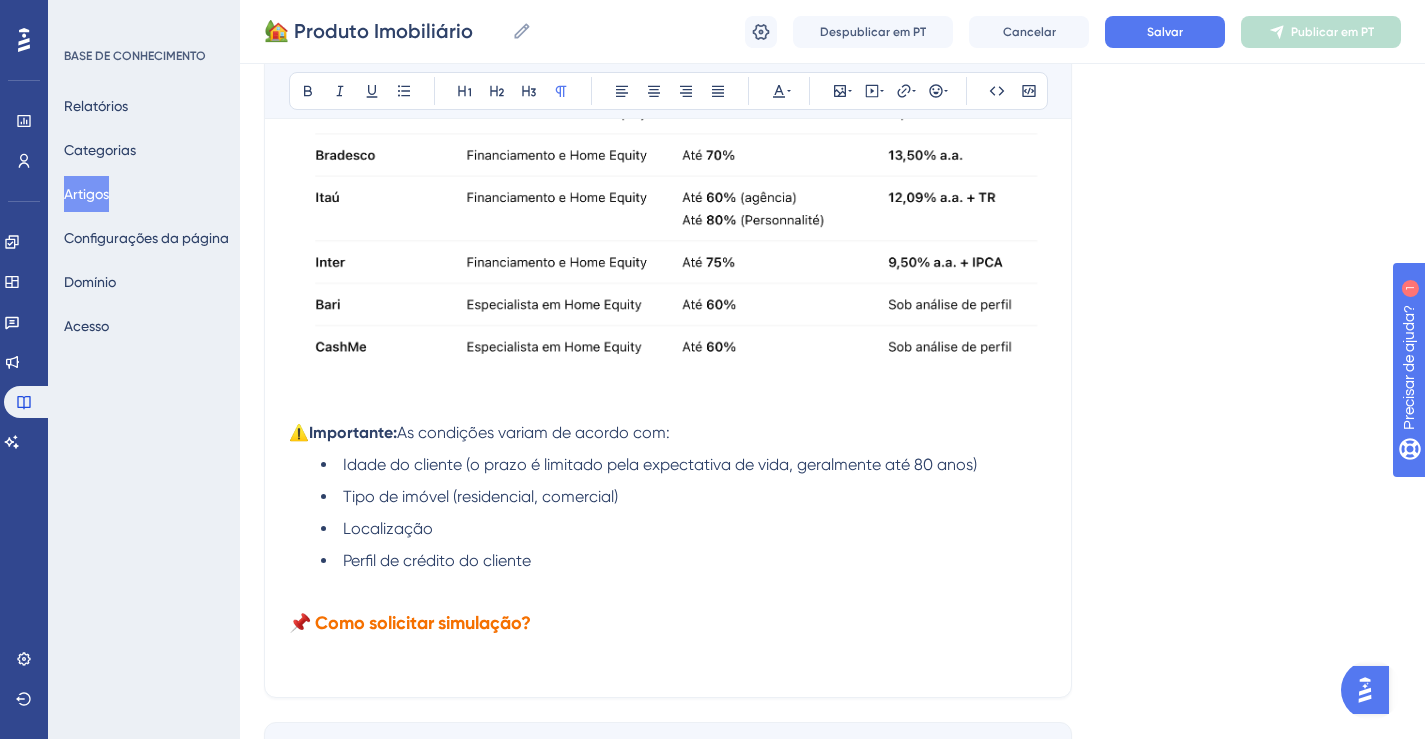 scroll, scrollTop: 1147, scrollLeft: 0, axis: vertical 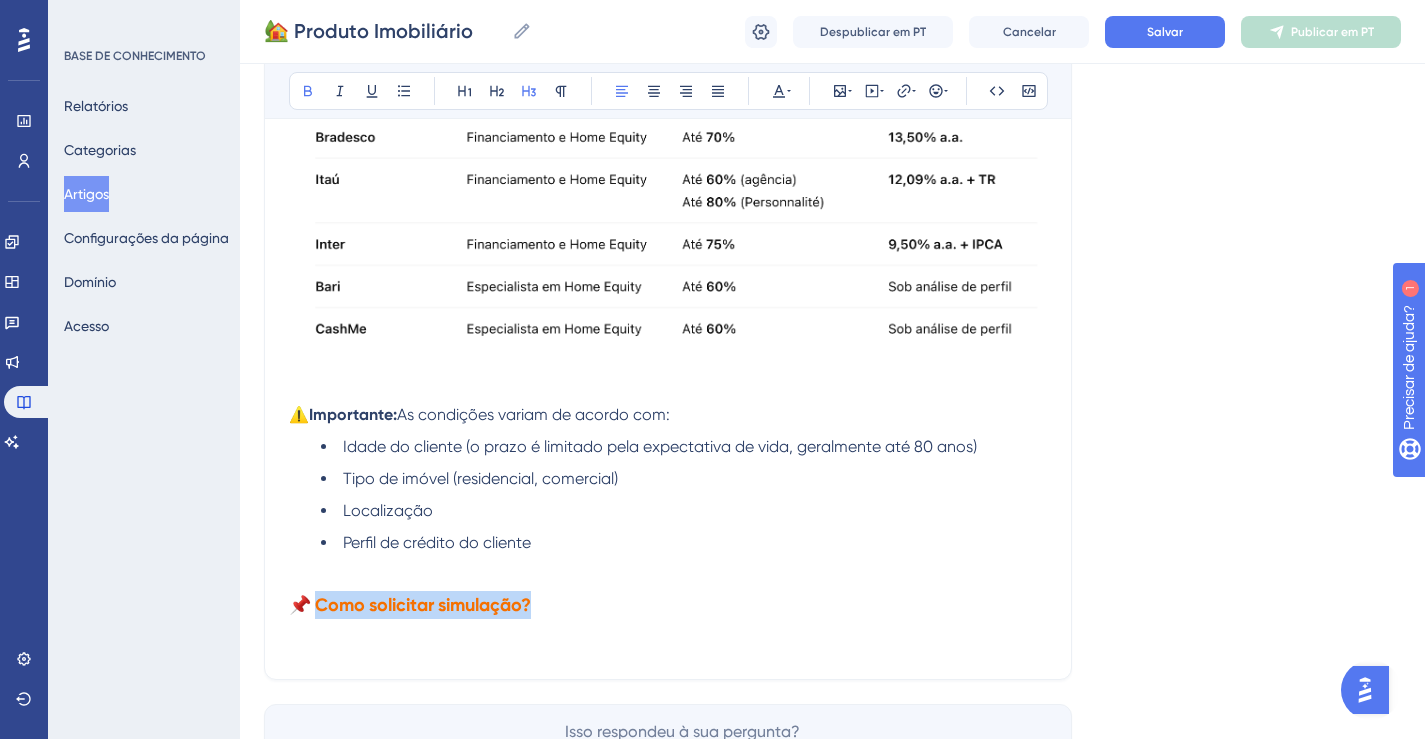 drag, startPoint x: 539, startPoint y: 608, endPoint x: 314, endPoint y: 603, distance: 225.05554 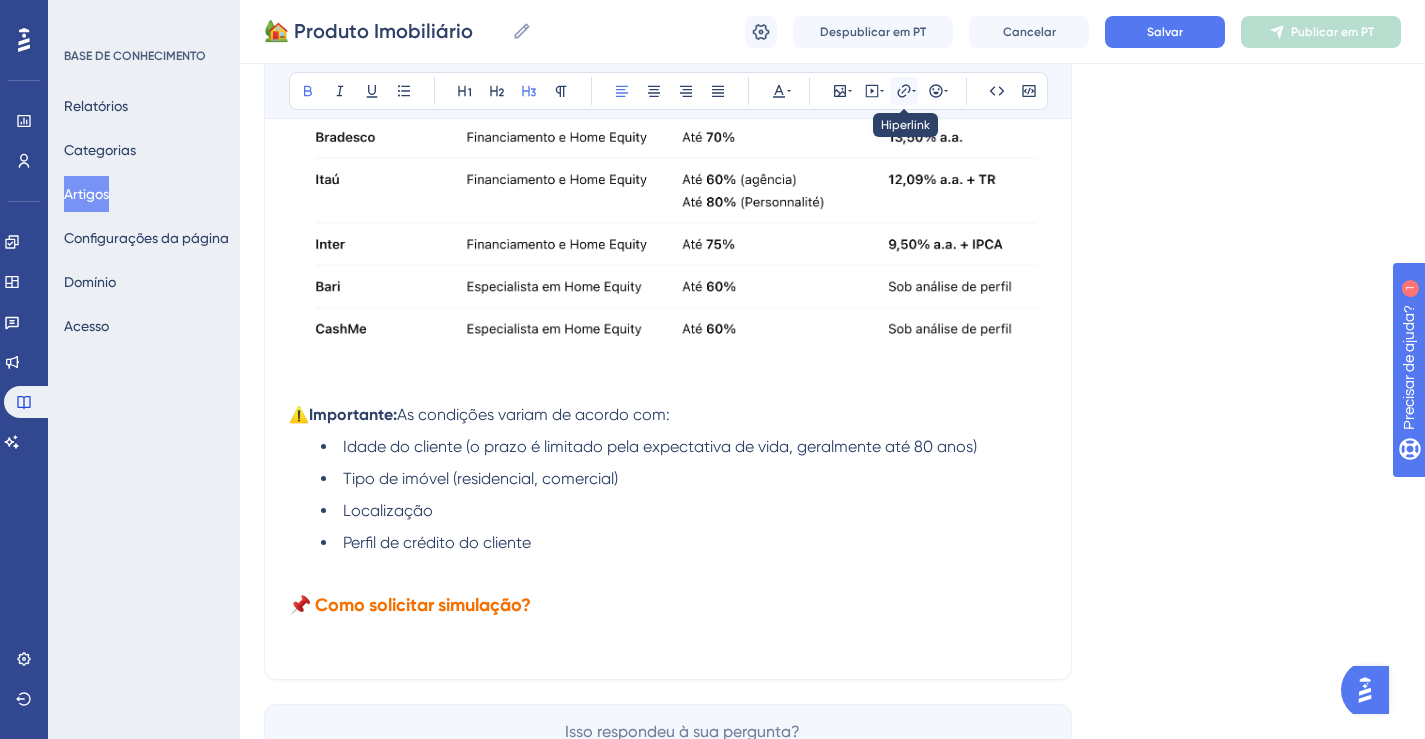 click 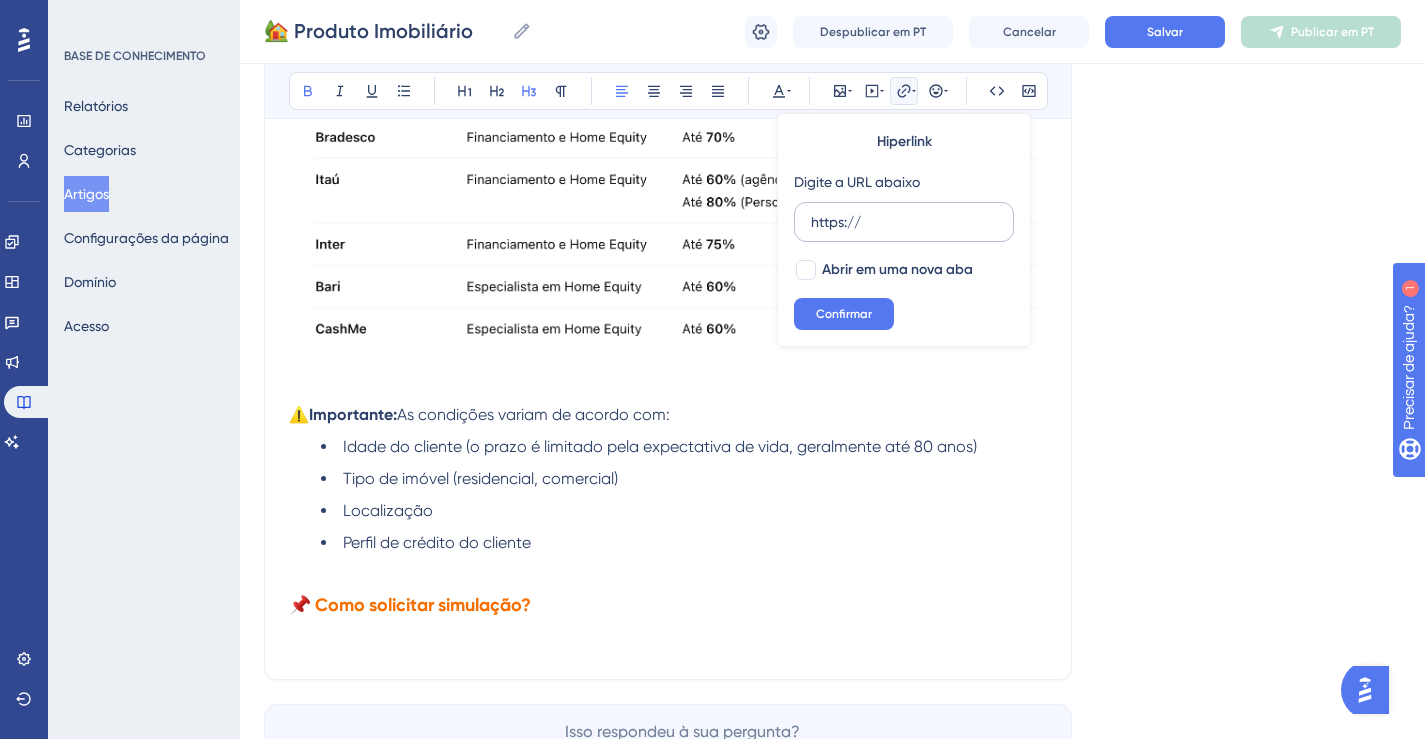 click on "https://" at bounding box center (904, 222) 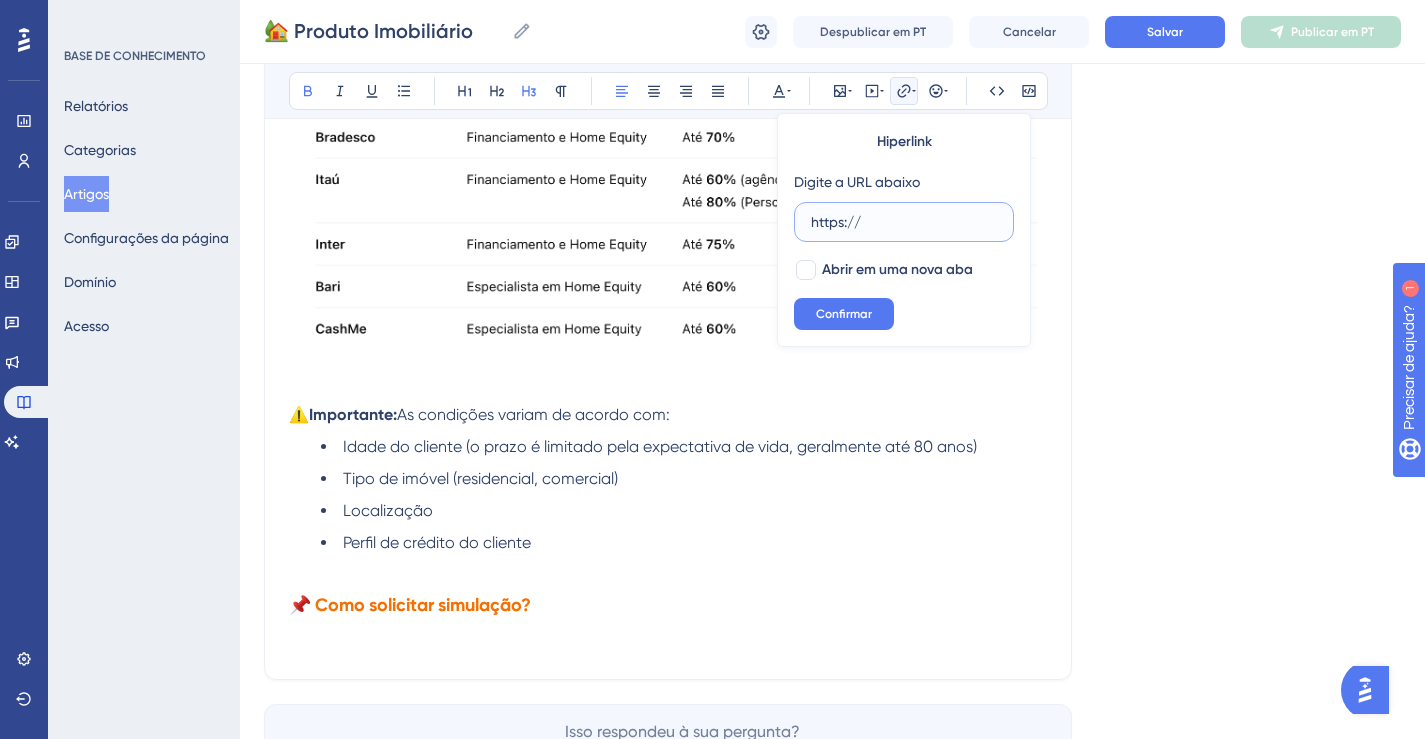 click on "https://" at bounding box center [904, 222] 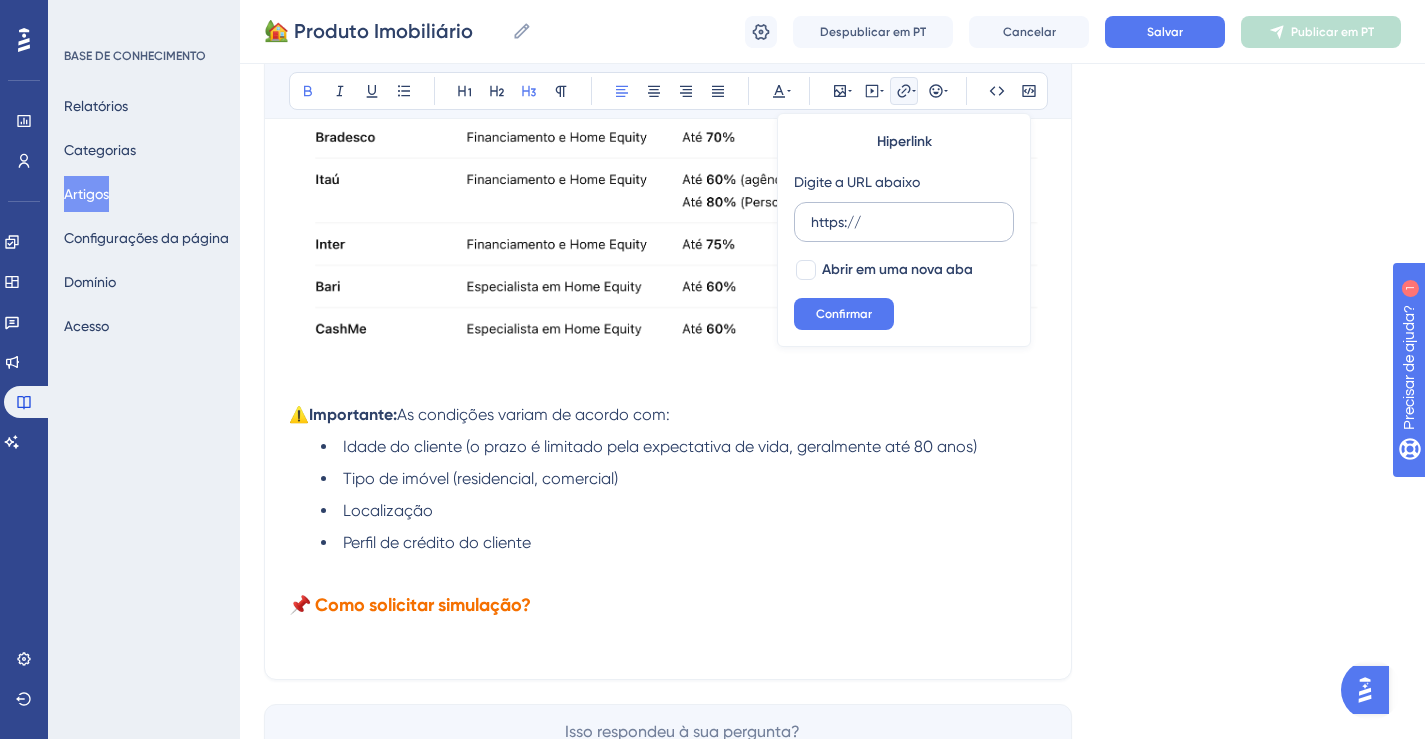 click on "https://" at bounding box center [904, 222] 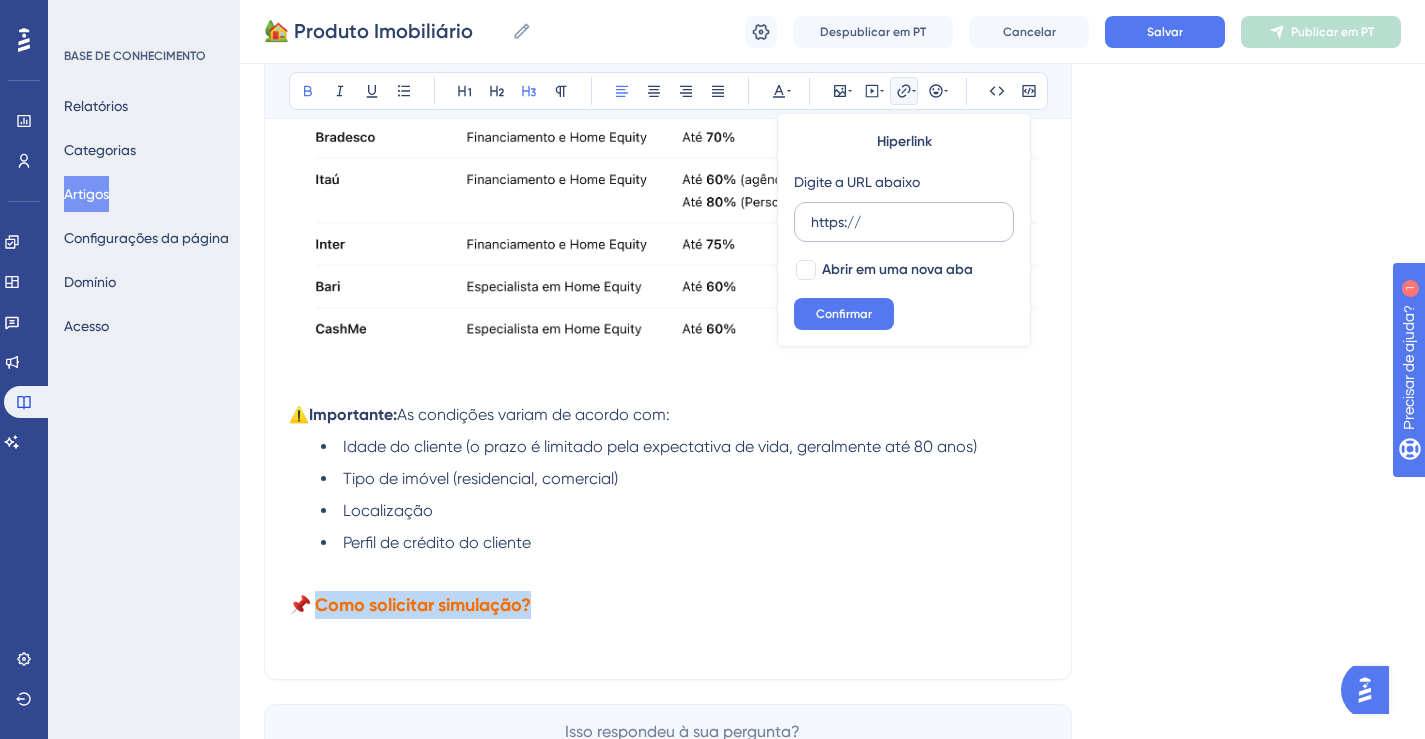 click on "https://" at bounding box center (904, 222) 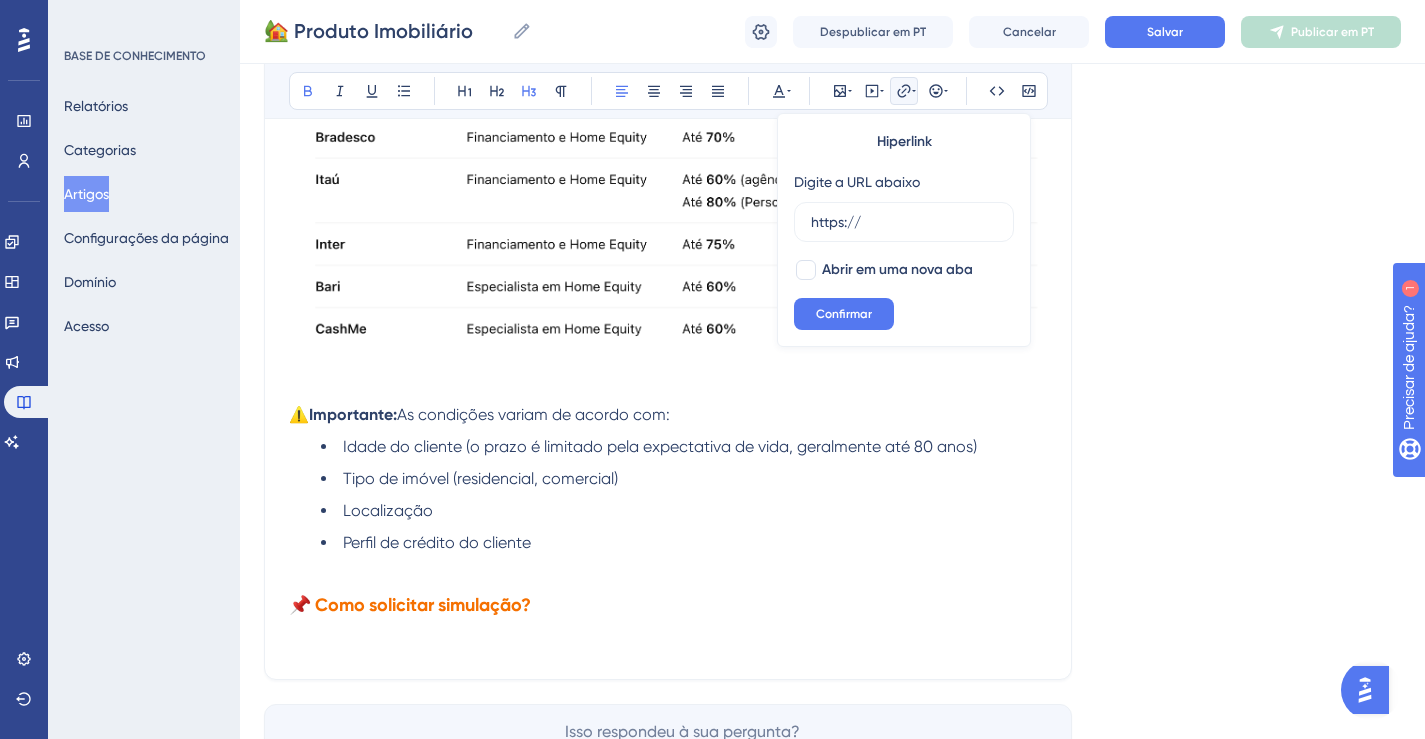 click on "Linguagem Português (padrão) 🏡 Produto Imobiliário Audacioso itálico Sublinhado Ponto de bala Título 1 Título 2 Título 3 Normal Alinhar à esquerda Alinhar ao centro Alinhar à direita Alinhar Justificar Cor do texto Inserir imagem Incorporar vídeo Hiperlink Digite a URL abaixo https:// Abrir em uma nova aba Confirmar Emojis Código Bloco de código A Hiperban atua com os principais bancos do país para oferecer  crédito imobiliário completo , seja para  compra (financiamento)  ou  refinanciamento (home equity) . 🧾 O que é Home Equity? É o crédito com  garantia de imóvel  (também chamado de refinanciamento). O cliente utiliza um imóvel quitado no nome dele como garantia para obter crédito com  taxas muito mais baixas  e prazos longos para pagamento. Parcelamento: até  240 meses Valor financiado: até  60%  do valor de avaliação do imóvel Não é necessário vender o imóvel Ideal para reorganização financeira, investimentos, quitação de dívidas, entre outros Parcelamento: até" at bounding box center [832, -110] 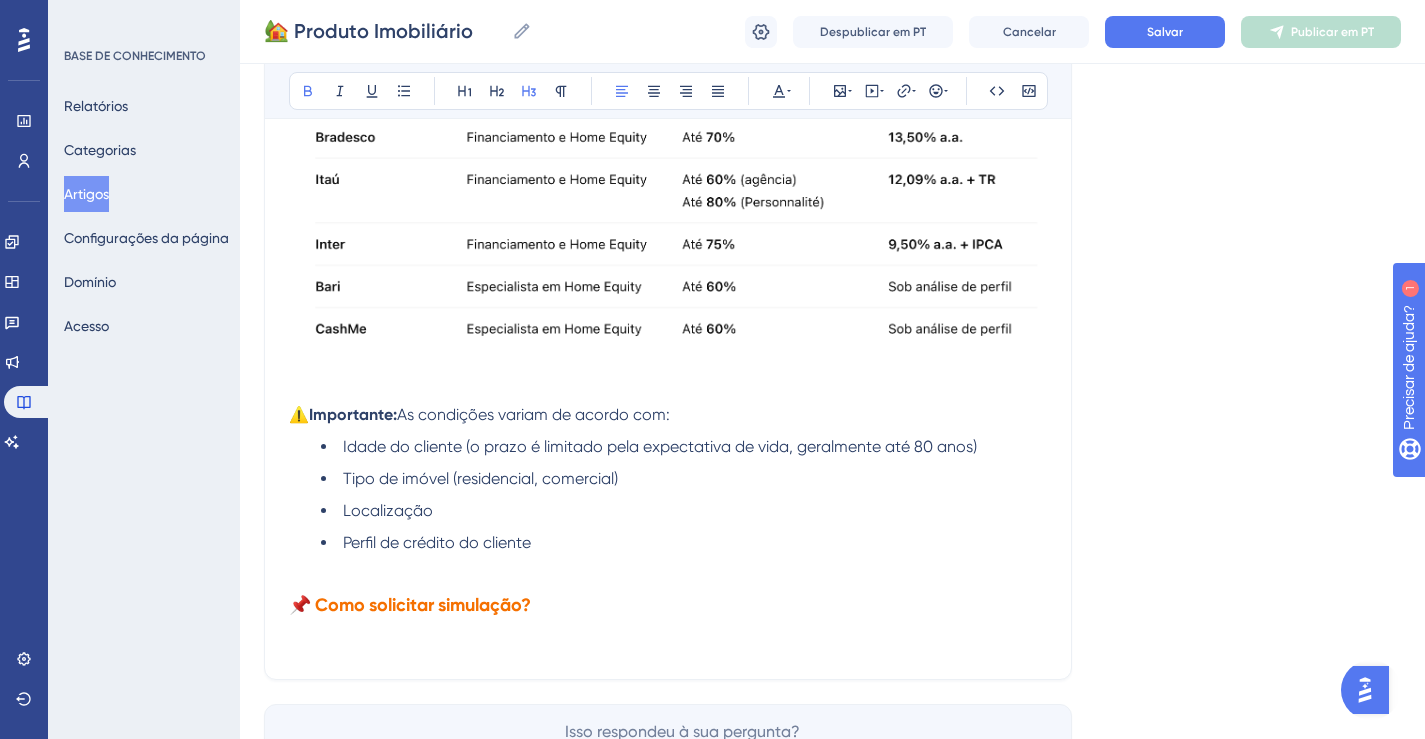 click at bounding box center (1365, 690) 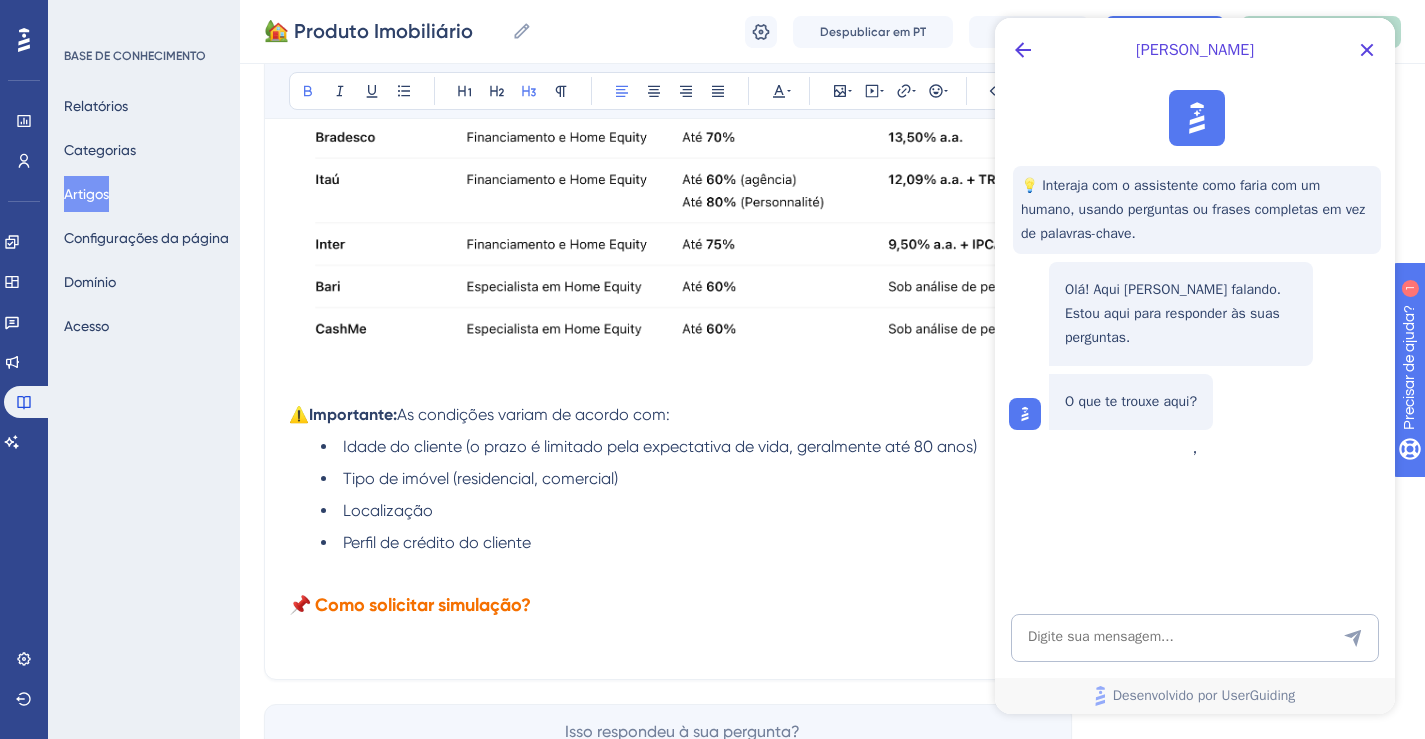 scroll, scrollTop: 0, scrollLeft: 0, axis: both 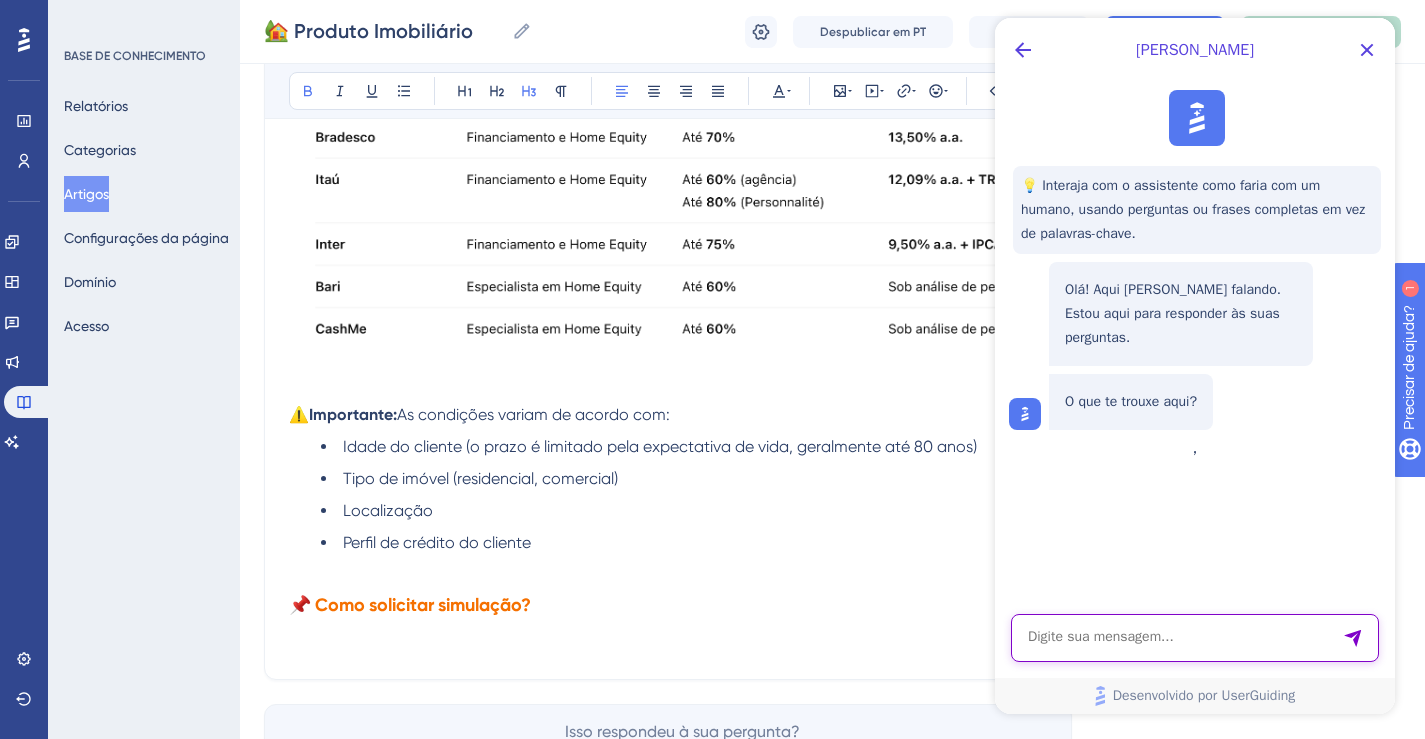 click at bounding box center [1195, 638] 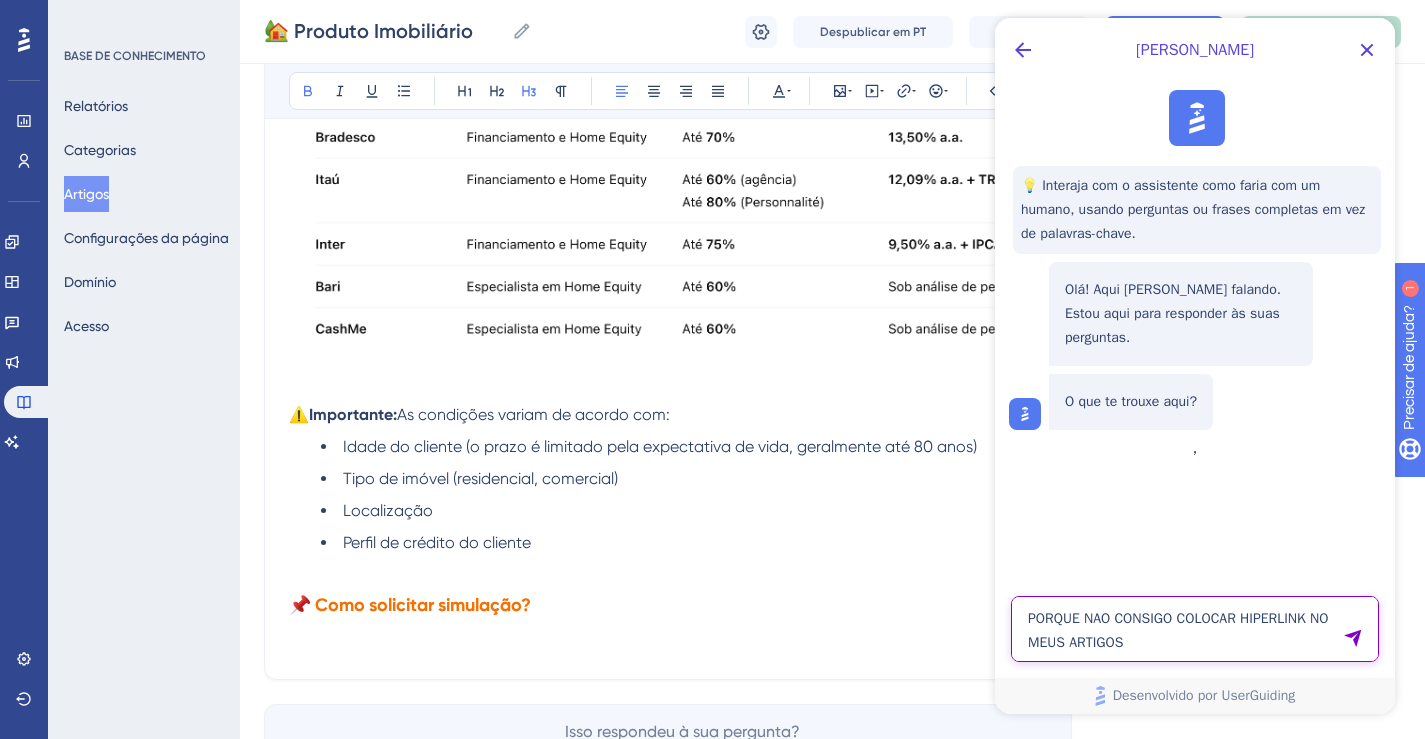 type on "PORQUE NAO CONSIGO COLOCAR HIPERLINK NO MEUS ARTIGOS" 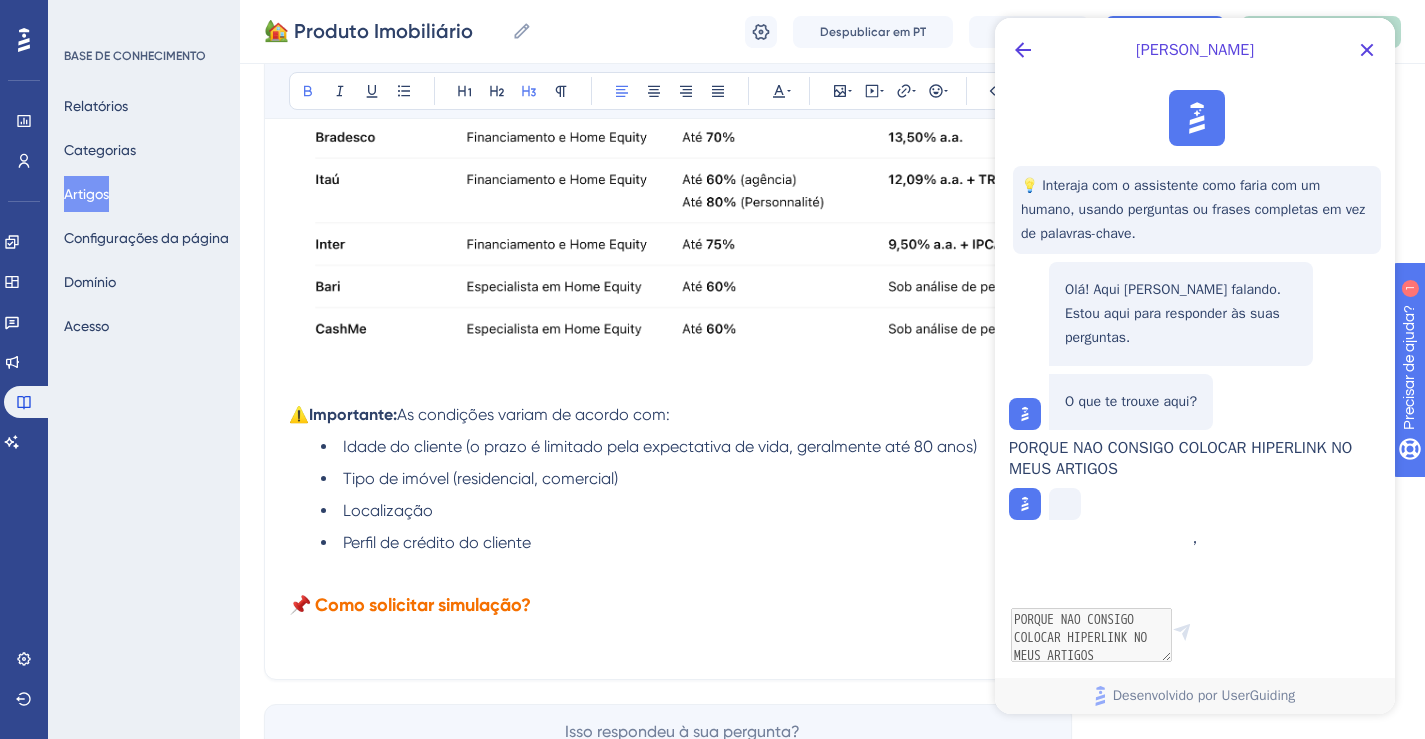 scroll, scrollTop: 1147, scrollLeft: 15, axis: both 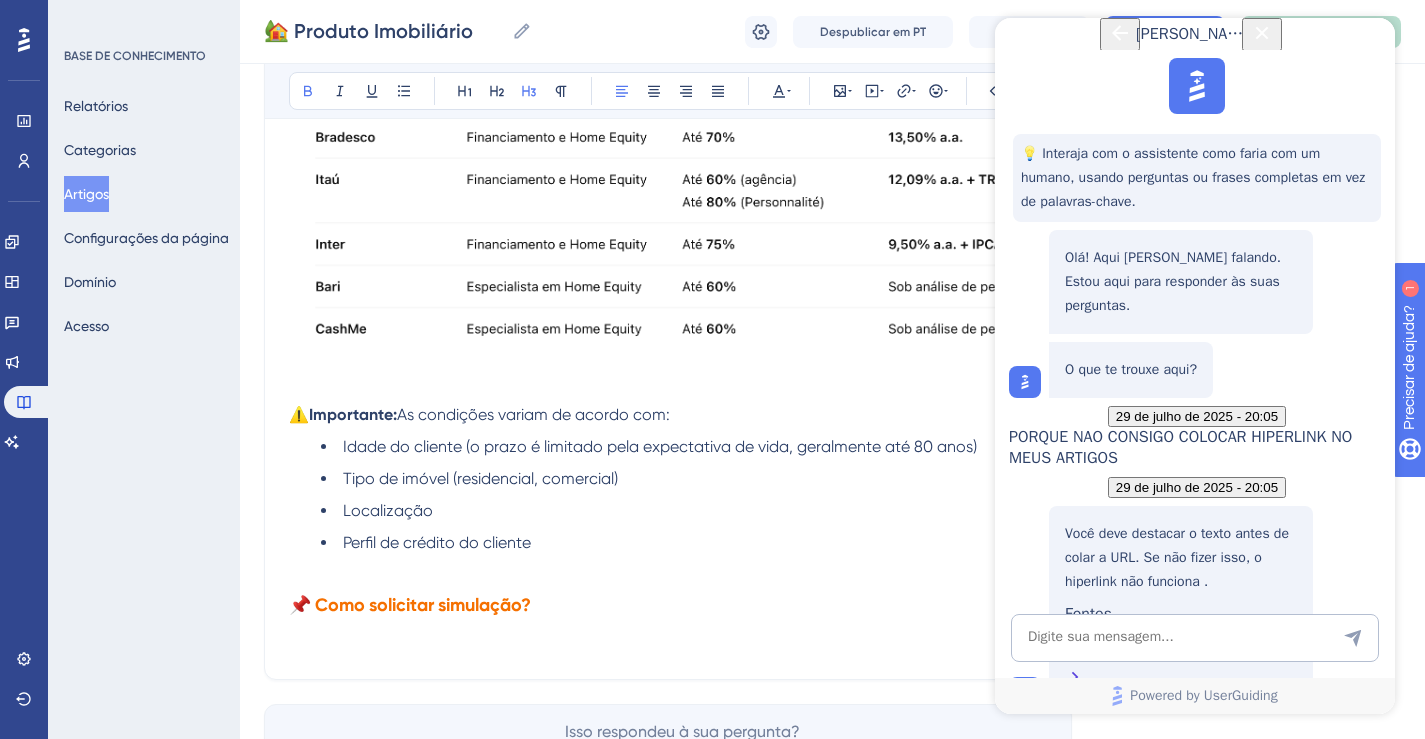 click on "Inserindo um hiperlink no conteúdo" at bounding box center [1181, 659] 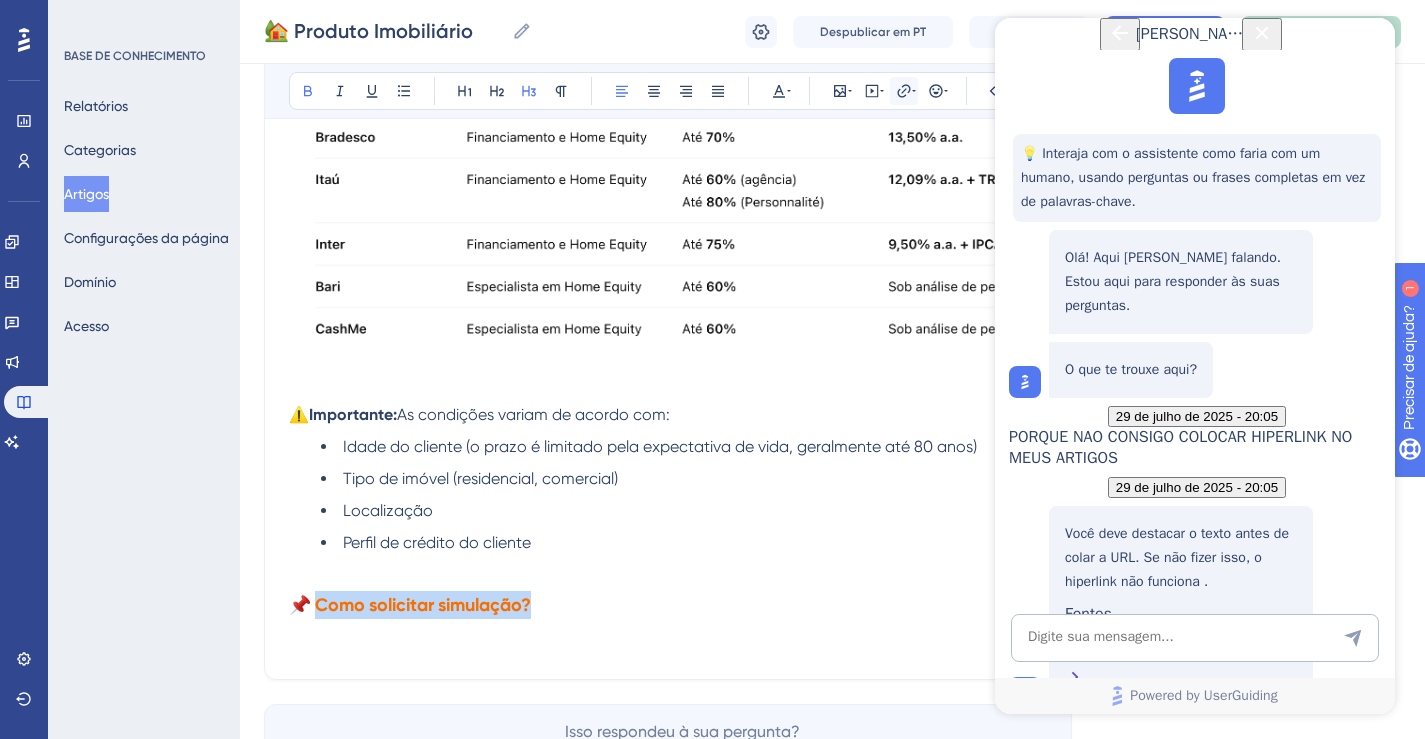 click 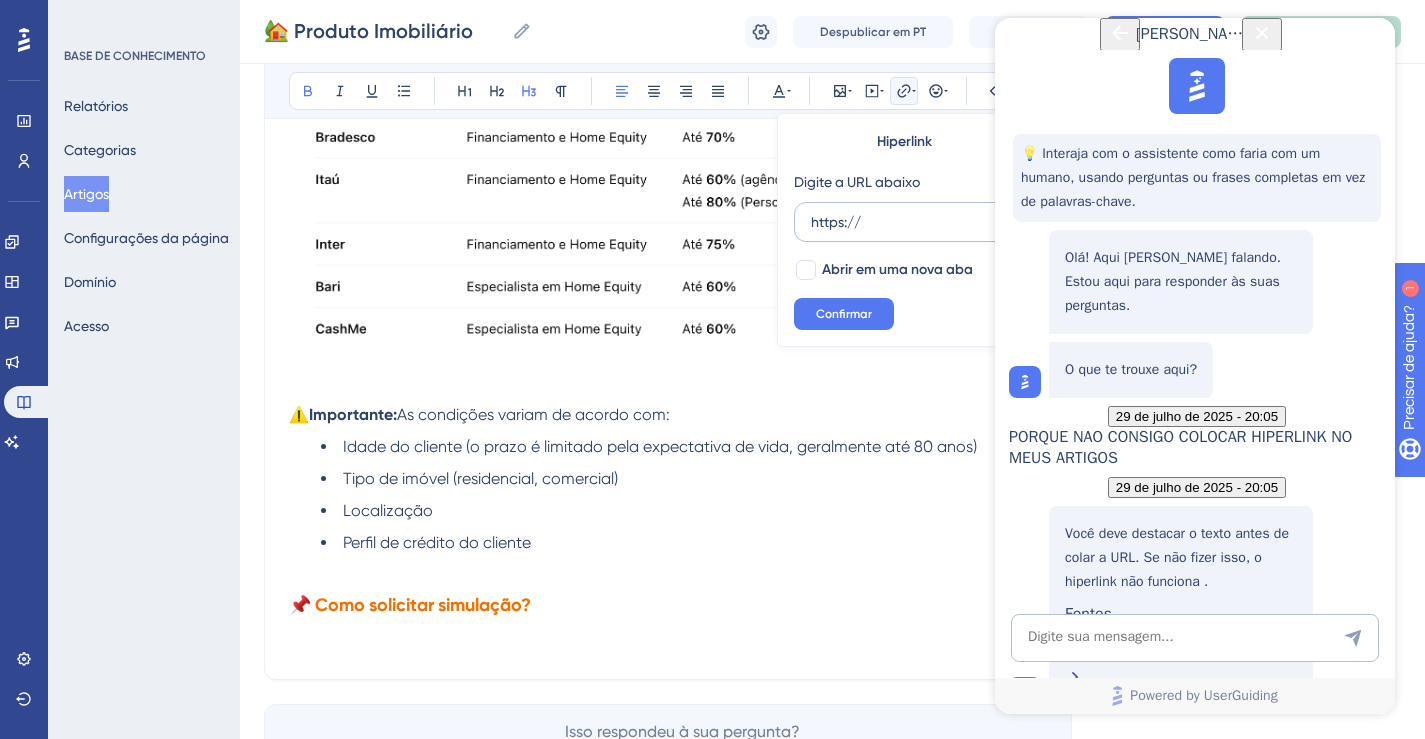 click on "https://" at bounding box center (904, 222) 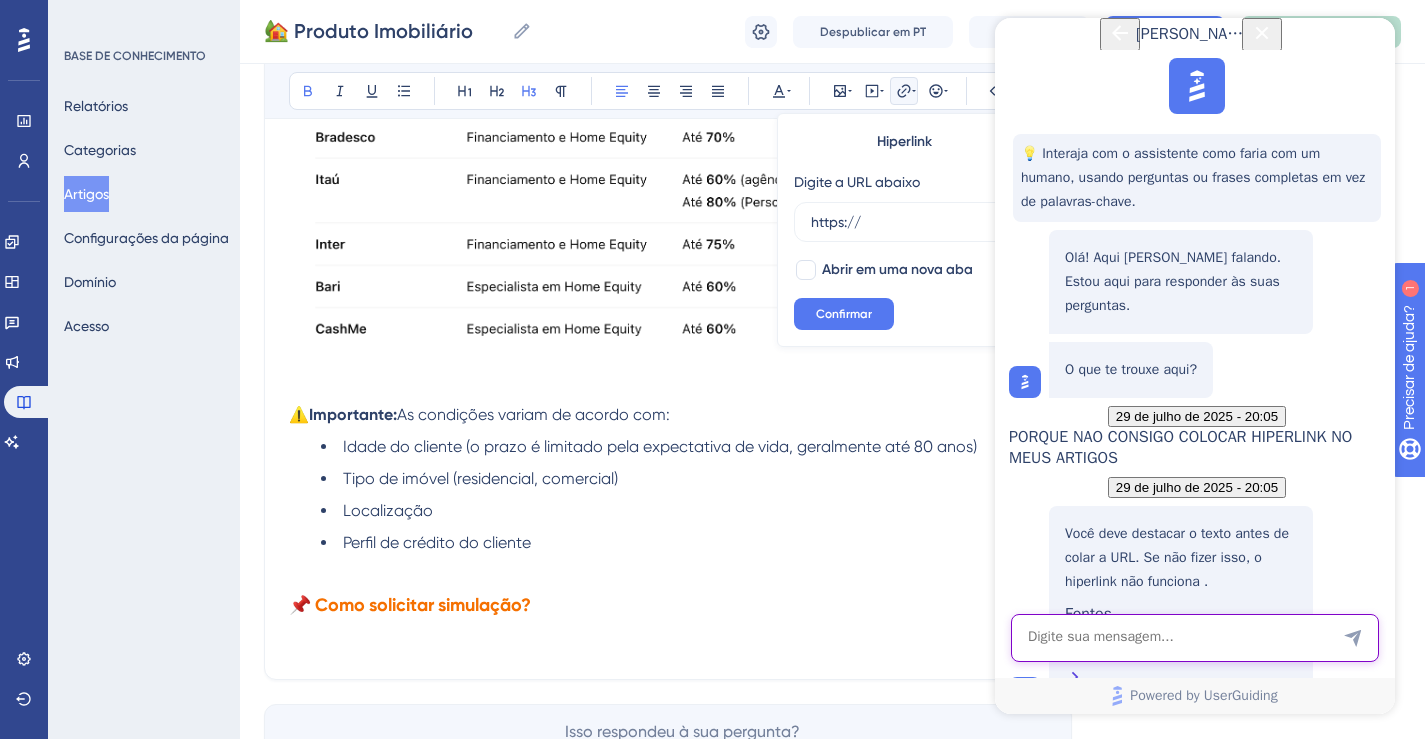 click at bounding box center (1195, 638) 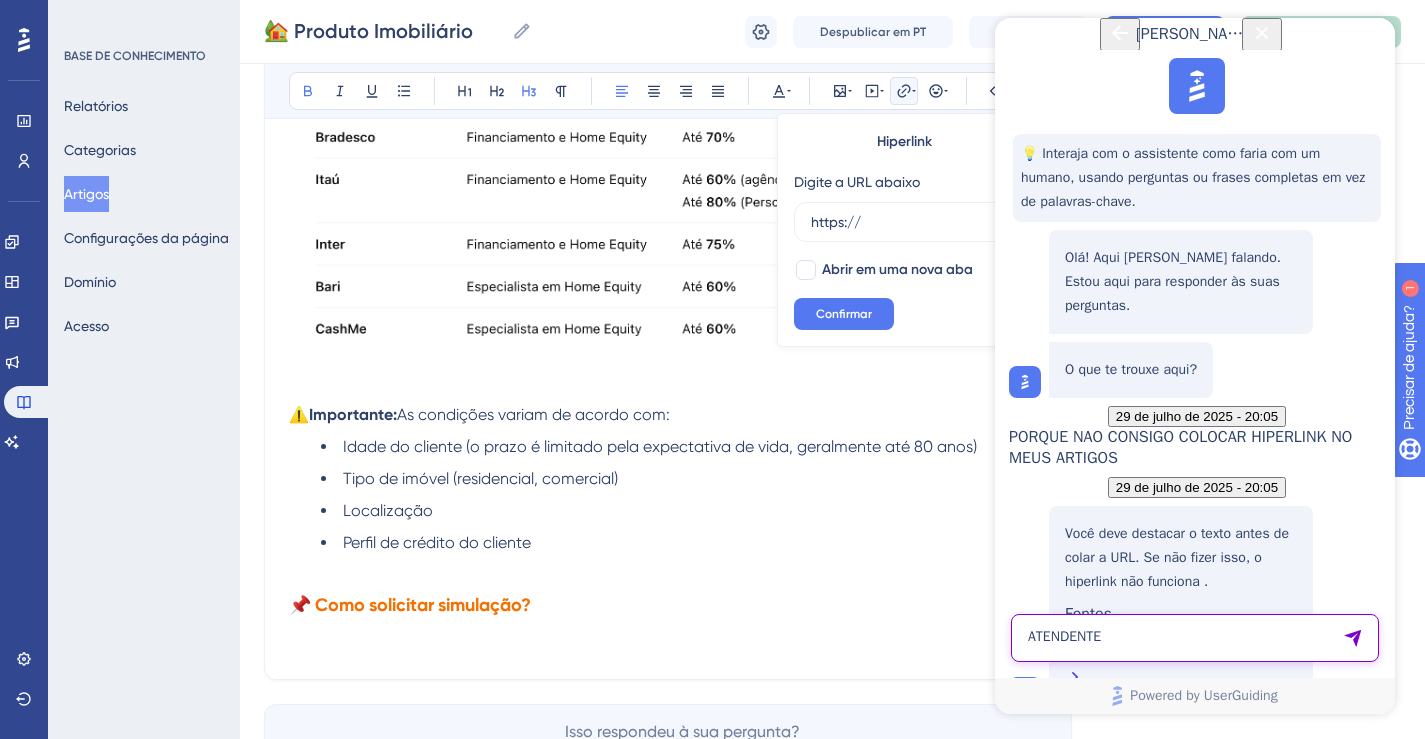 type on "ATENDENTE" 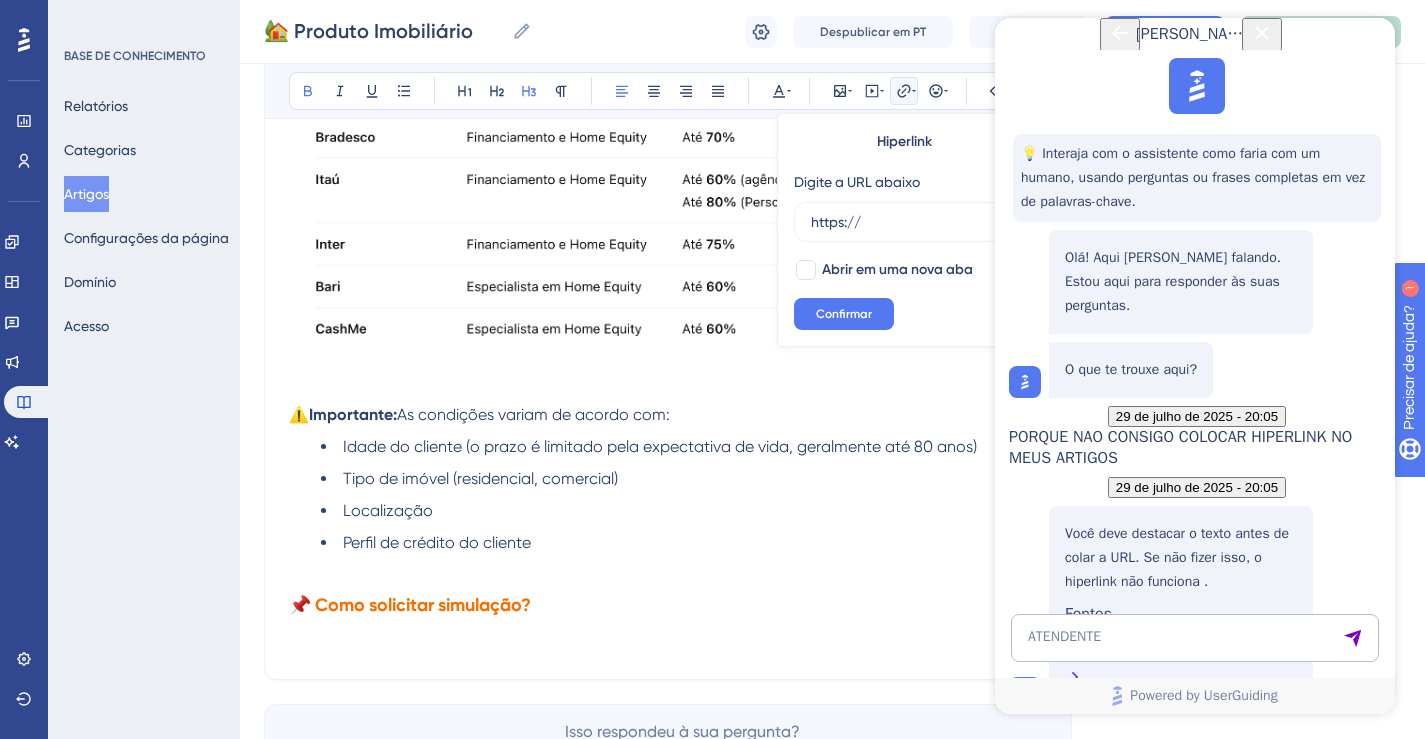 click 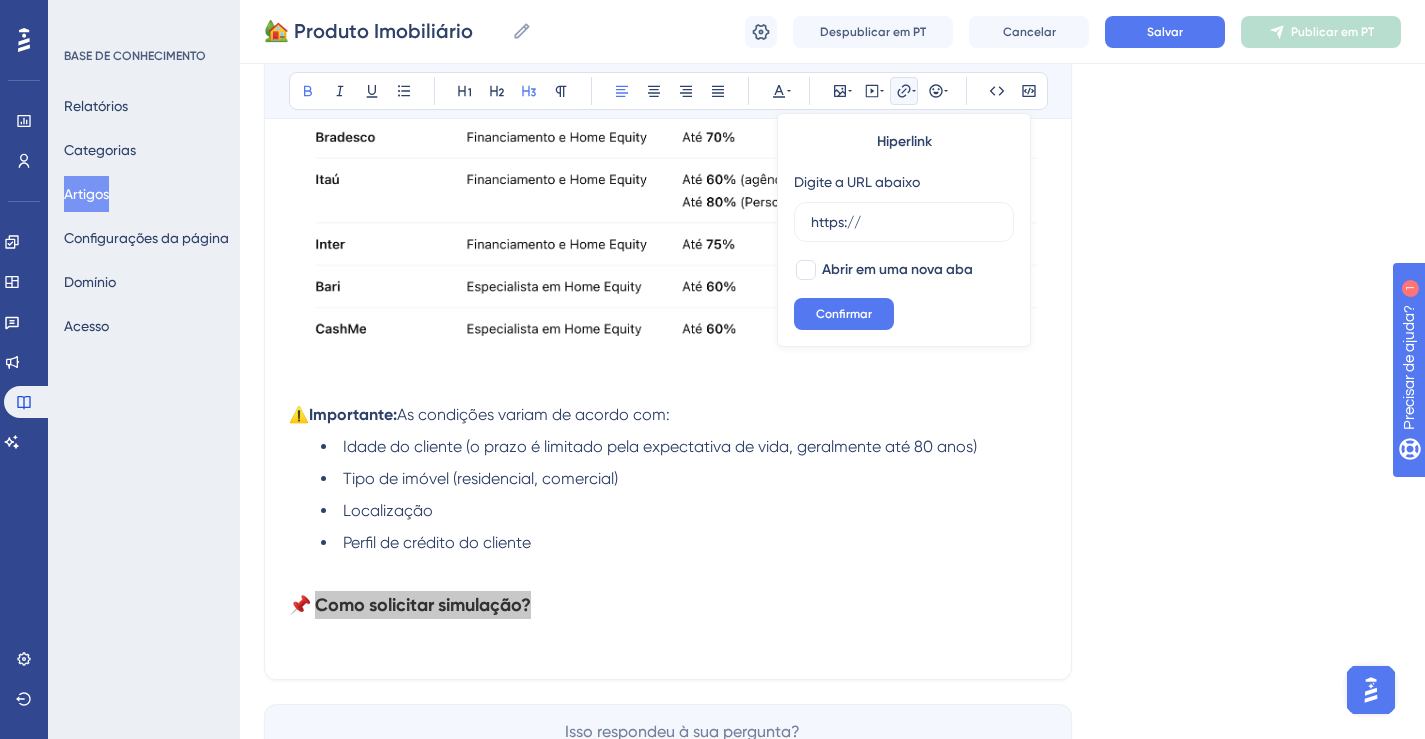 scroll, scrollTop: 0, scrollLeft: 0, axis: both 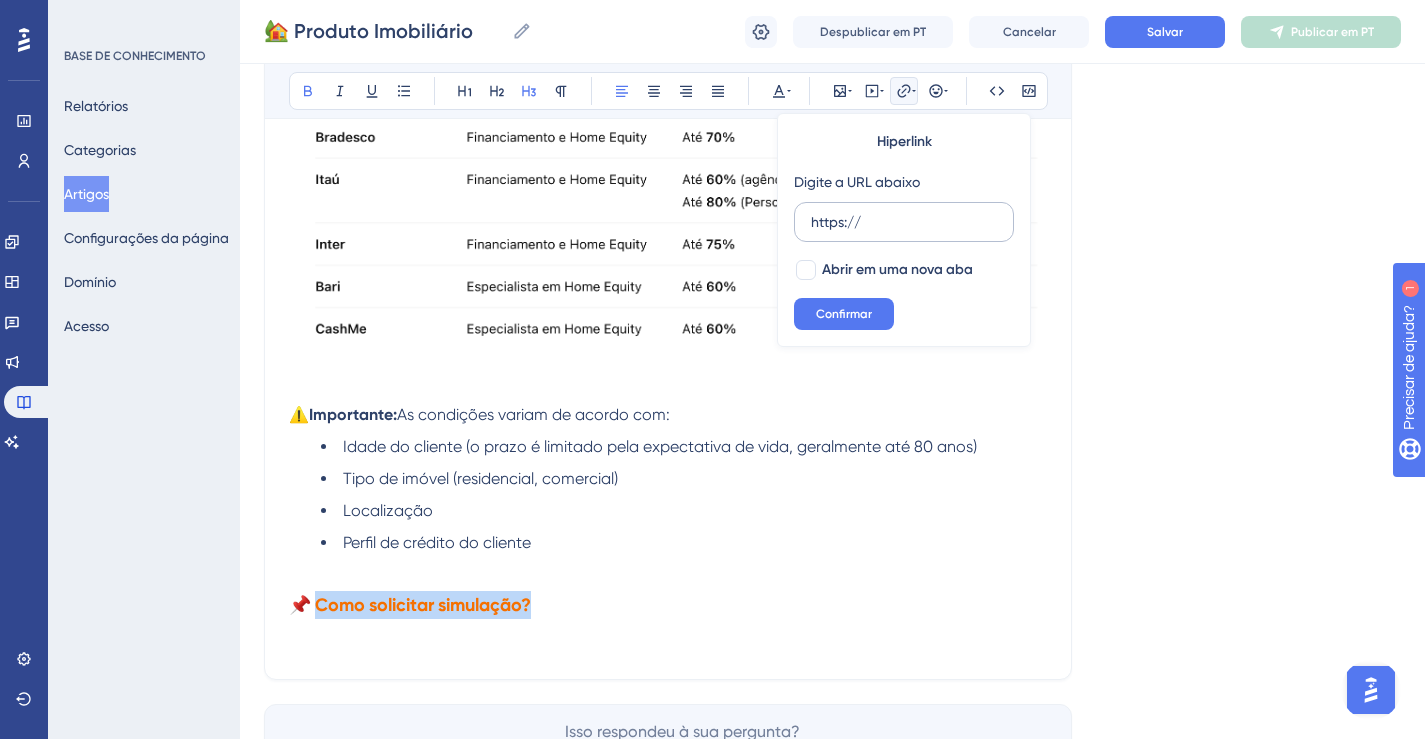 click on "https://" at bounding box center (904, 222) 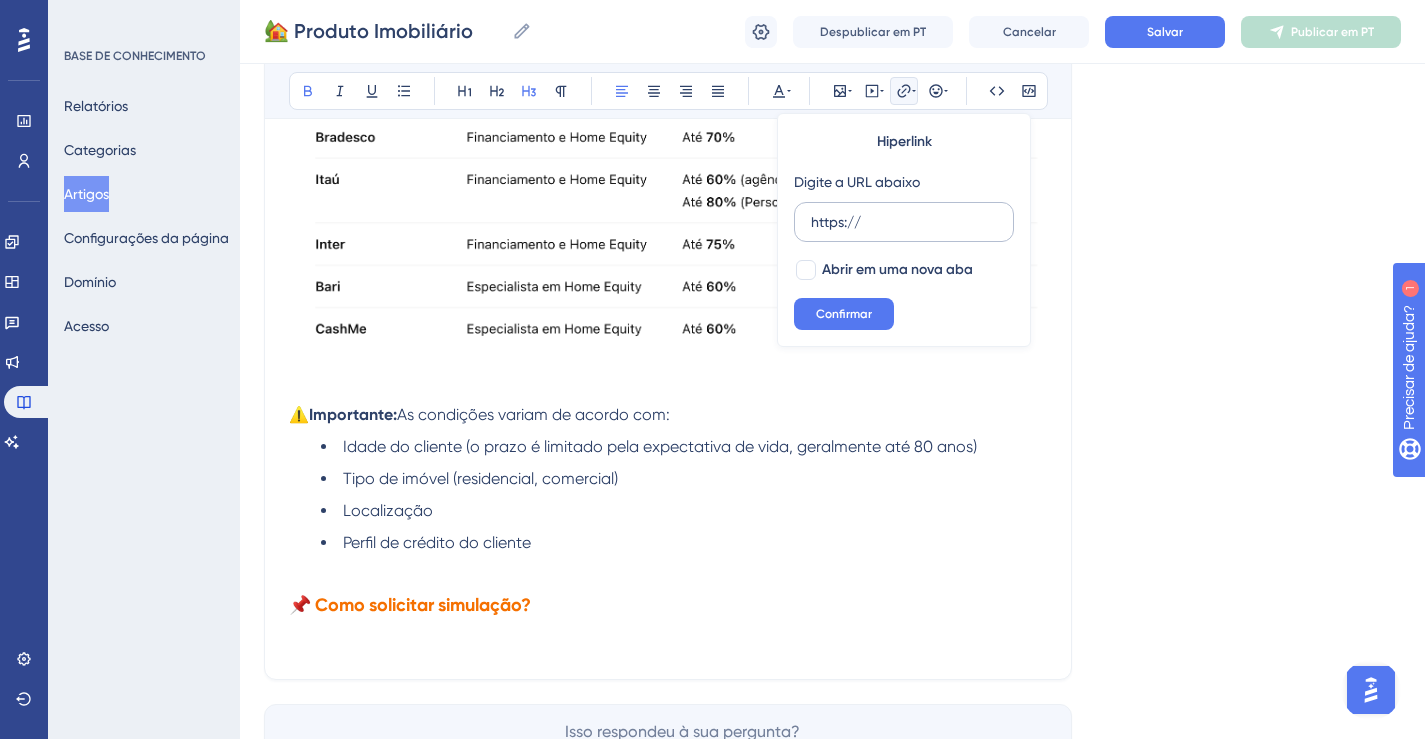 click on "https://" at bounding box center [904, 222] 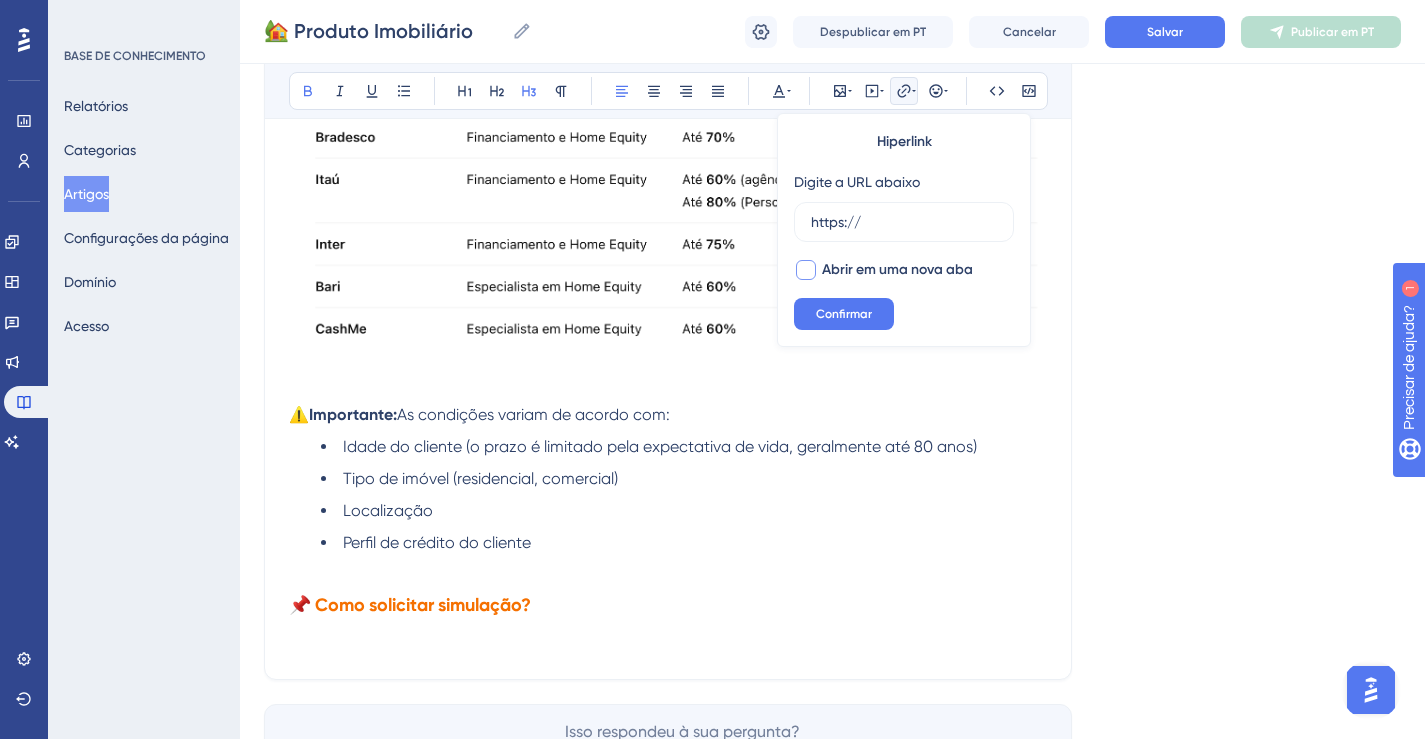 click at bounding box center (806, 270) 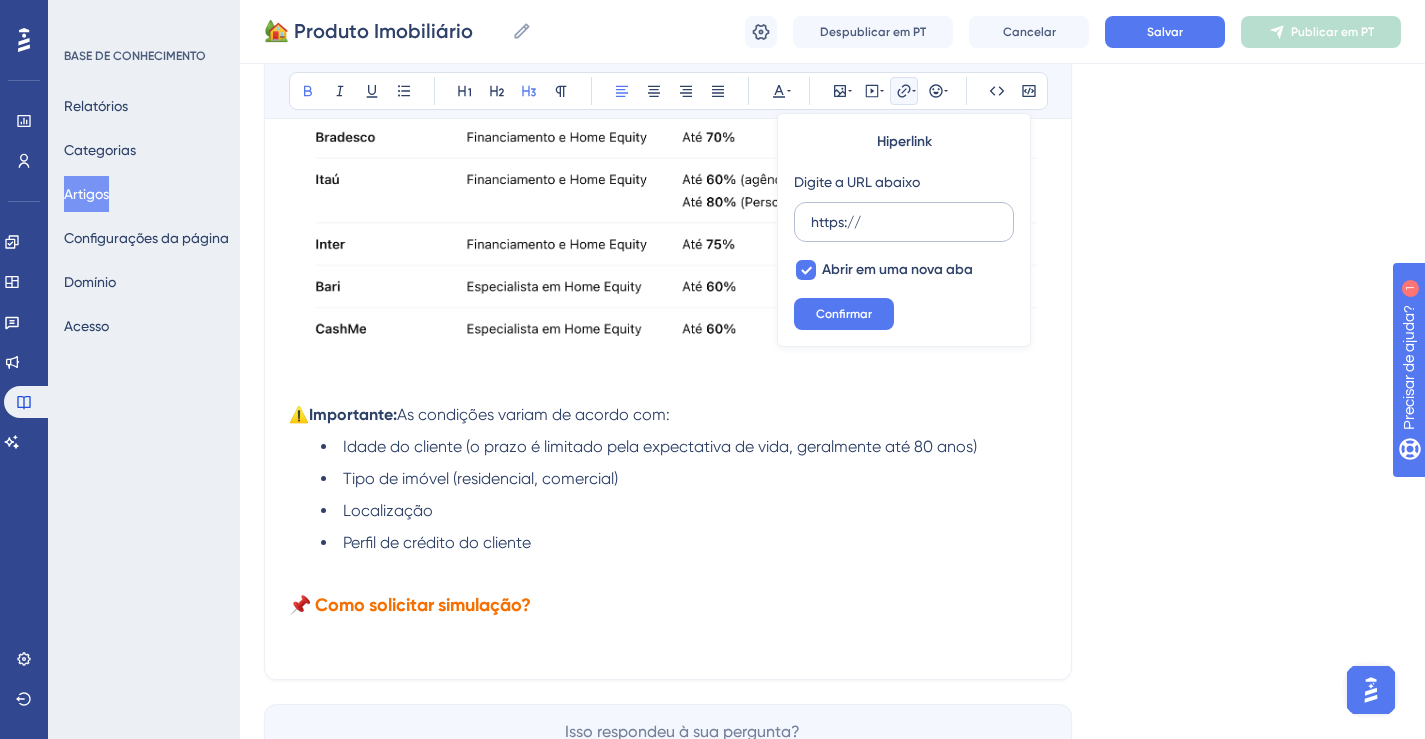 click on "https://" at bounding box center [904, 222] 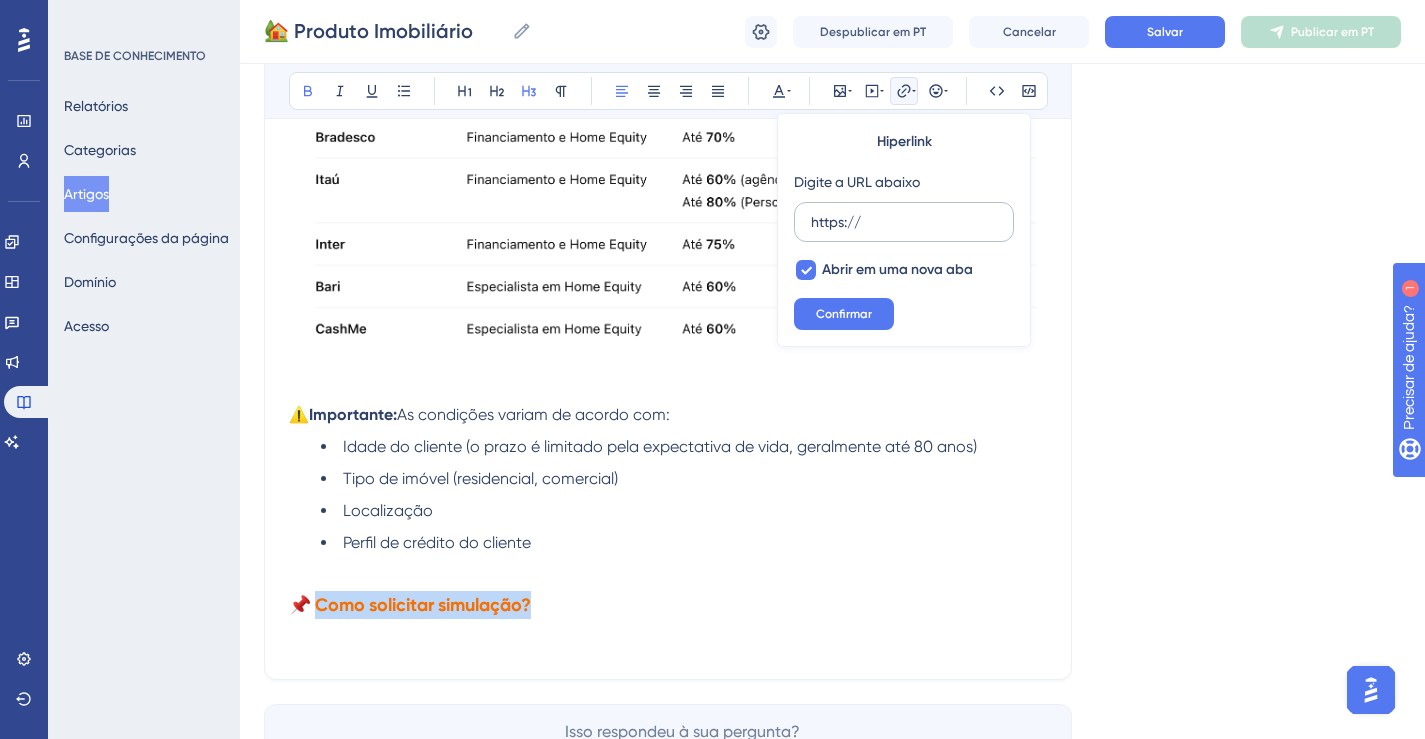 click on "https://" at bounding box center [904, 222] 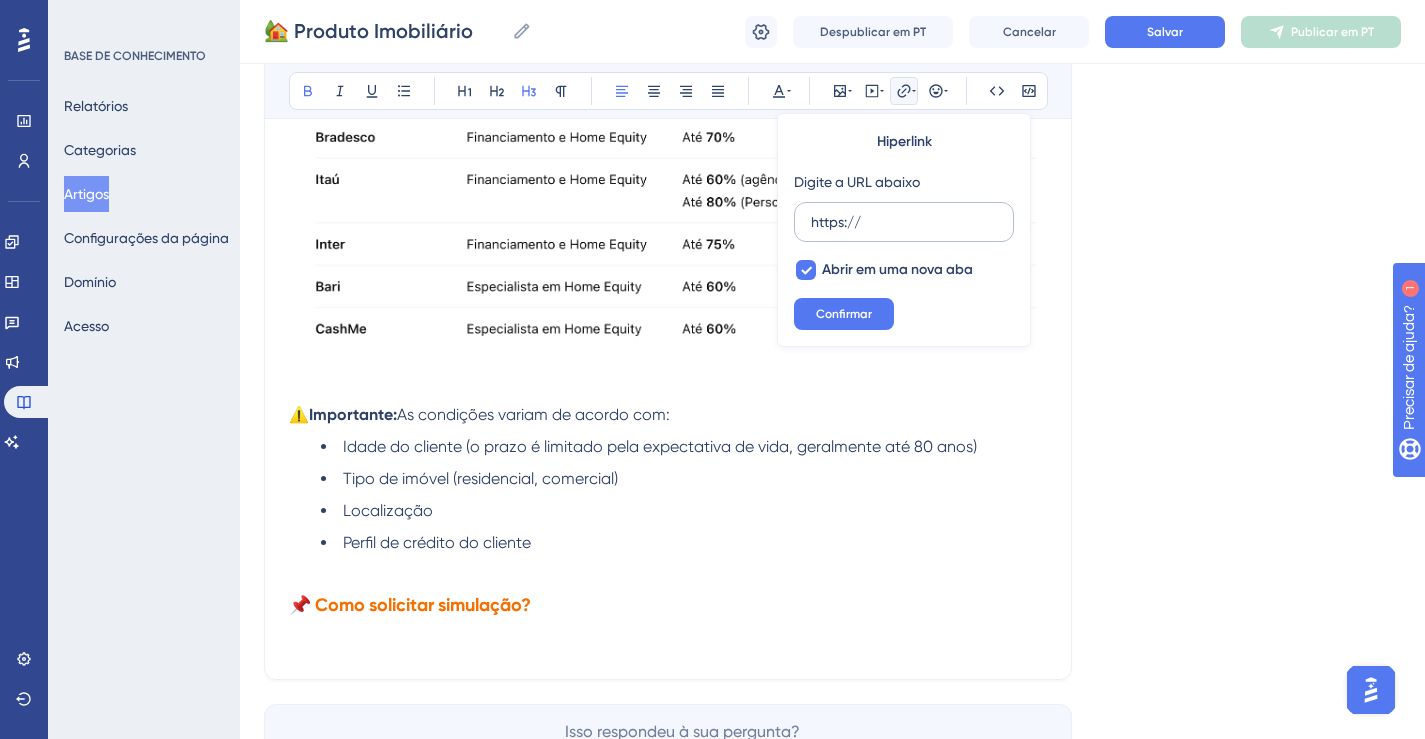 click on "https://" at bounding box center (904, 222) 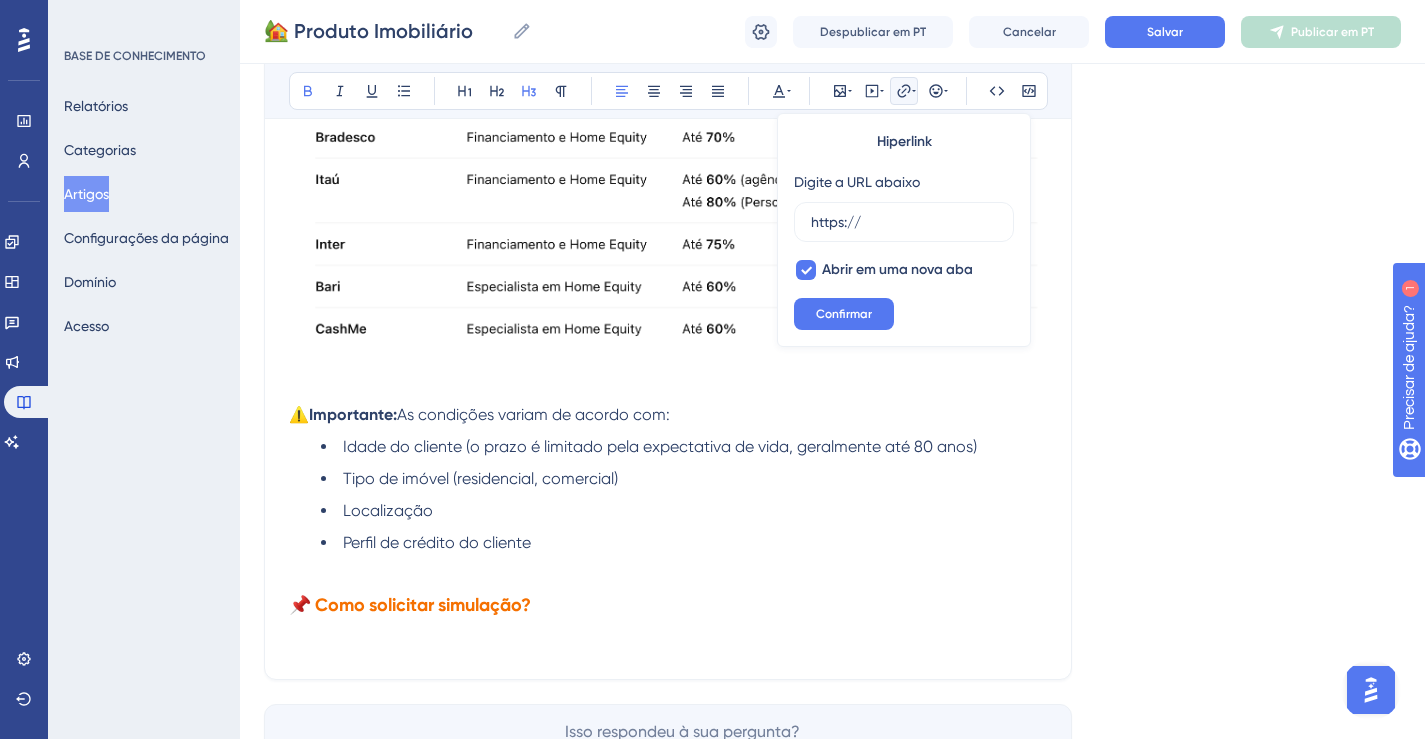 click on "📌 Como solicitar simulação?" at bounding box center (668, 605) 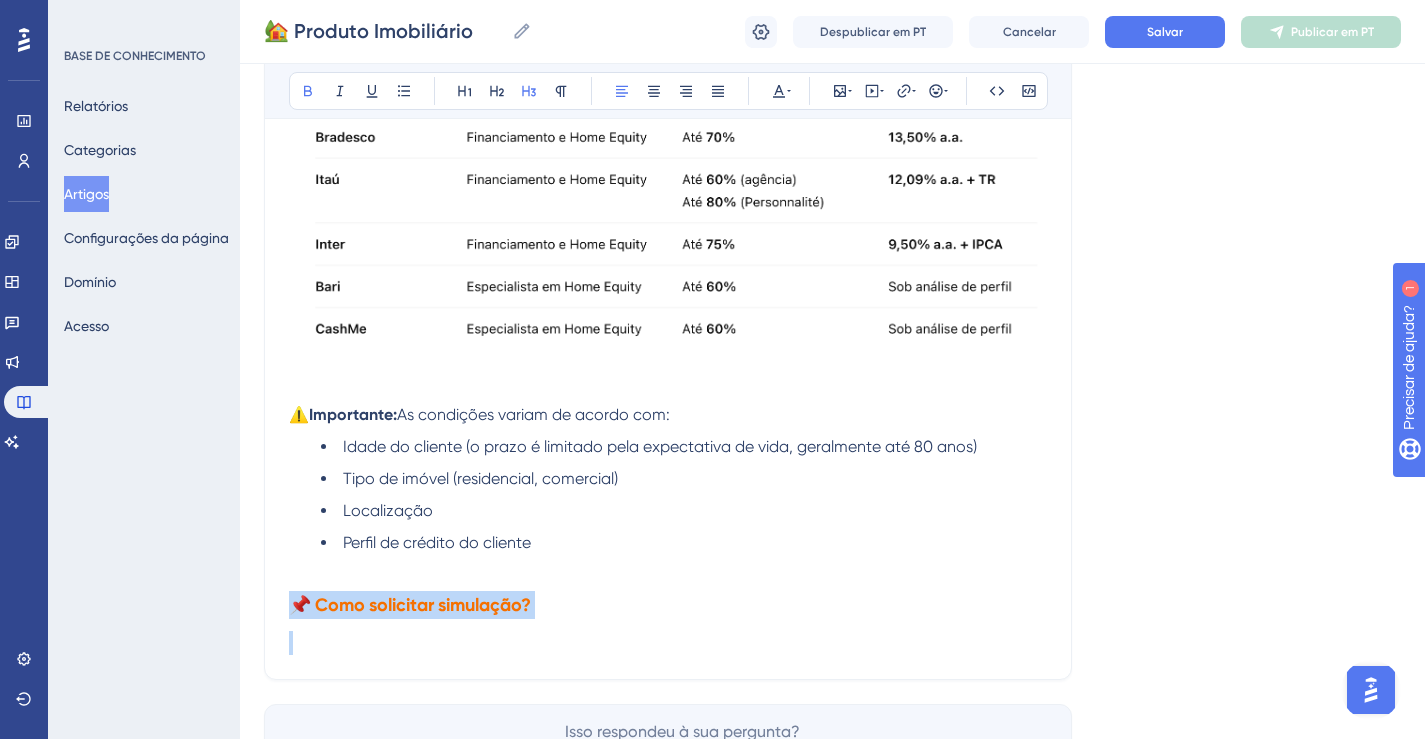 click on "📌 Como solicitar simulação?" at bounding box center [668, 605] 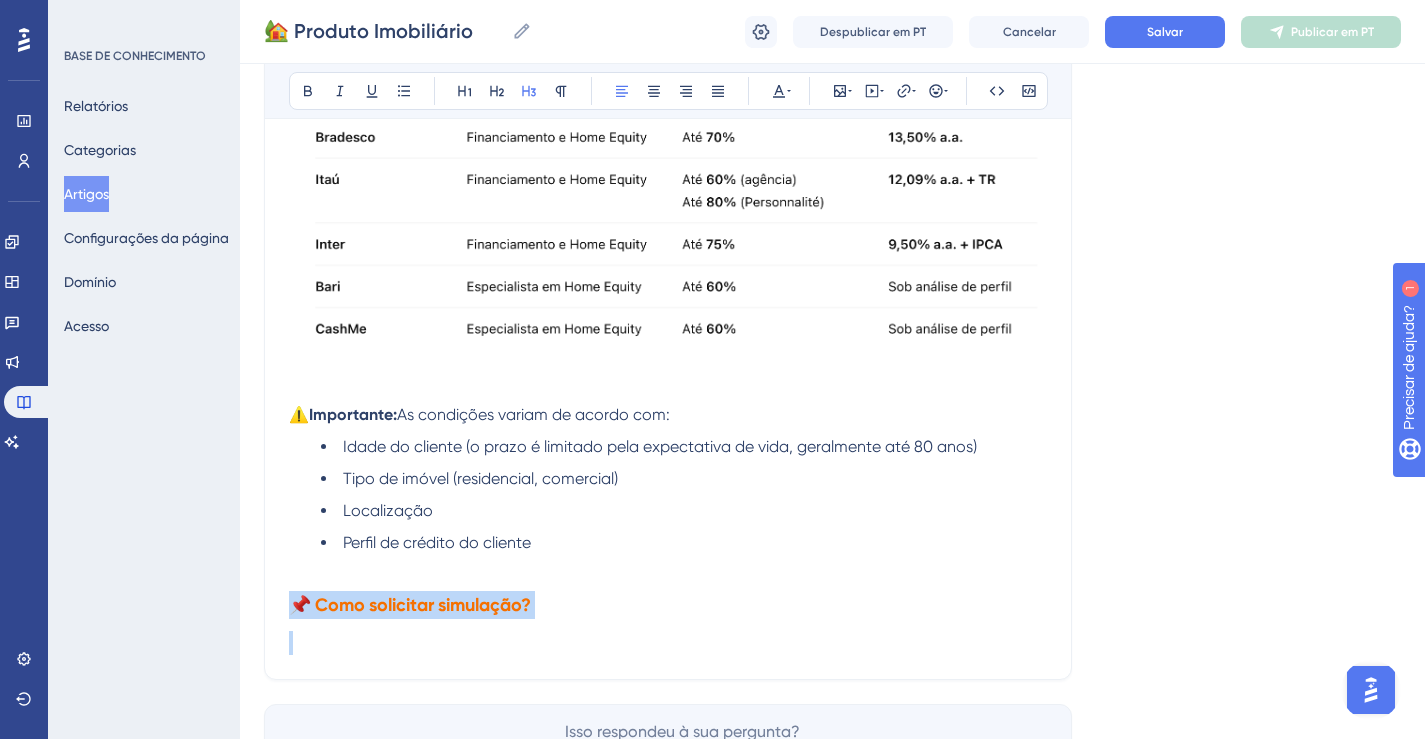 click on "📌 Como solicitar simulação?" at bounding box center [668, 605] 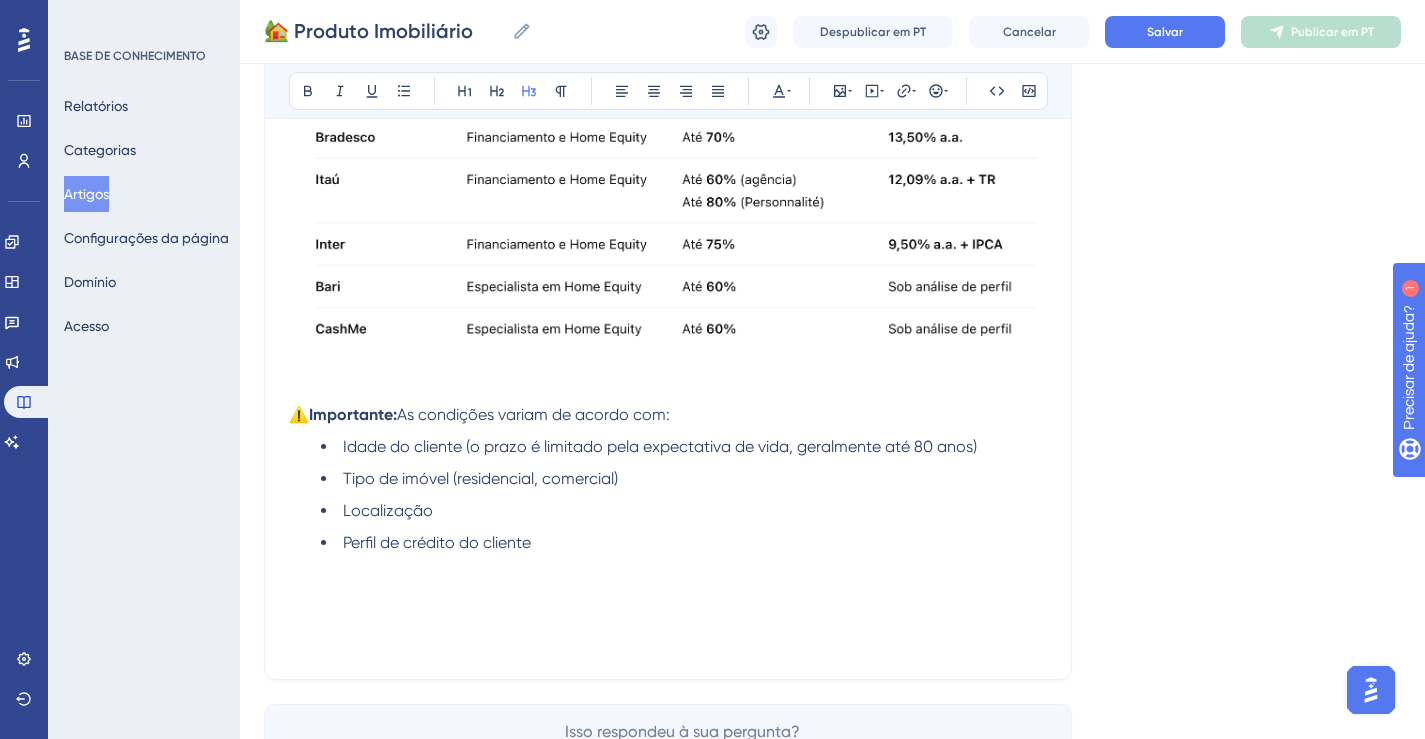 click on "Desempenho Usuários Noivado Widgets Opinião Atualizações de produtos Base de conhecimento Assistente de IA Configurações Sair BASE DE CONHECIMENTO Relatórios Categorias Artigos Configurações da página Domínio Acesso 🏡 Produto Imobiliário 🏡 Produto Imobiliário 🏡 Produto Imobiliário Despublicar em PT Cancelar Salvar Publicar em PT Linguagem Português (padrão) 🏡 Produto Imobiliário Audacioso itálico Sublinhado Ponto de bala Título 1 Título 2 Título 3 Normal Alinhar à esquerda Alinhar ao centro Alinhar à direita Alinhar Justificar Cor do texto Inserir imagem Incorporar vídeo Hiperlink Emojis Código Bloco de código A Hiperban atua com os principais bancos do país para oferecer  crédito imobiliário completo , seja para  compra (financiamento)  ou  refinanciamento (home equity) . 🧾 O que é Home Equity? É o crédito com  garantia de imóvel taxas muito mais baixas  e prazos longos para pagamento. Parcelamento: até  60%" at bounding box center [712, -1147] 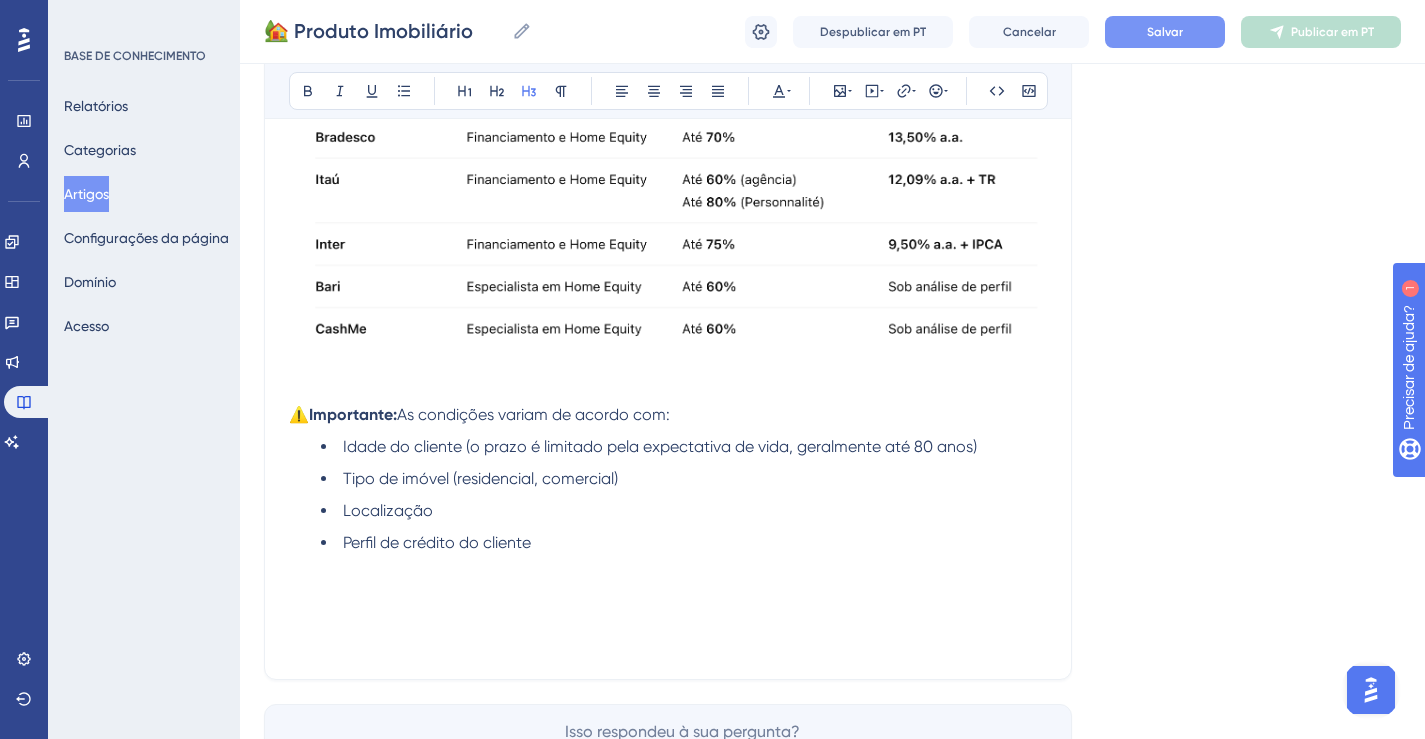 click on "Salvar" at bounding box center [1165, 32] 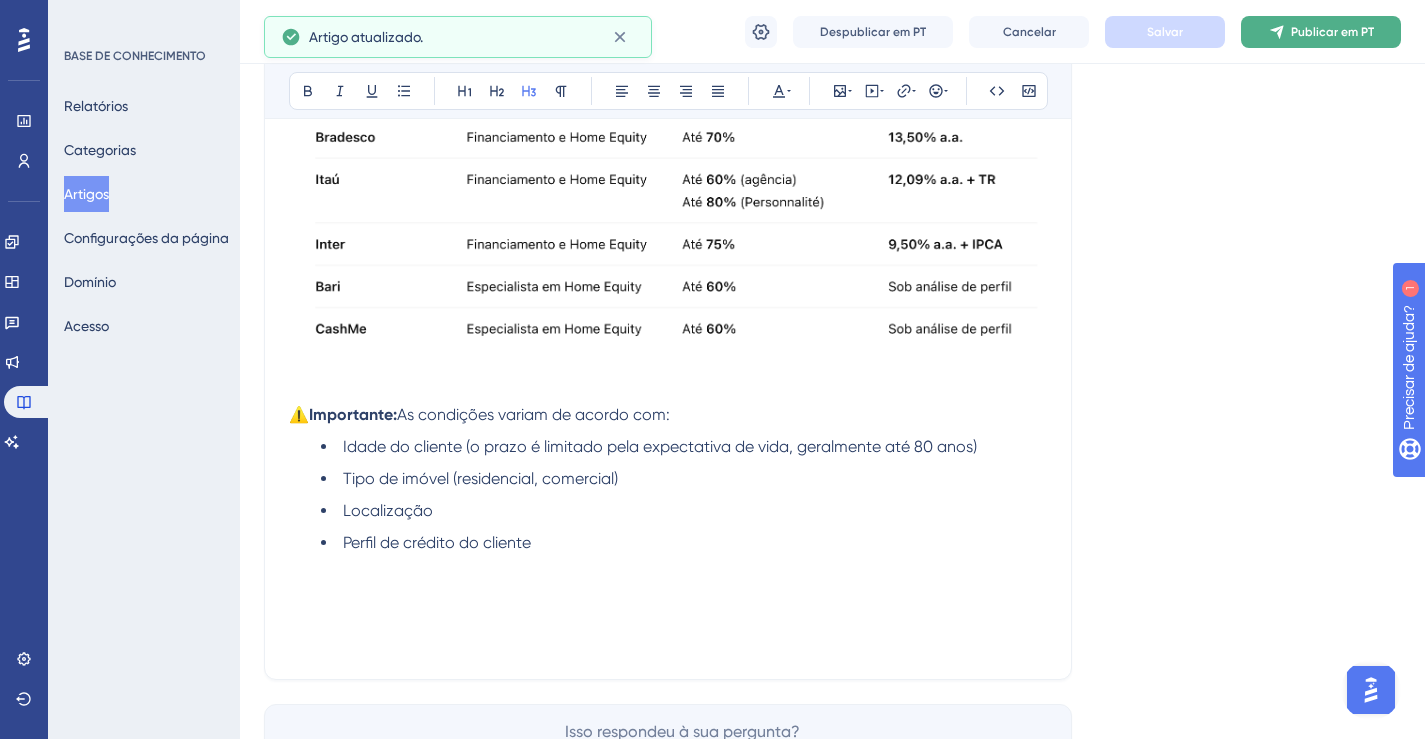 click on "Publicar em PT" at bounding box center (1321, 32) 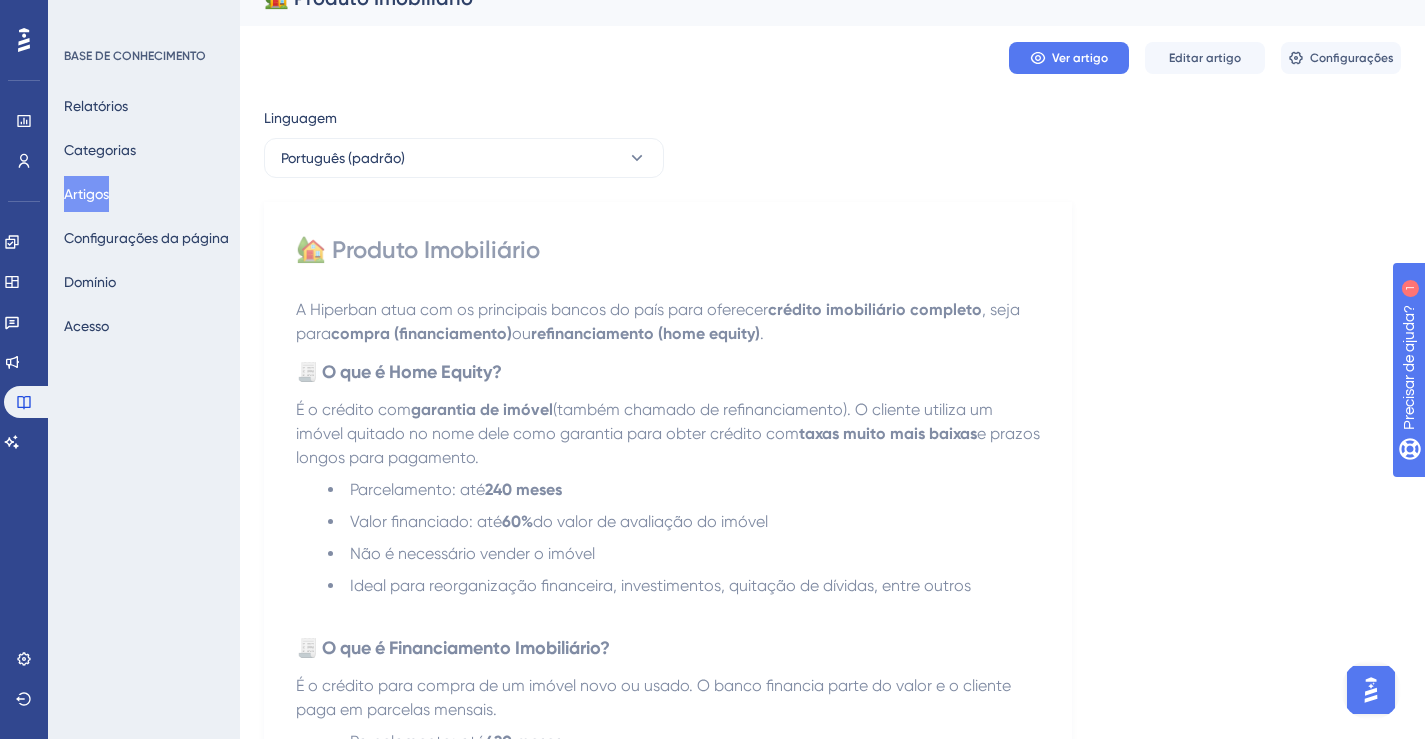 scroll, scrollTop: 0, scrollLeft: 15, axis: horizontal 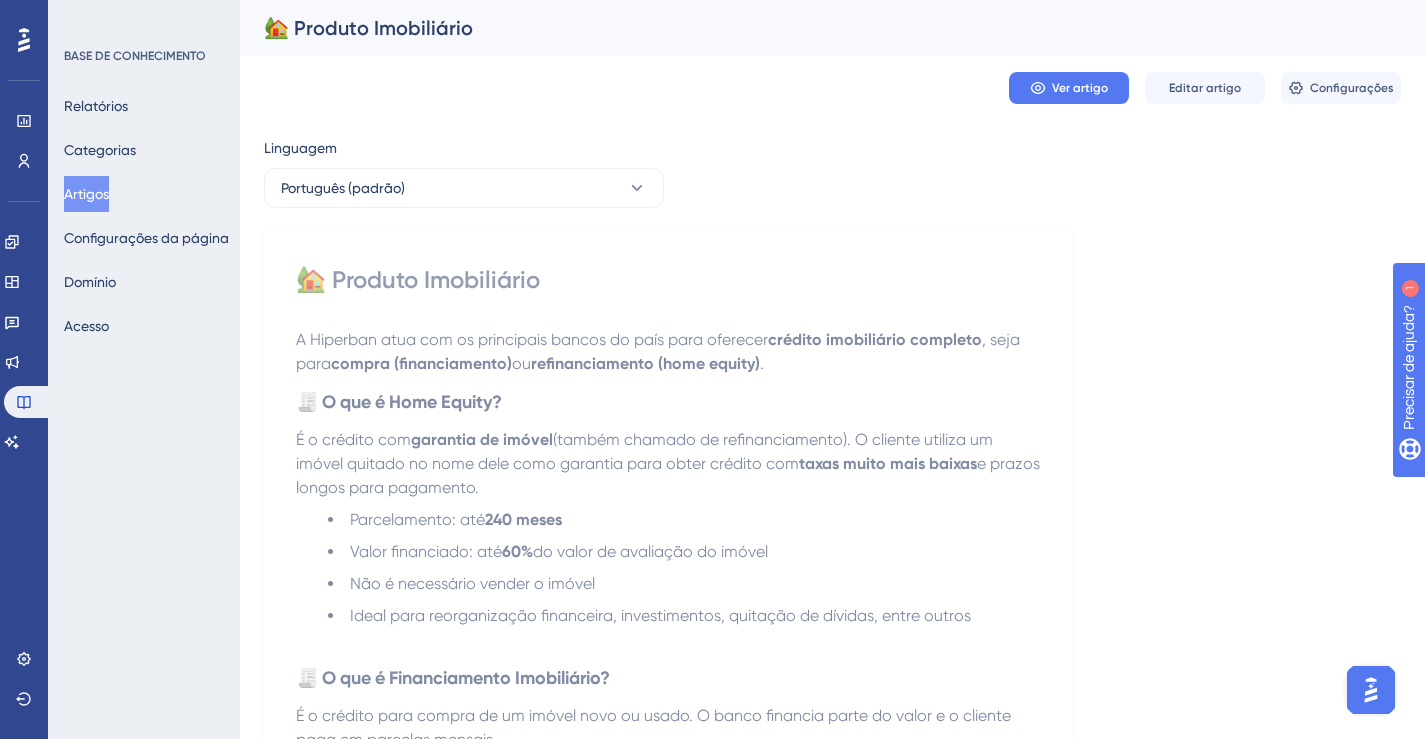 click on "Artigos" at bounding box center [86, 194] 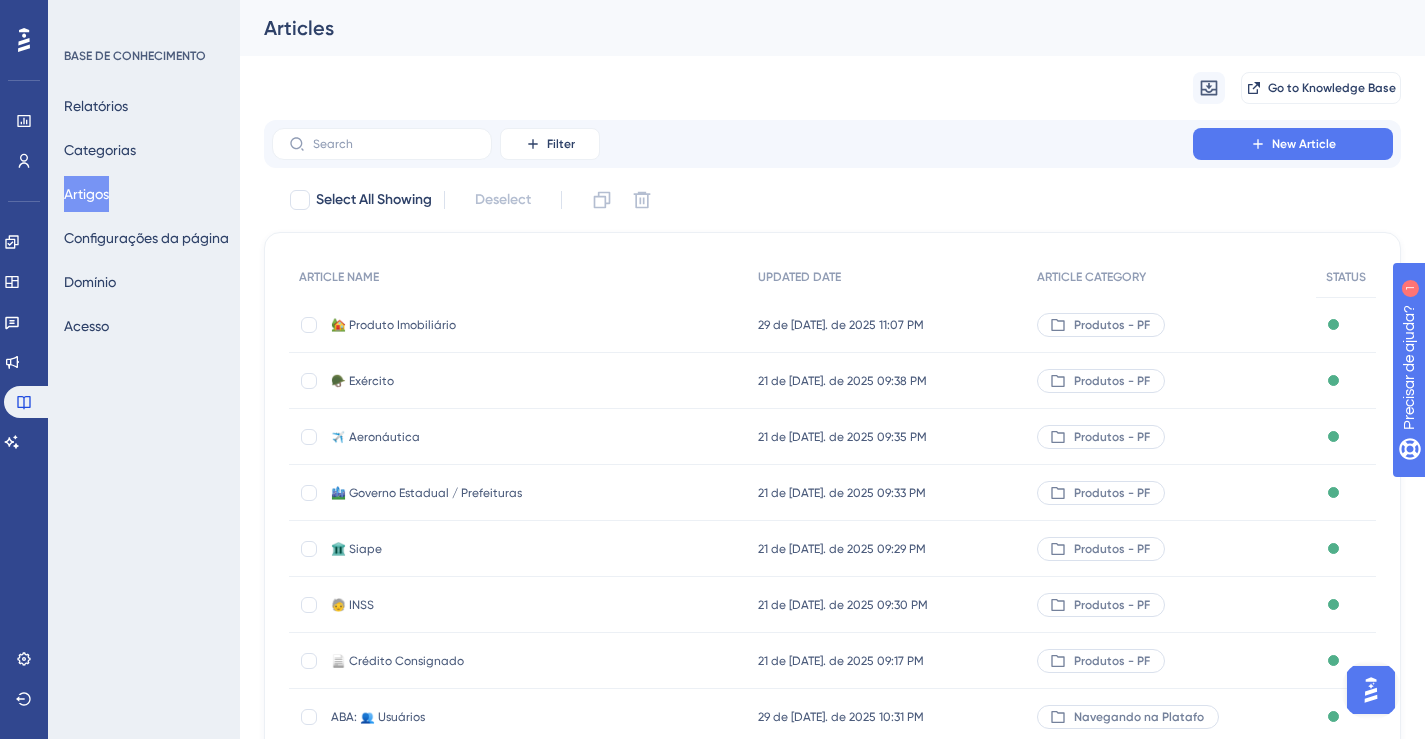 scroll, scrollTop: 0, scrollLeft: 0, axis: both 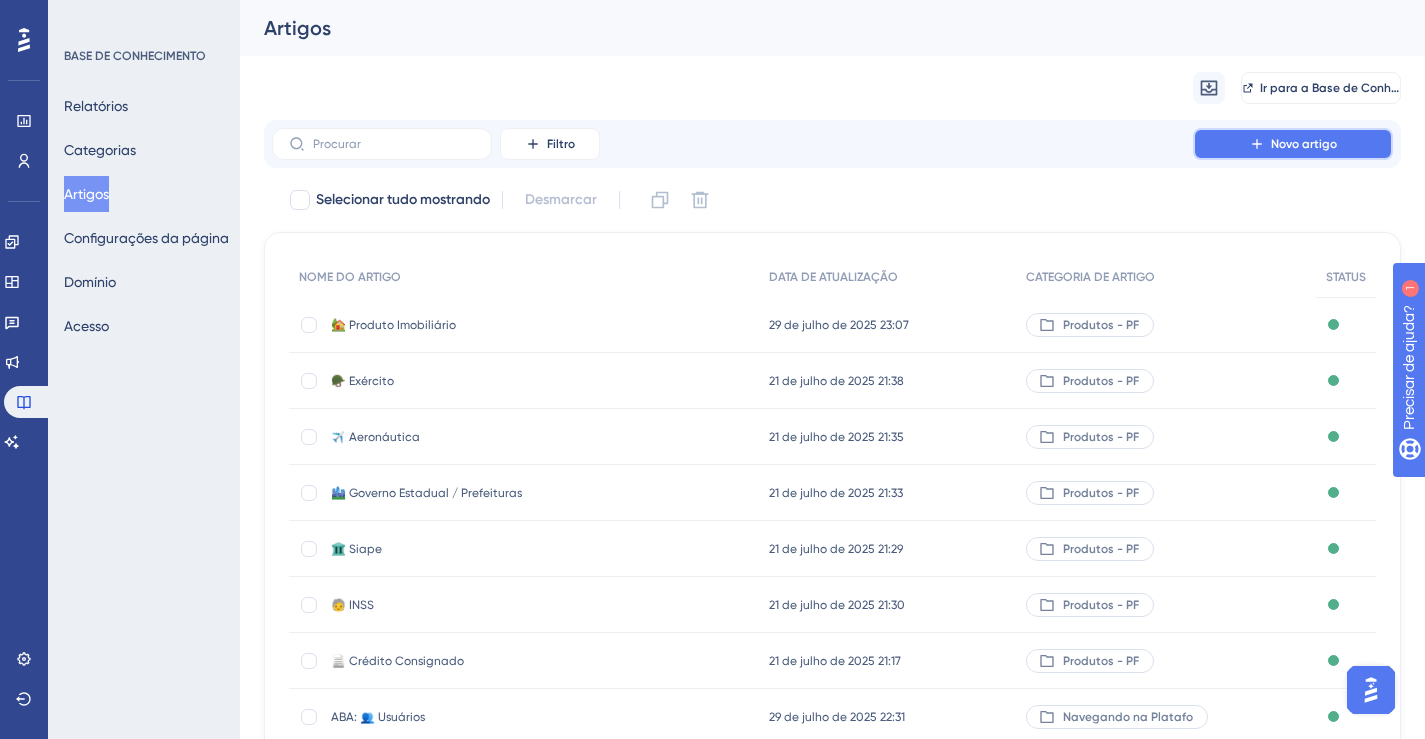 click on "Novo artigo" at bounding box center [1293, 144] 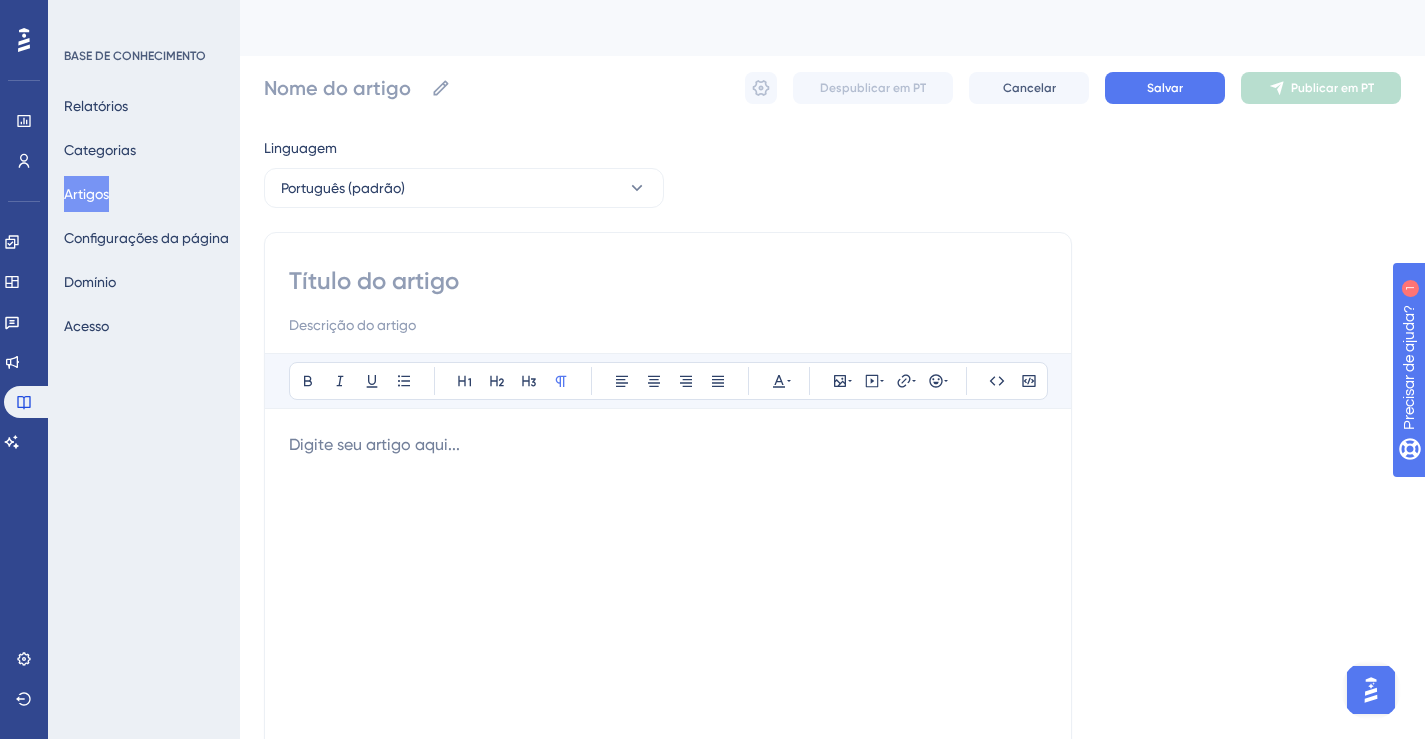 click at bounding box center (668, 281) 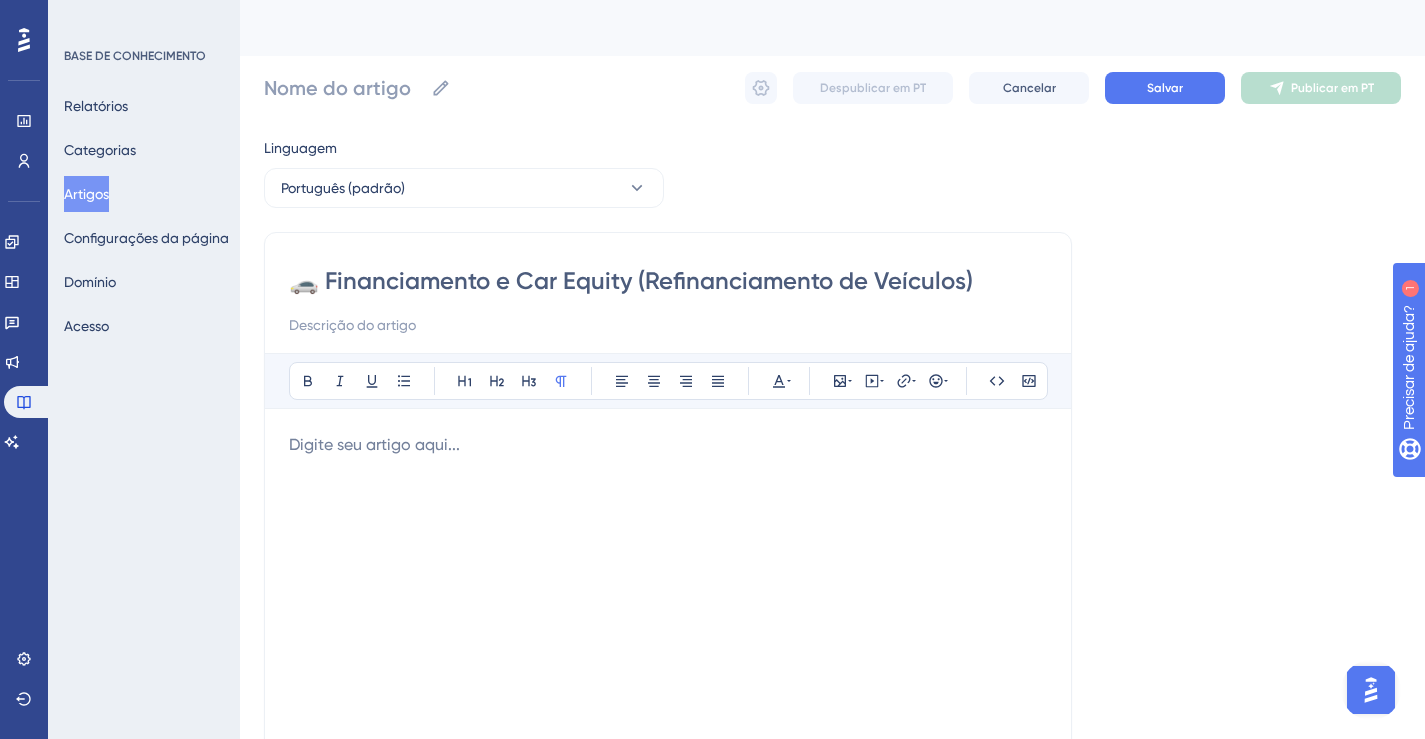 type on "🚗 Financiamento e Car Equity (Refinanciamento de Veículos)" 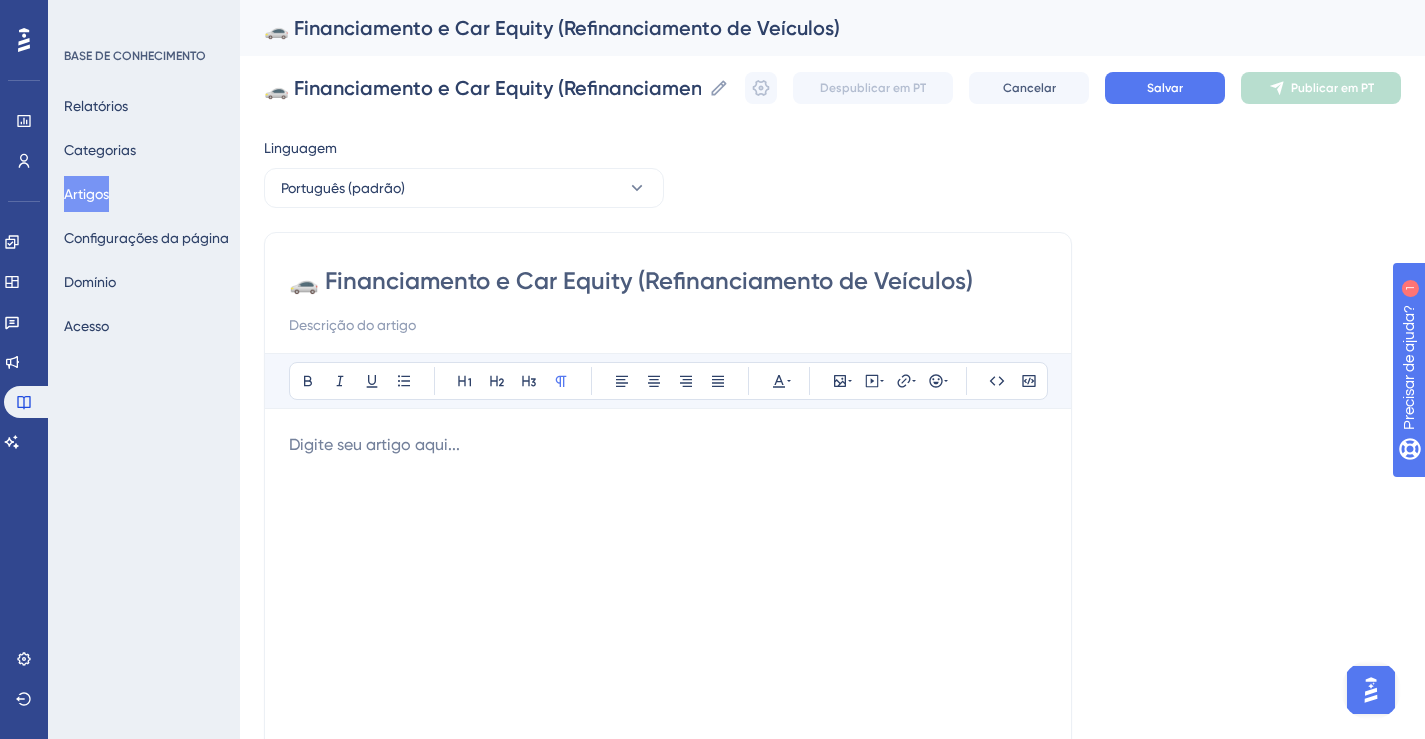 drag, startPoint x: 630, startPoint y: 279, endPoint x: 823, endPoint y: 285, distance: 193.09325 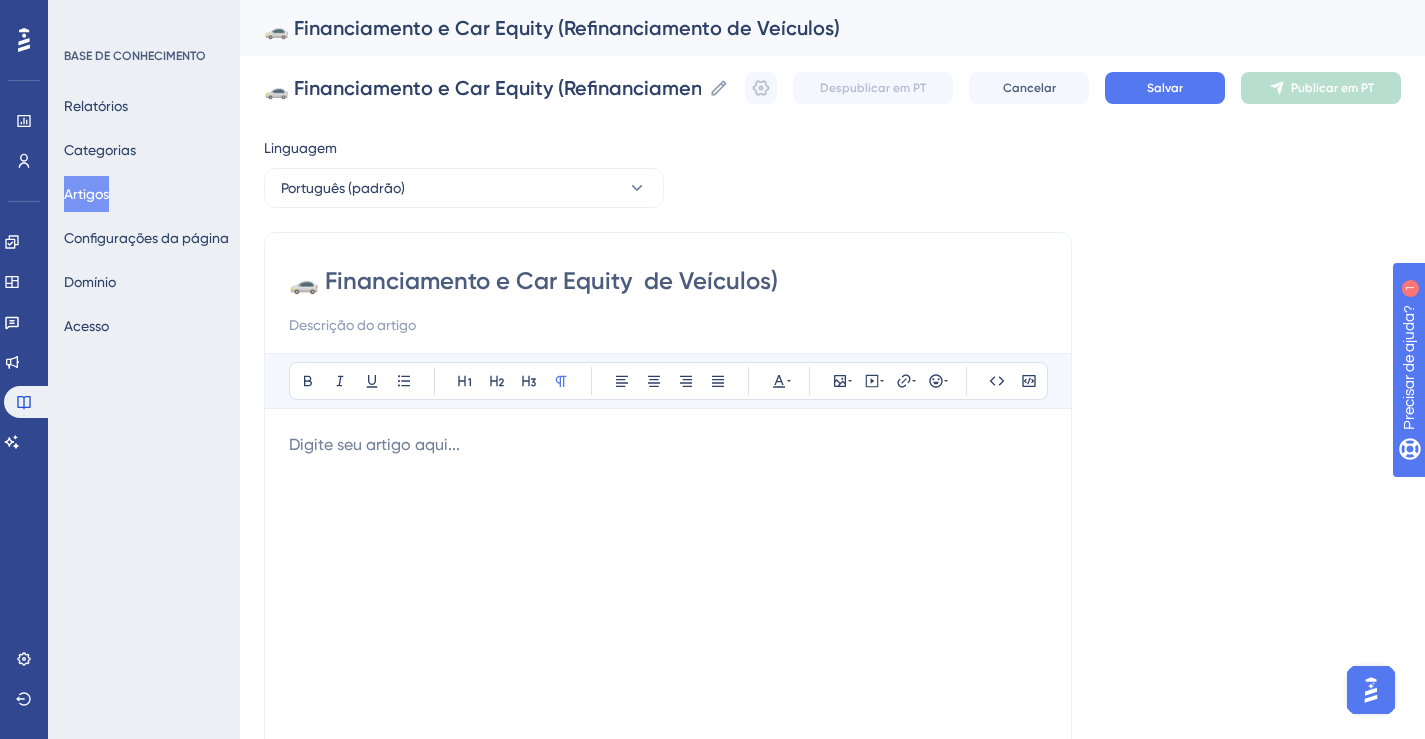 type on "🚗 Financiamento e Car Equity  de Veículos)" 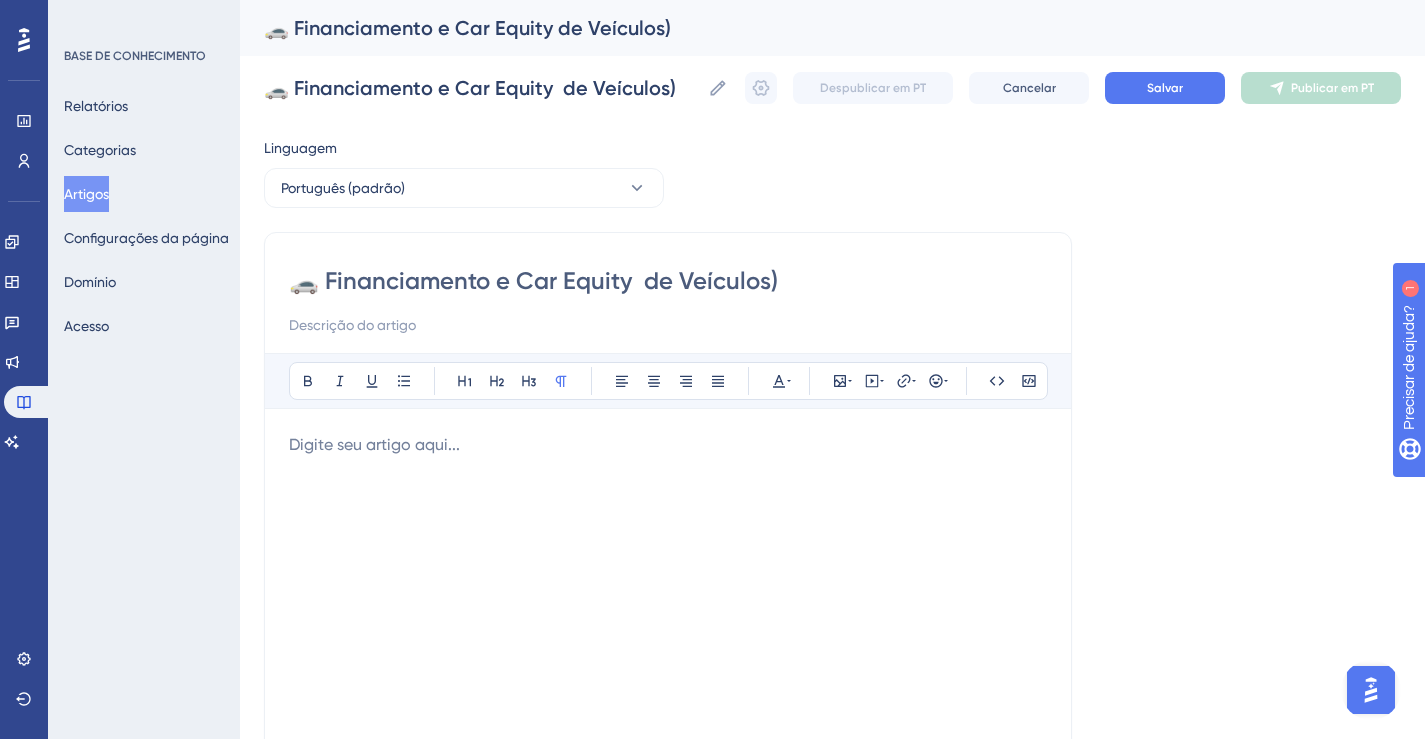 type on "🚗 Financiamento e Car Equity de Veículos)" 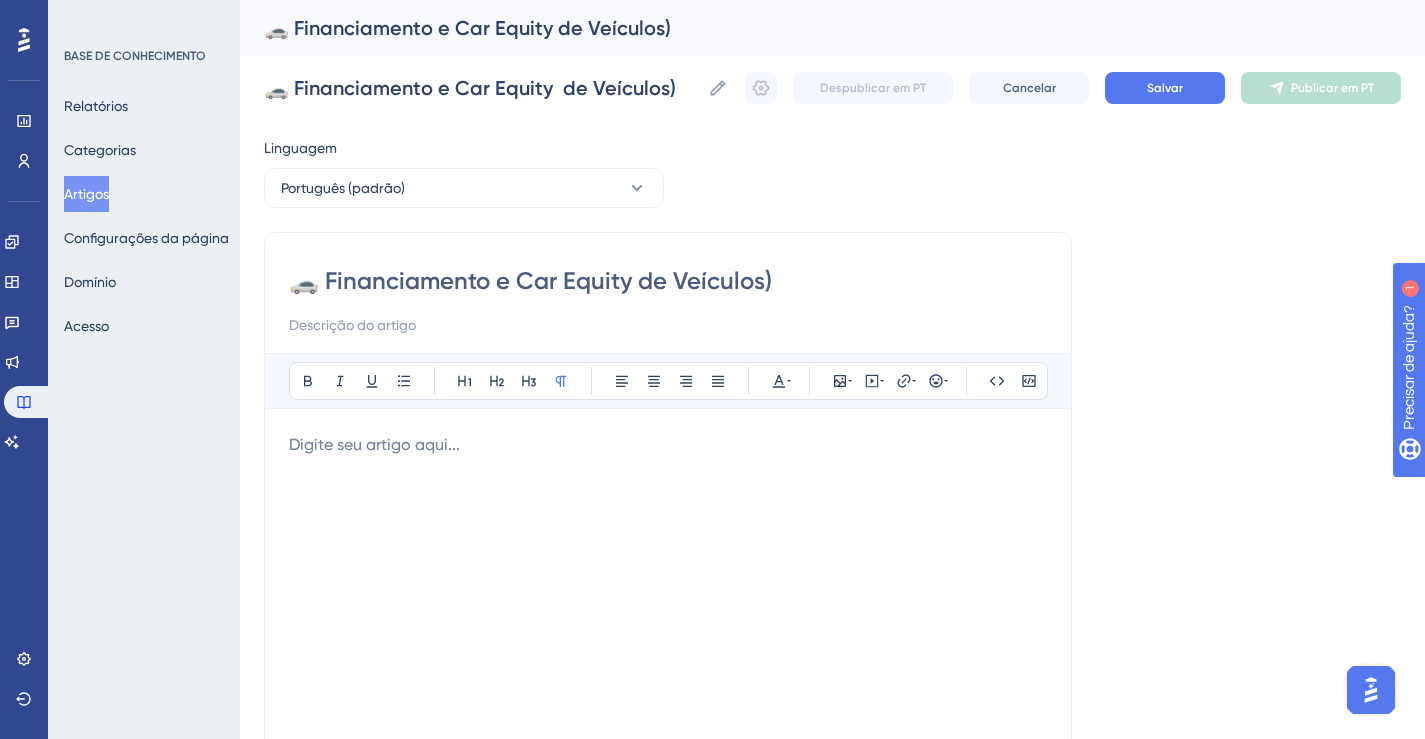 type on "🚗 Financiamento e Car Equity de Veículos)" 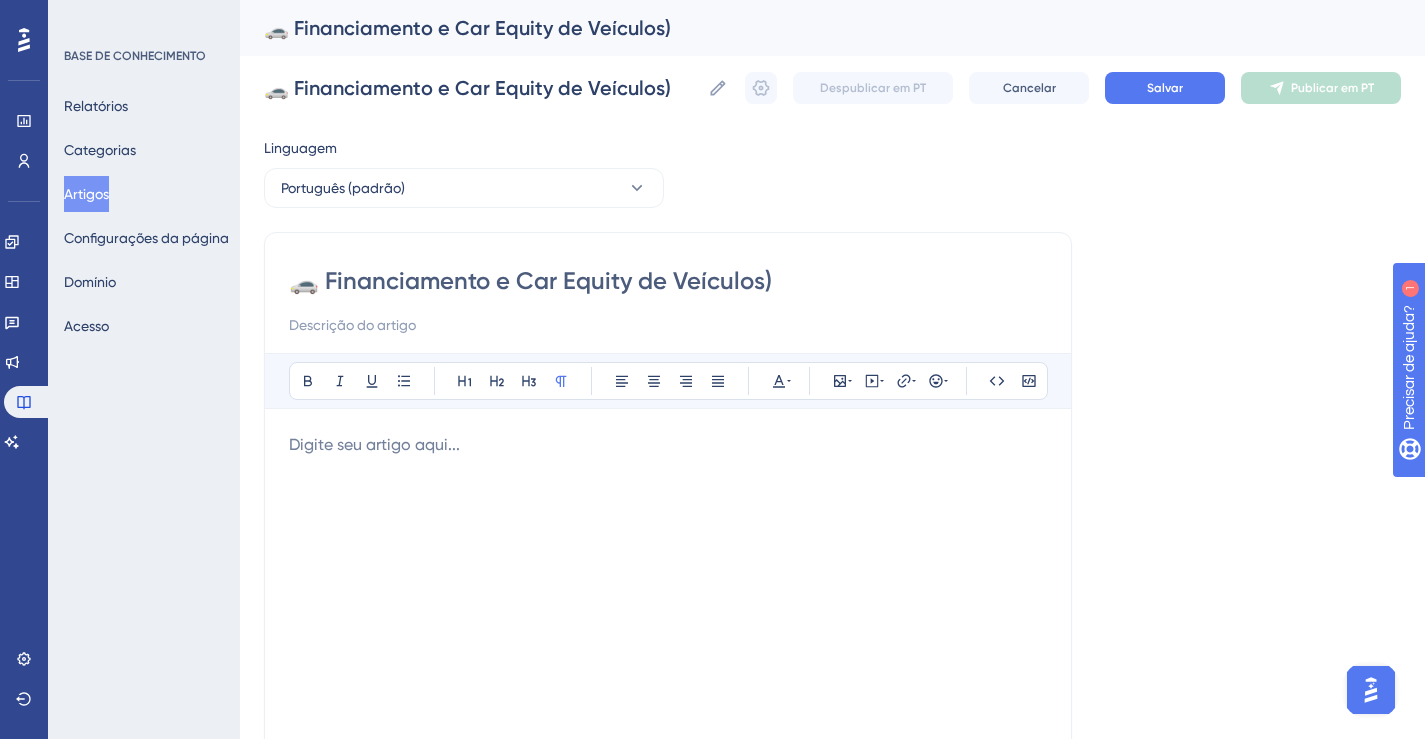 click on "🚗 Financiamento e Car Equity de Veículos)" at bounding box center (668, 281) 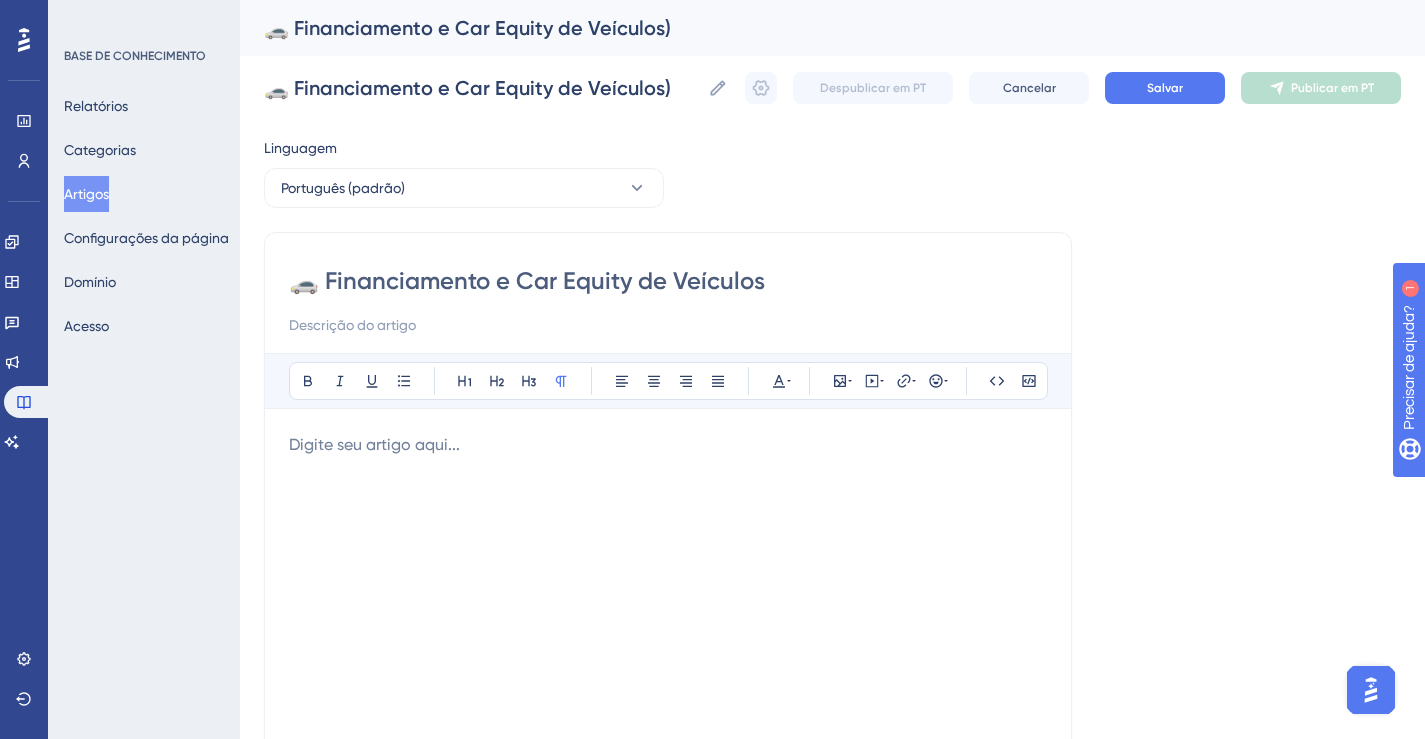 type on "🚗 Financiamento e Car Equity de Veículos" 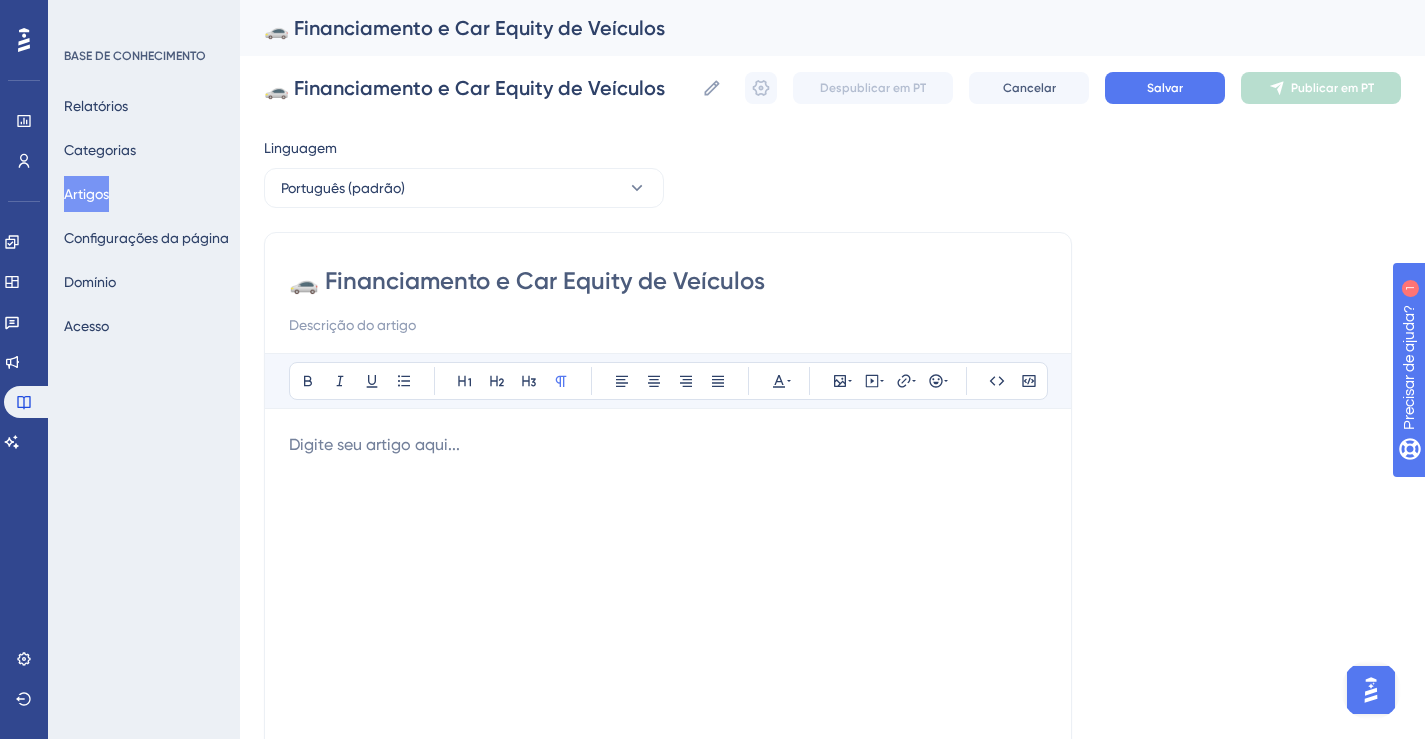 type on "🚗 Financiamento e Car Equity de Veículos" 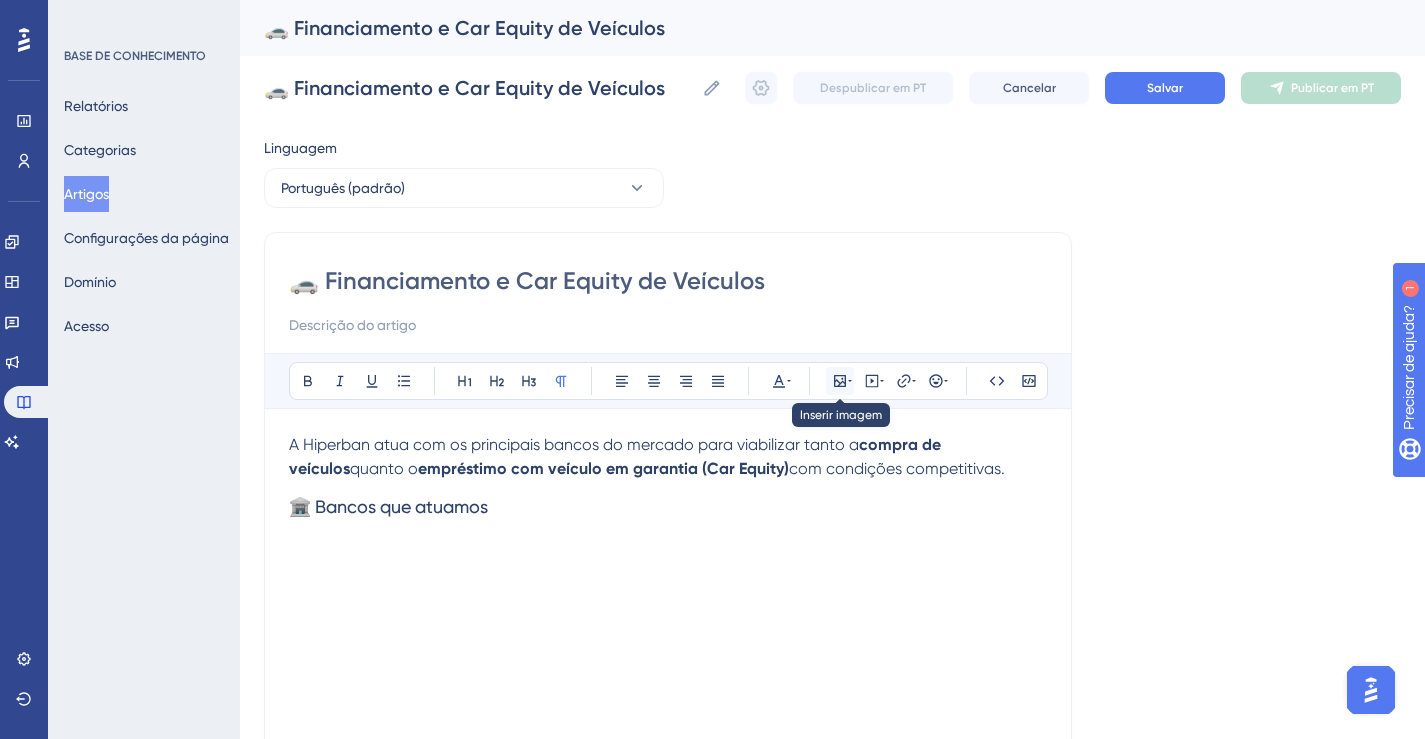 click 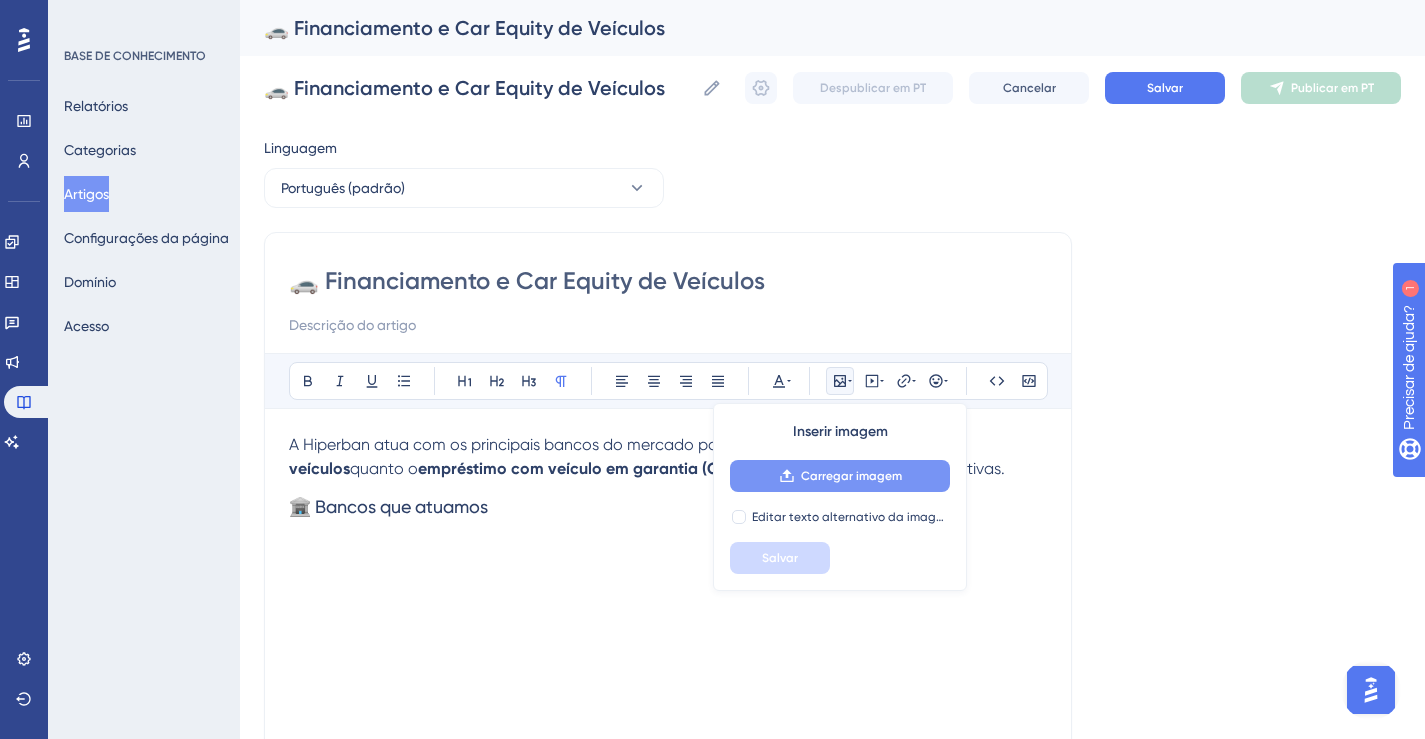 click on "Carregar imagem" at bounding box center (851, 476) 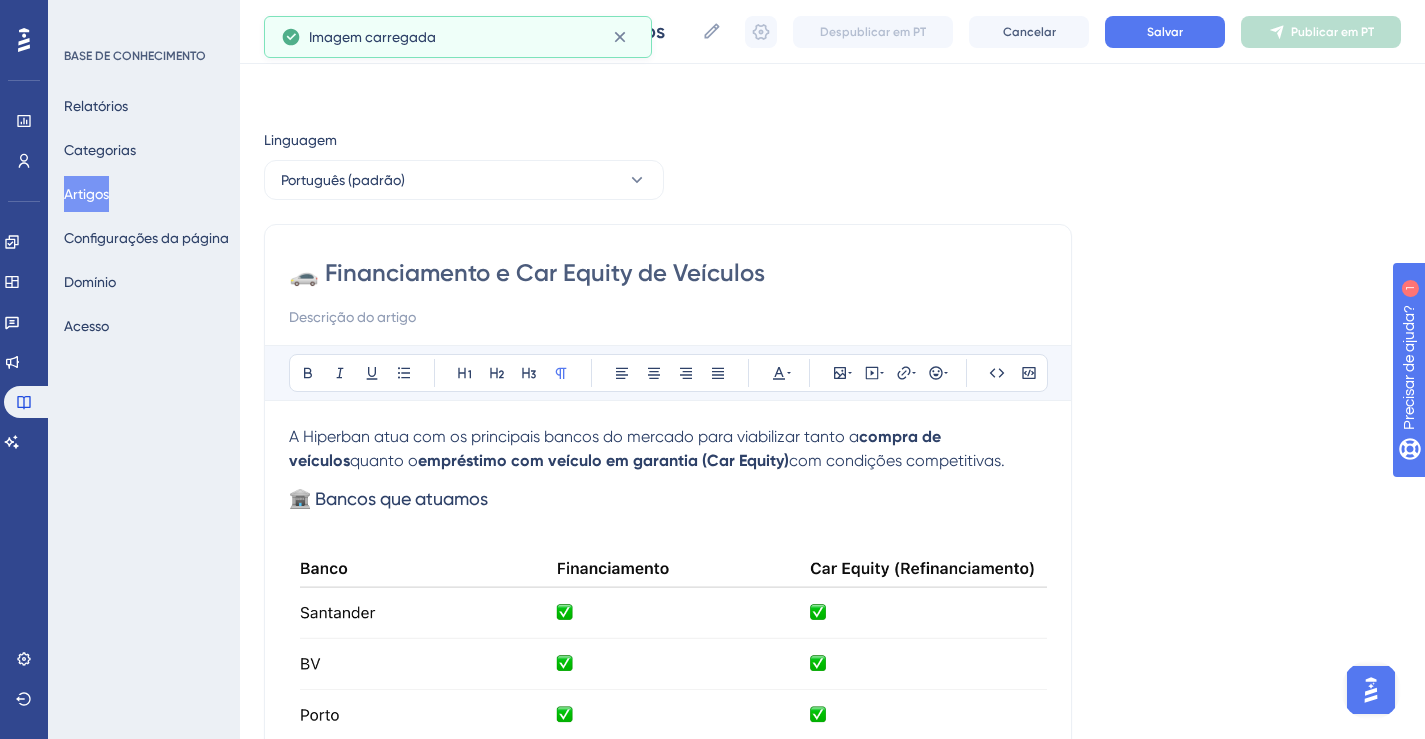 scroll, scrollTop: 154, scrollLeft: 0, axis: vertical 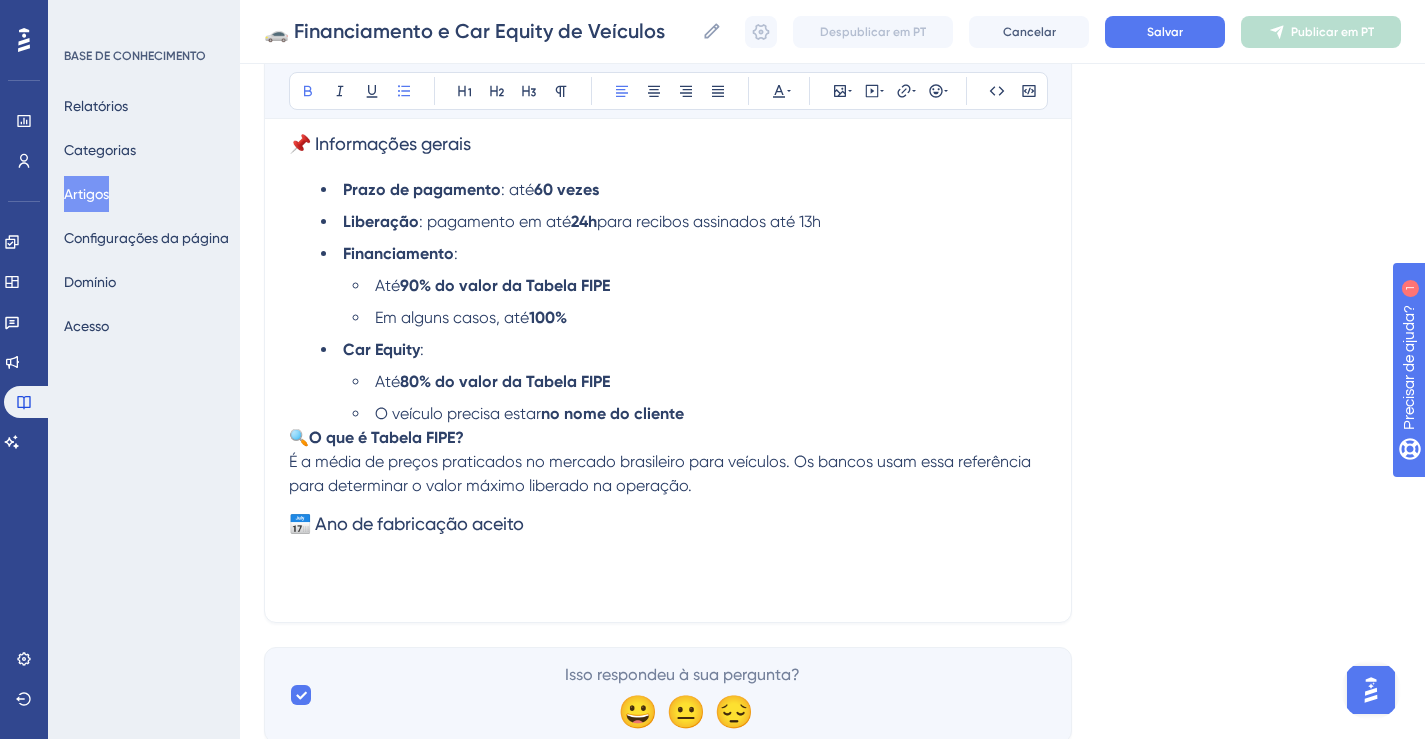click on "O veículo precisa estar  no nome do cliente" at bounding box center (700, 414) 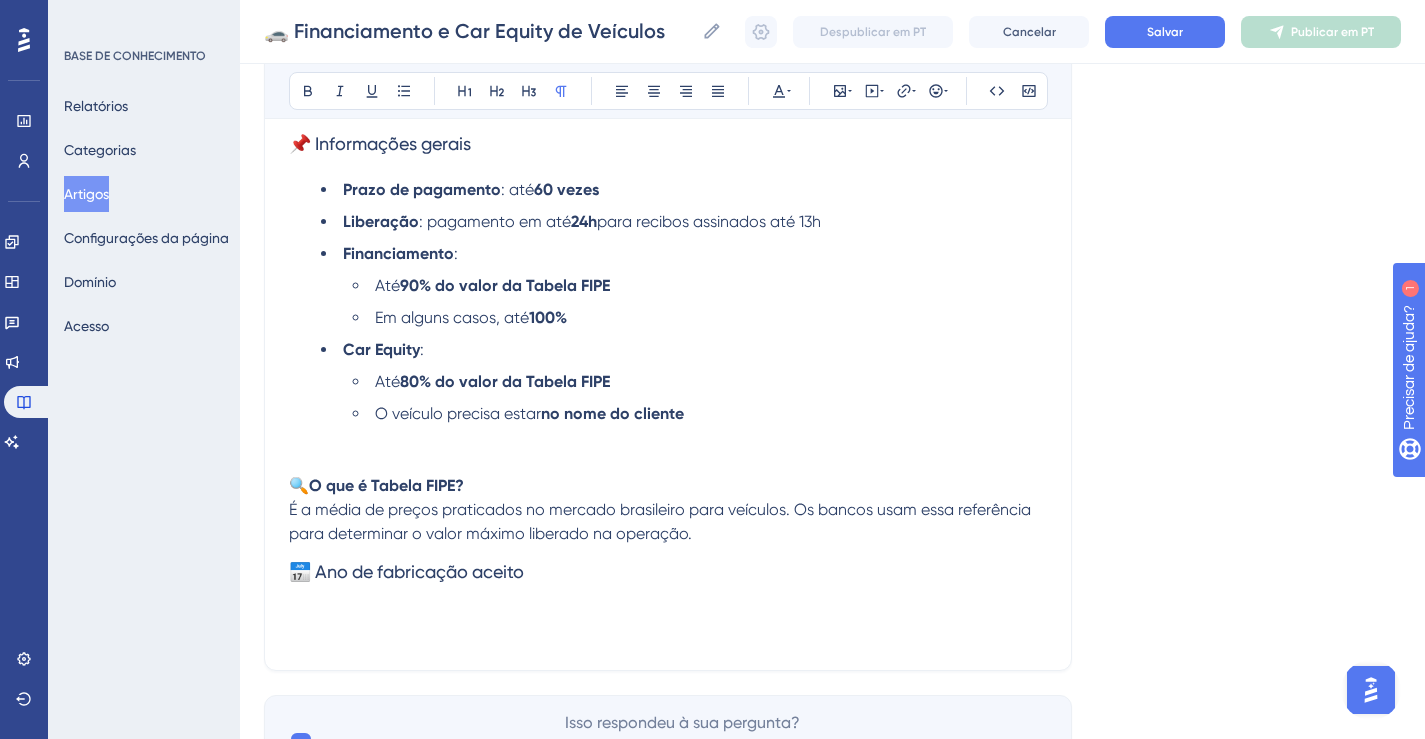 click on "🔍  O que é Tabela FIPE? É a média de preços praticados no mercado brasileiro para veículos. Os bancos usam essa referência para determinar o valor máximo liberado na operação." at bounding box center [668, 510] 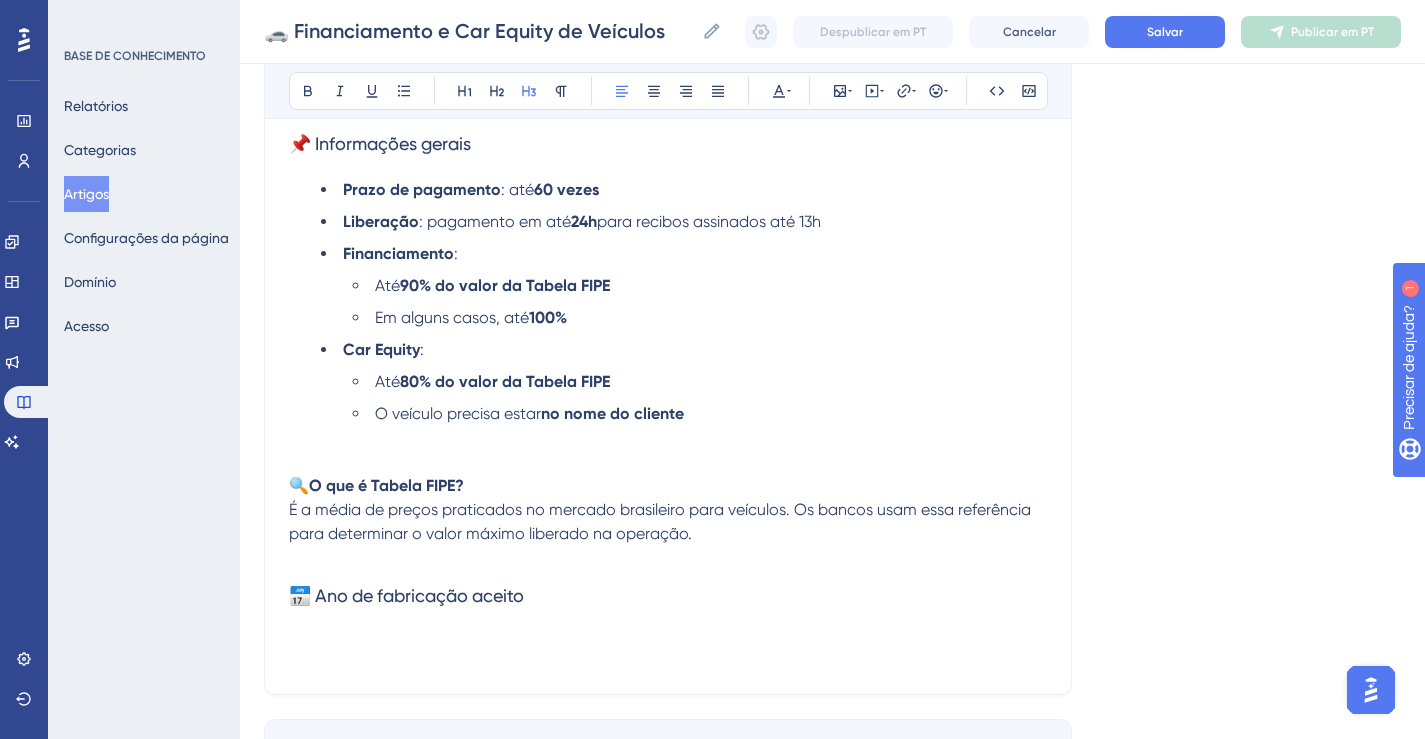 click on "📅 Ano de fabricação aceito" at bounding box center [668, 596] 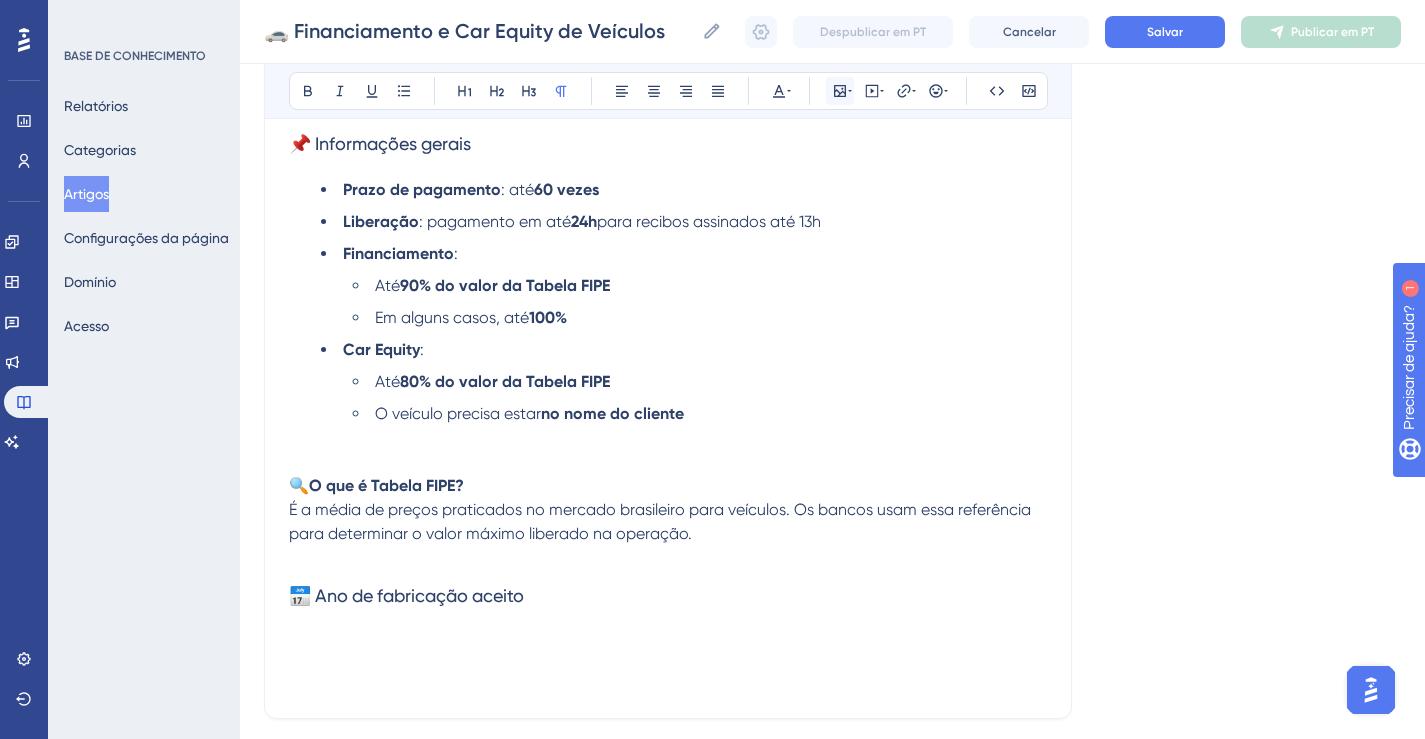 click 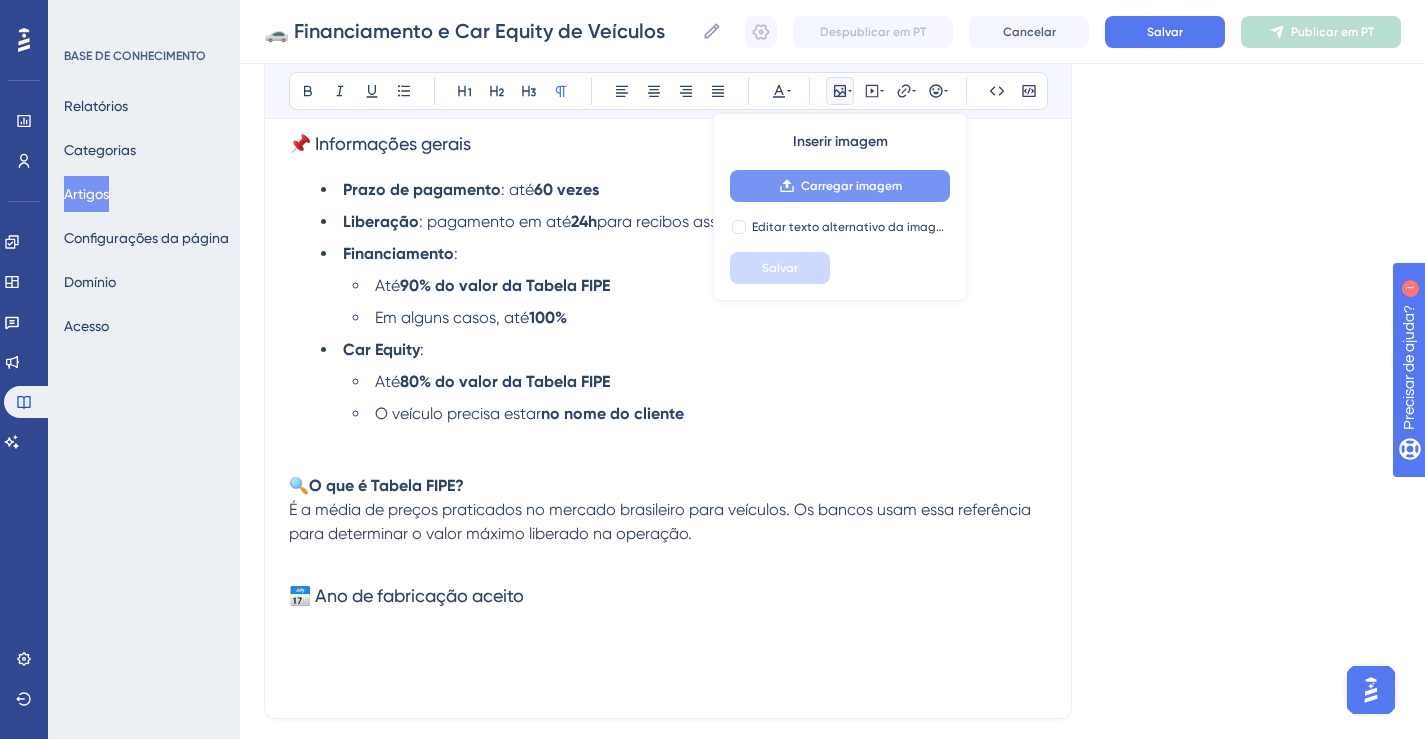 click 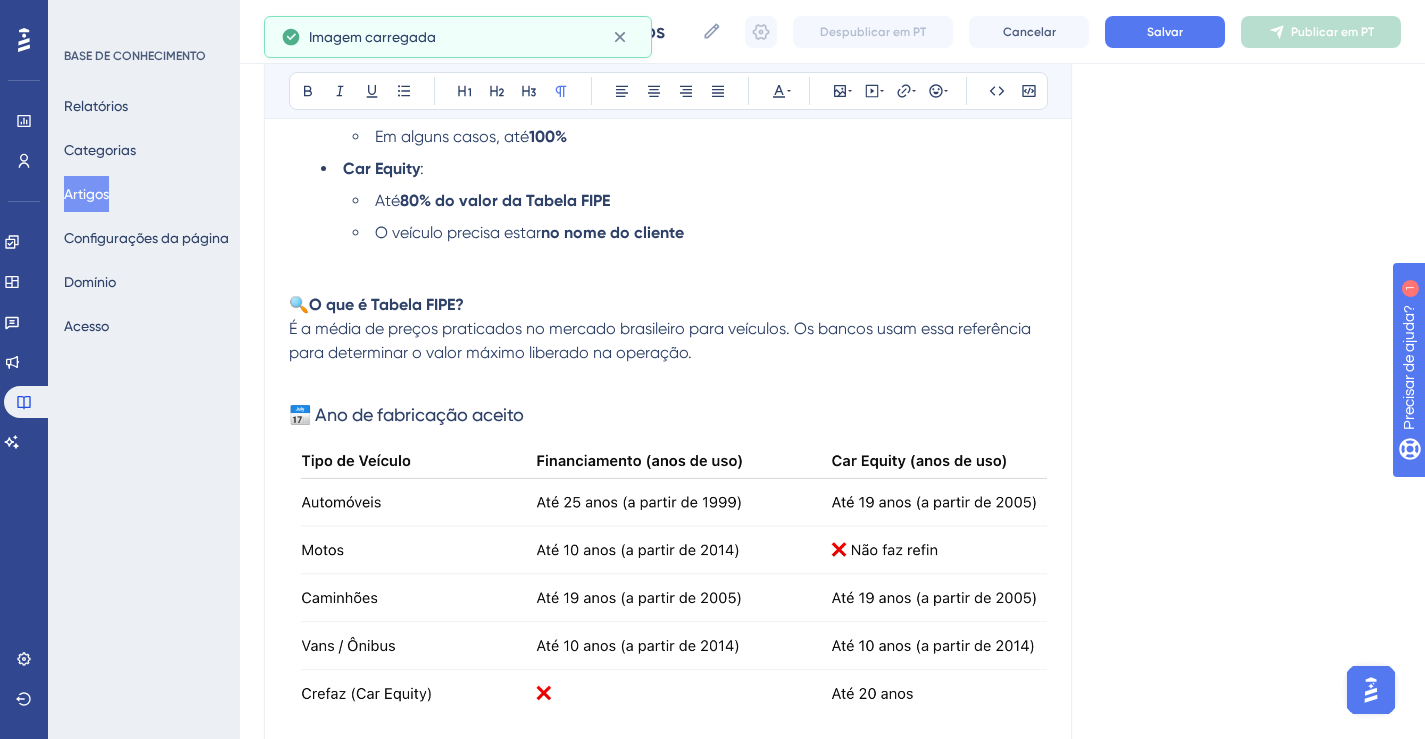 scroll, scrollTop: 1013, scrollLeft: 0, axis: vertical 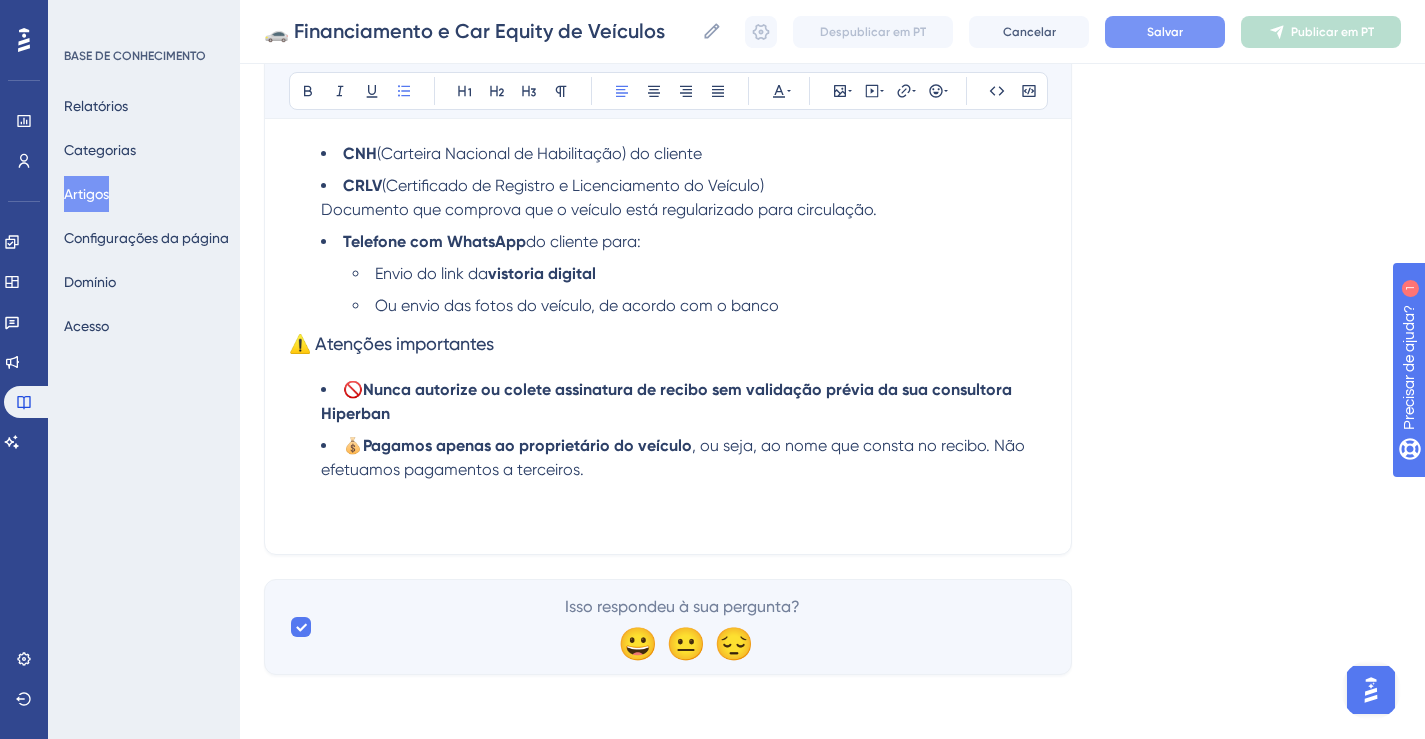 click on "Salvar" at bounding box center (1165, 32) 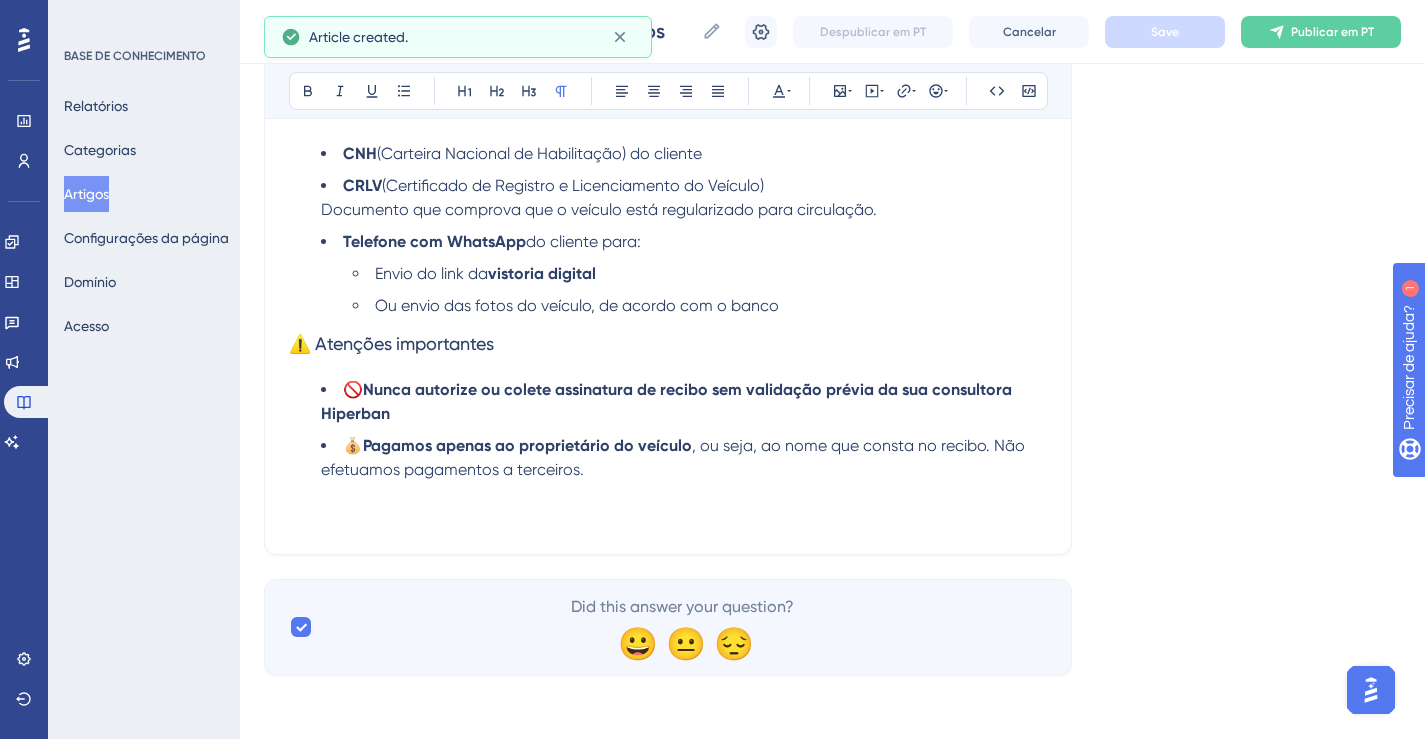scroll, scrollTop: 849, scrollLeft: 0, axis: vertical 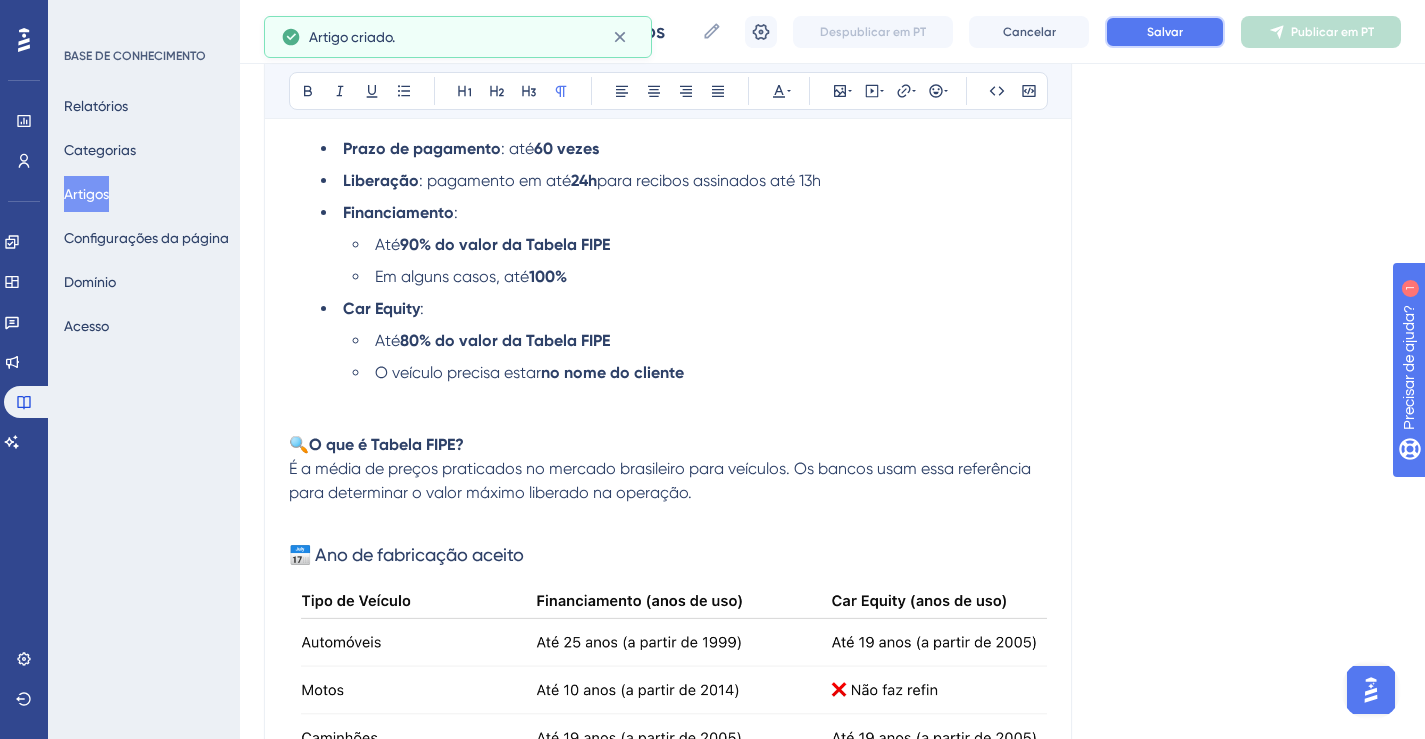 click on "Salvar" at bounding box center [1165, 32] 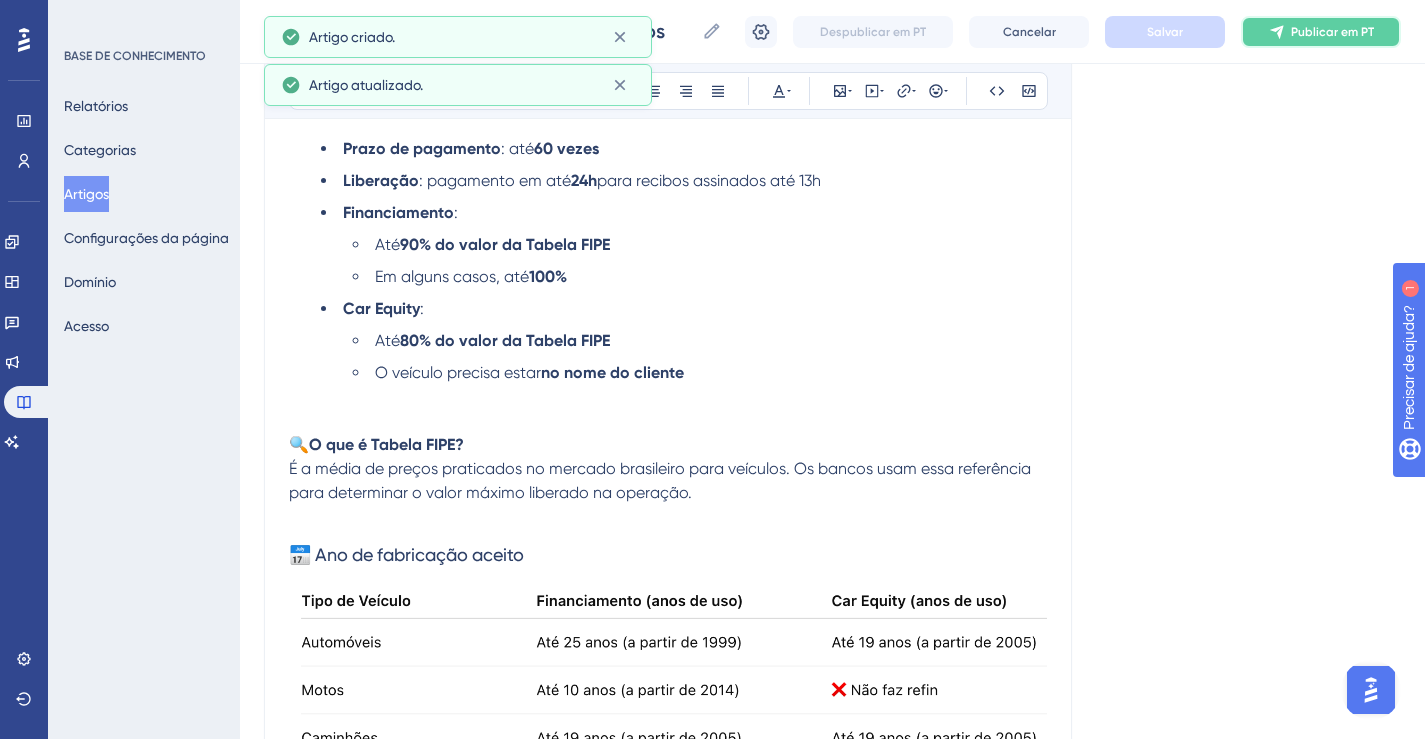 click on "Publicar em PT" at bounding box center [1321, 32] 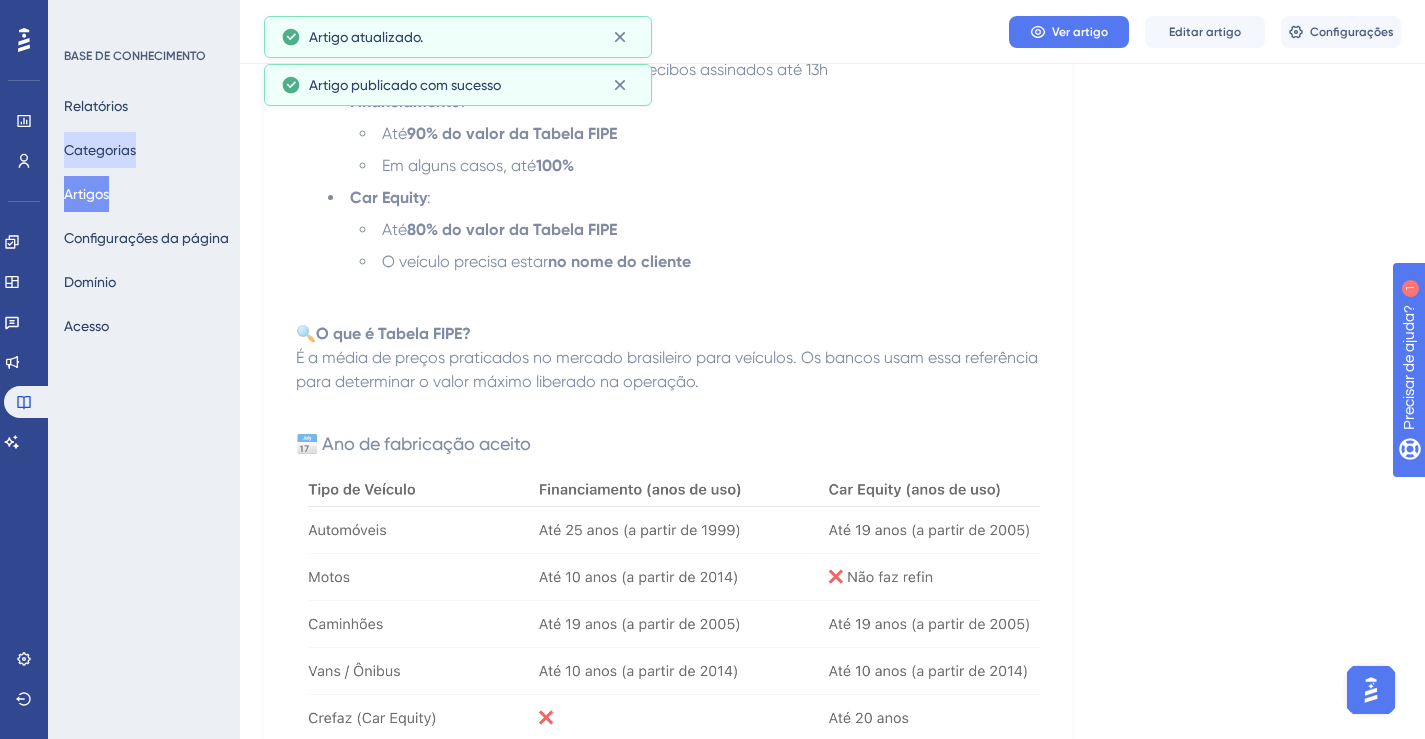 click on "Categorias" at bounding box center [100, 150] 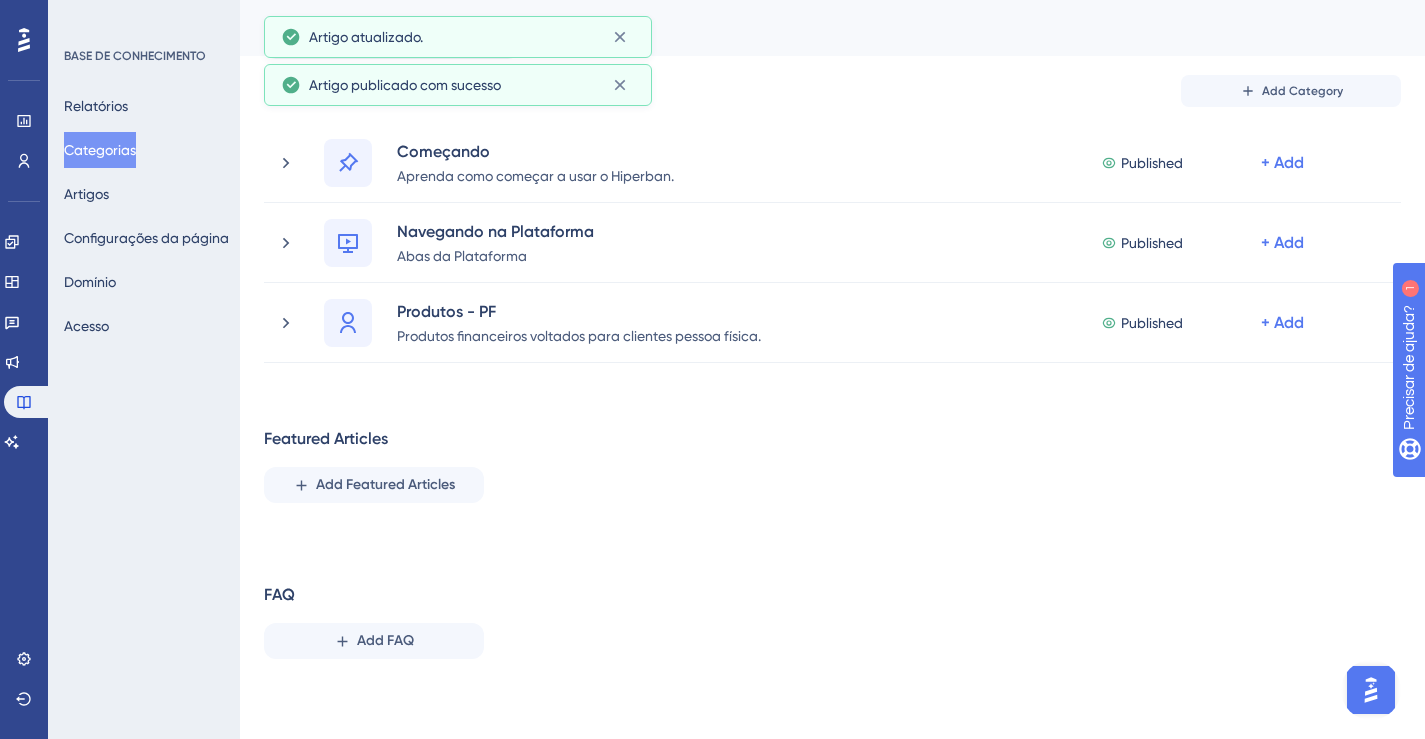 scroll, scrollTop: 0, scrollLeft: 0, axis: both 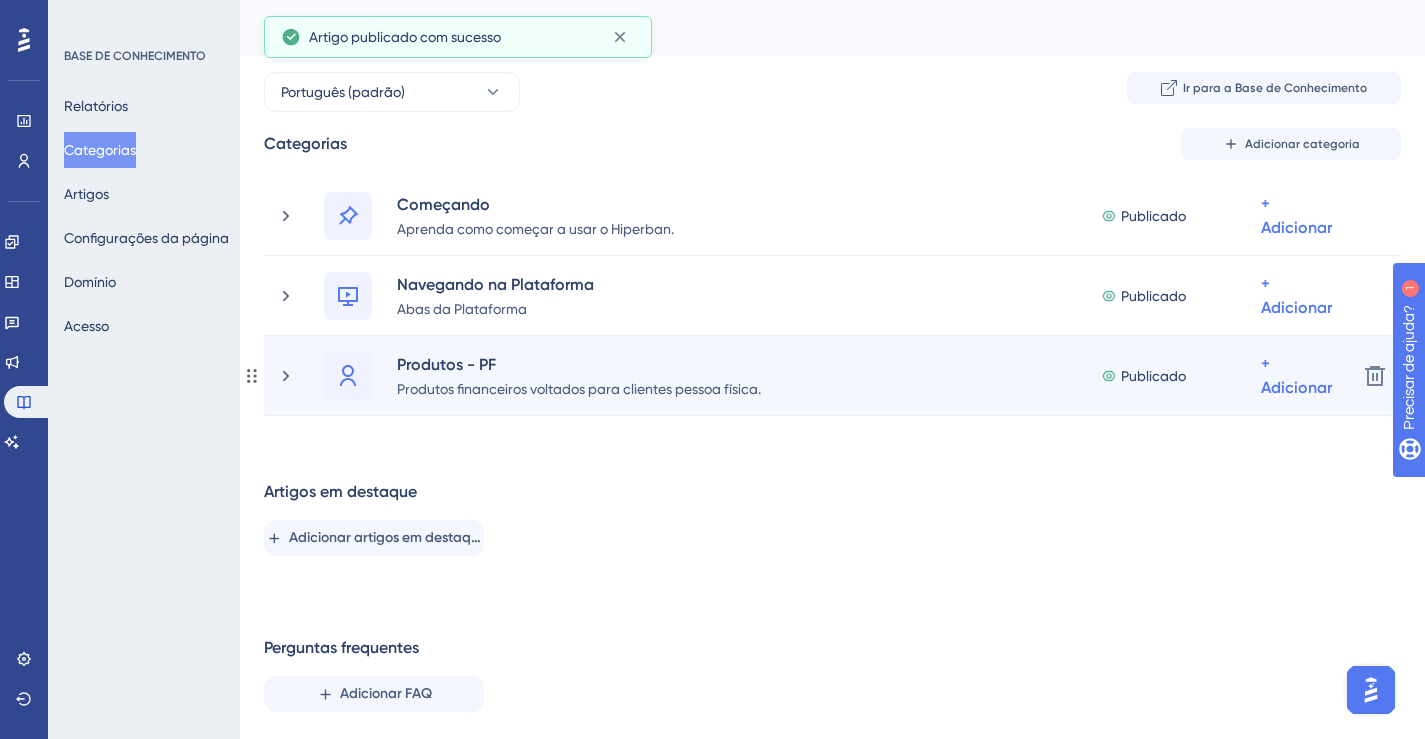 click on "Produtos - PF Produtos financeiros voltados para clientes pessoa física.   Publicado + Adicionar" at bounding box center (808, 376) 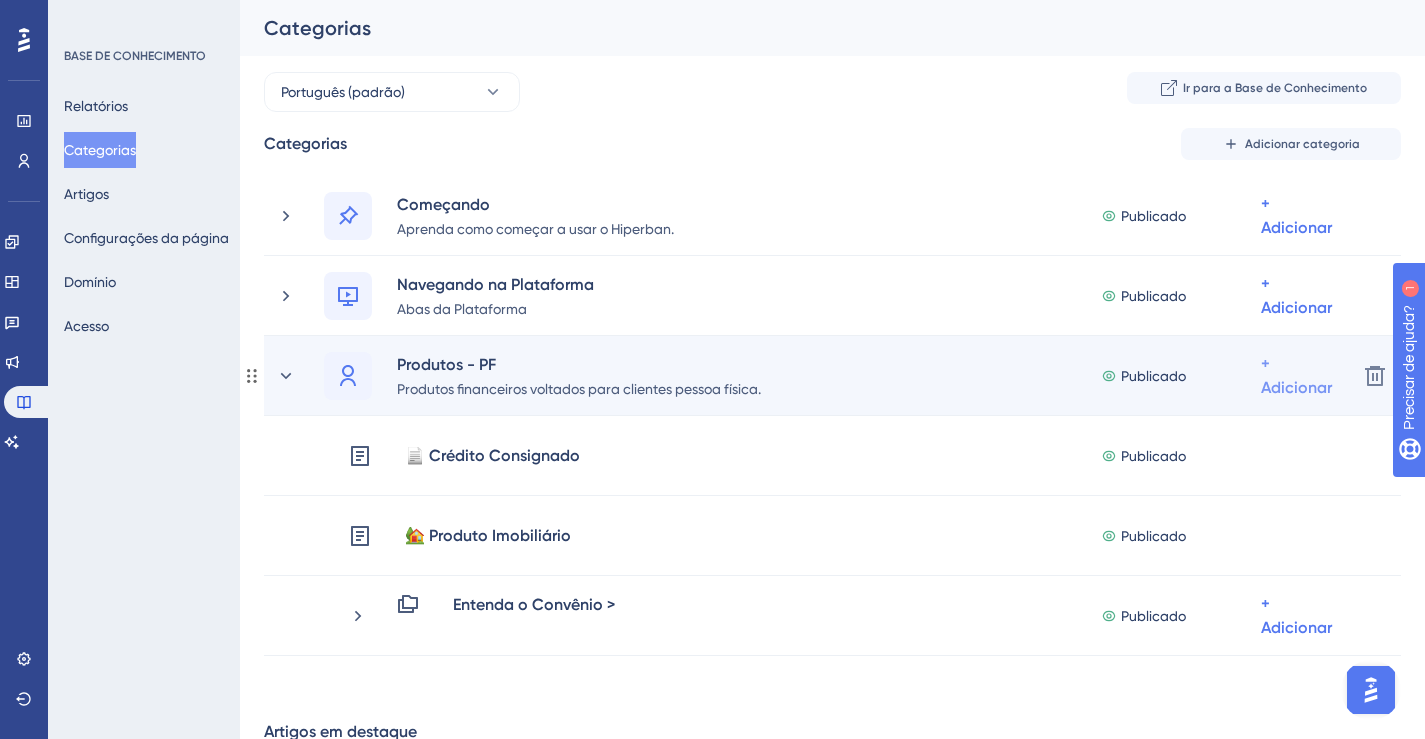 click on "+ Adicionar" at bounding box center (1296, 215) 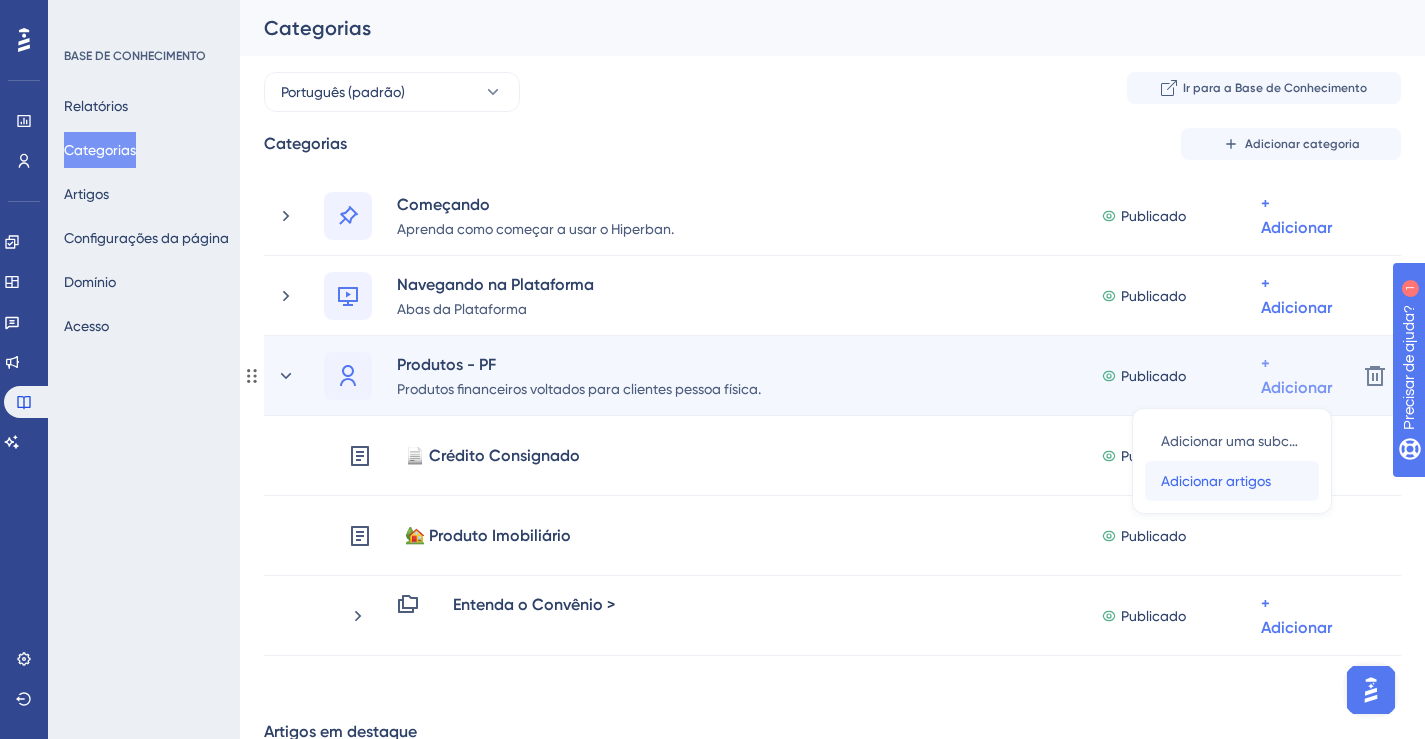 click on "Adicionar artigos" at bounding box center (1216, 481) 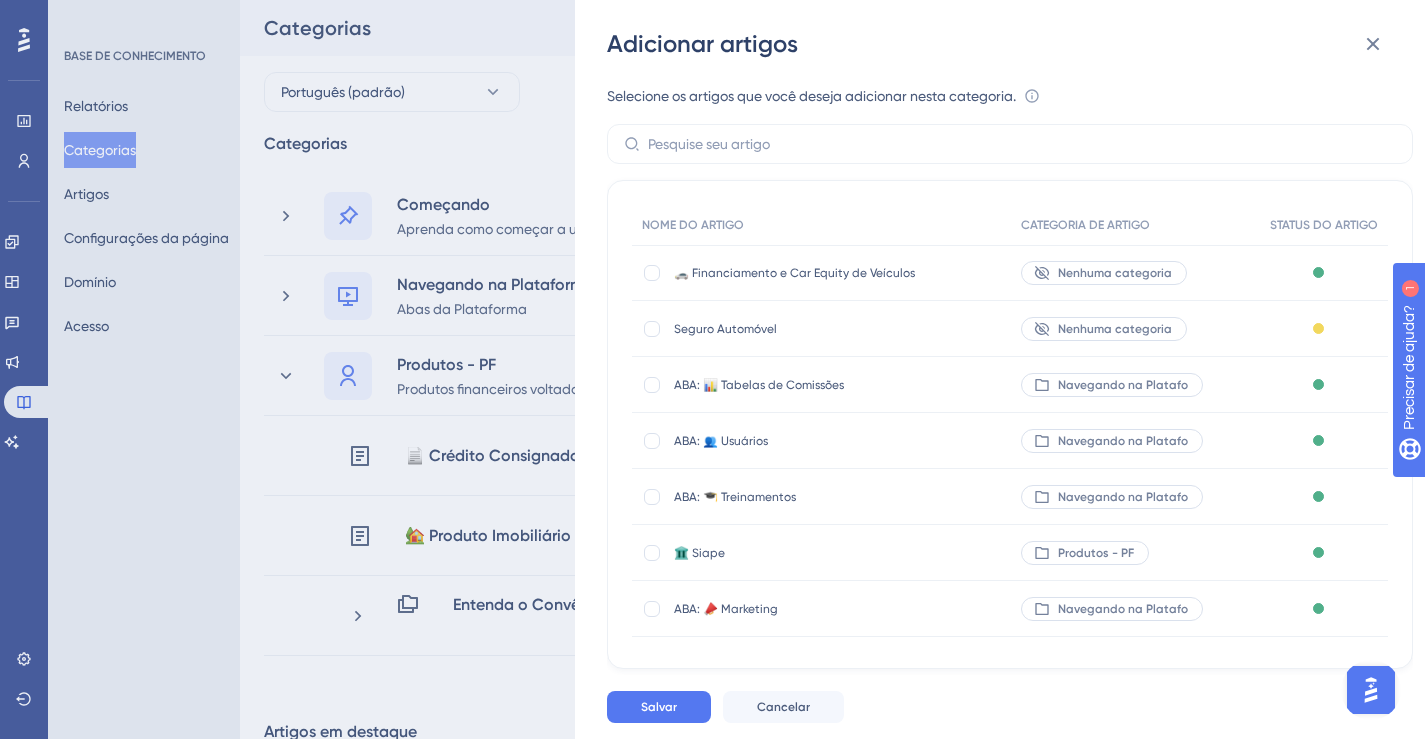 click on "🚗 Financiamento e Car Equity de Veículos" at bounding box center (794, 273) 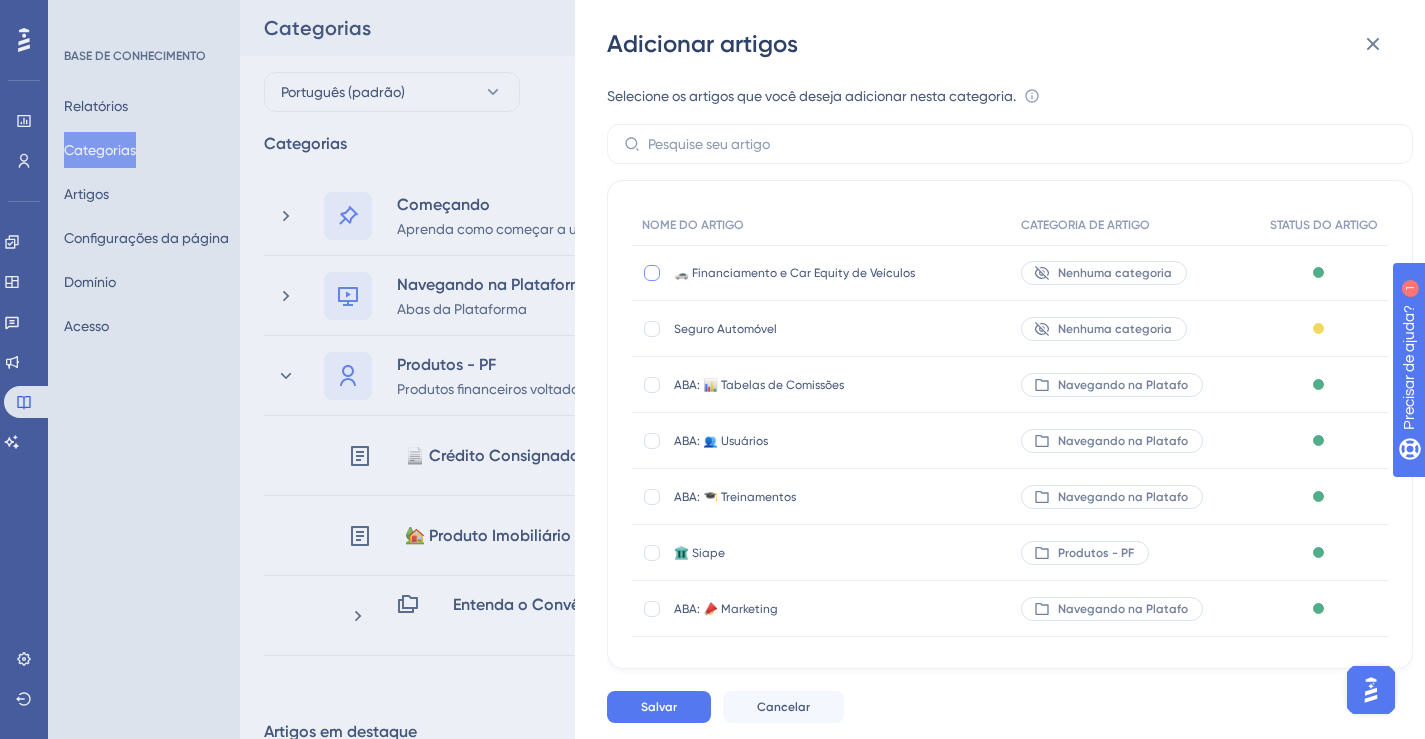 click at bounding box center (652, 273) 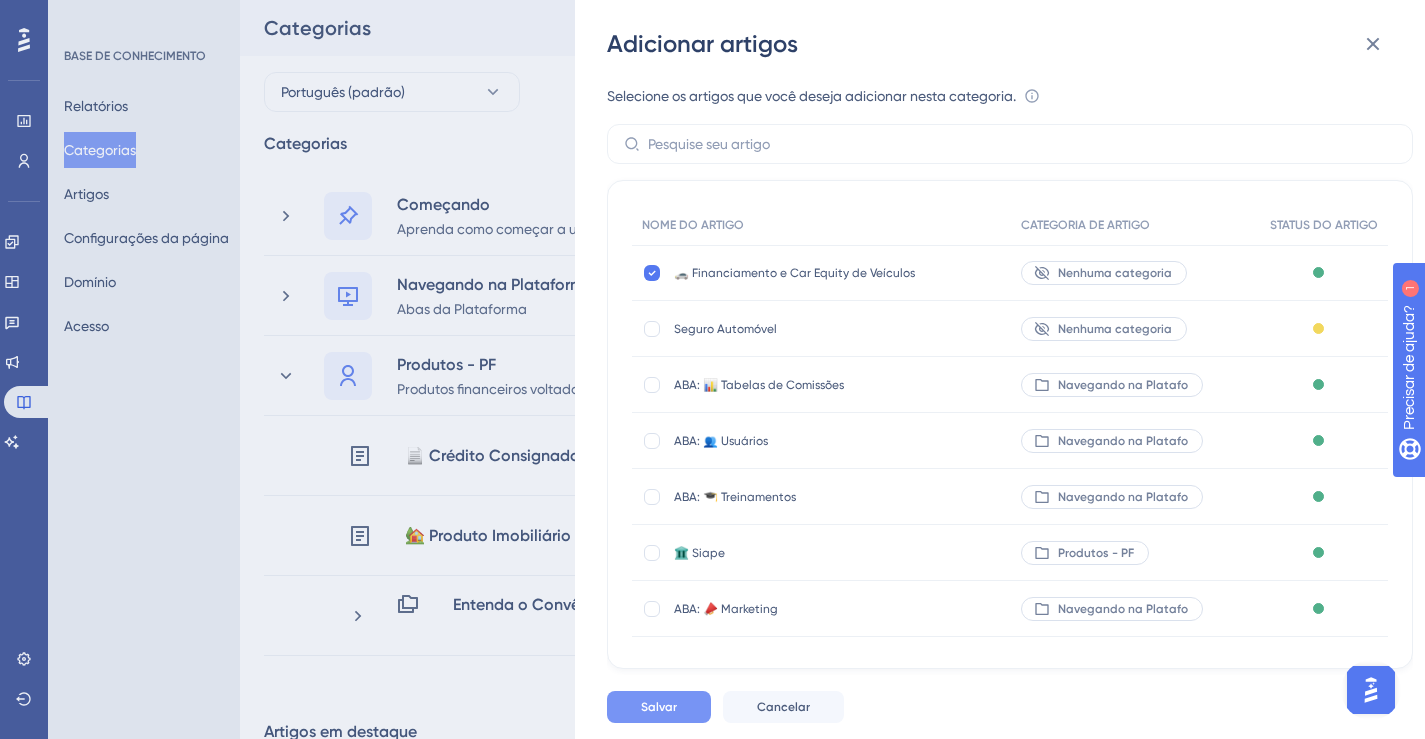 click on "Salvar" at bounding box center [659, 707] 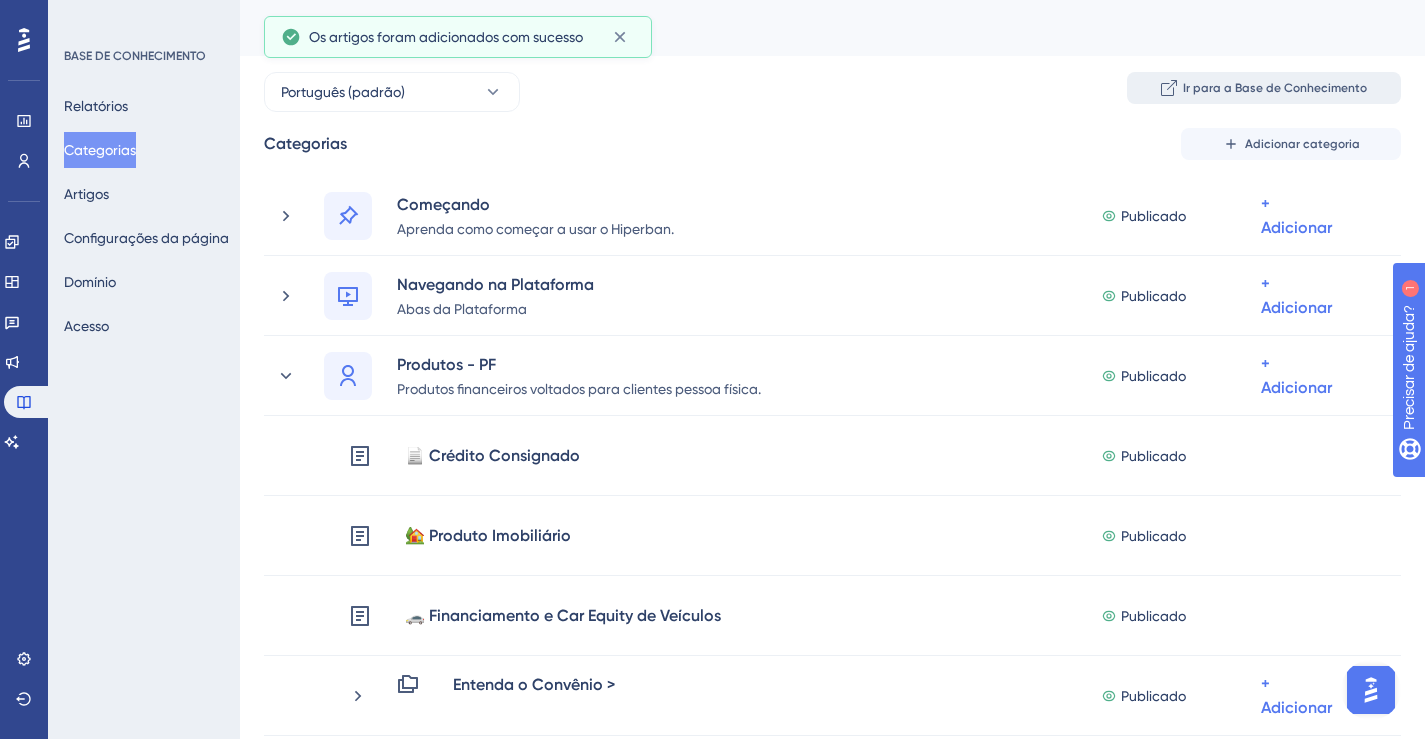 click on "Ir para a Base de Conhecimento" at bounding box center (1275, 88) 